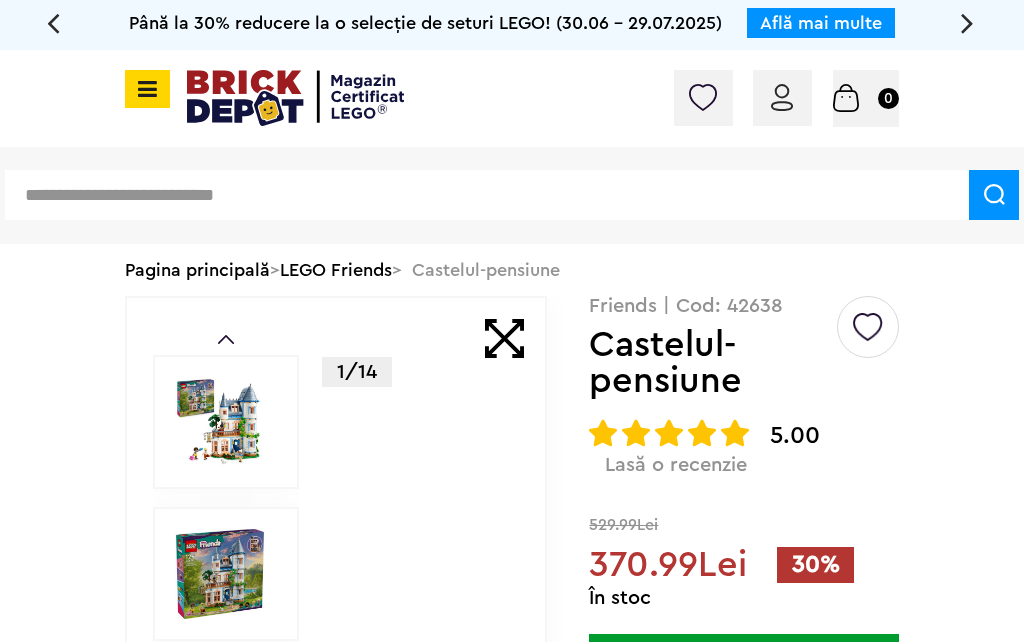 scroll, scrollTop: 0, scrollLeft: 0, axis: both 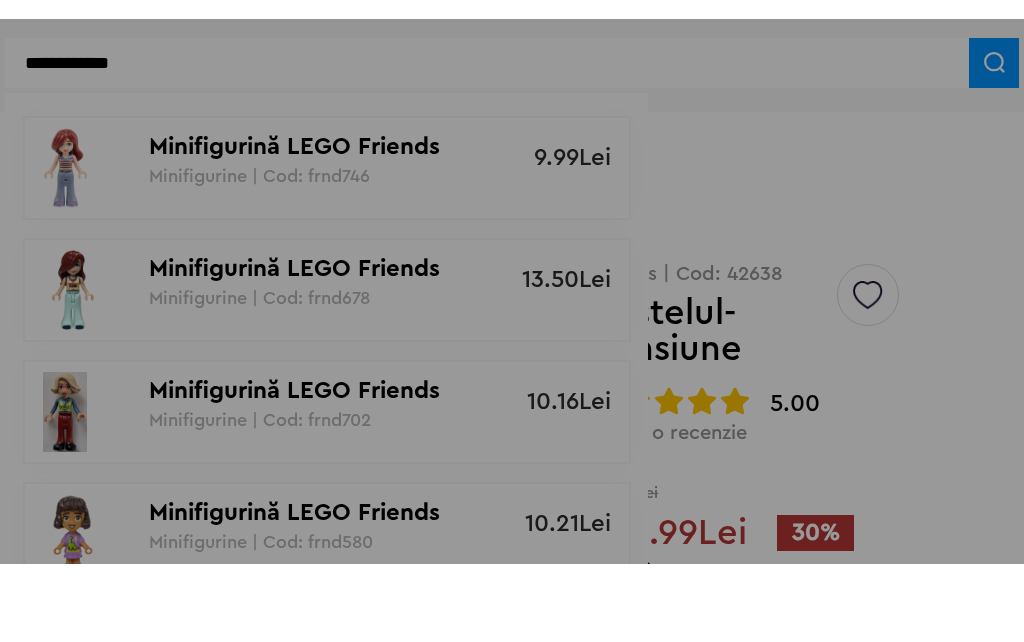 type on "**********" 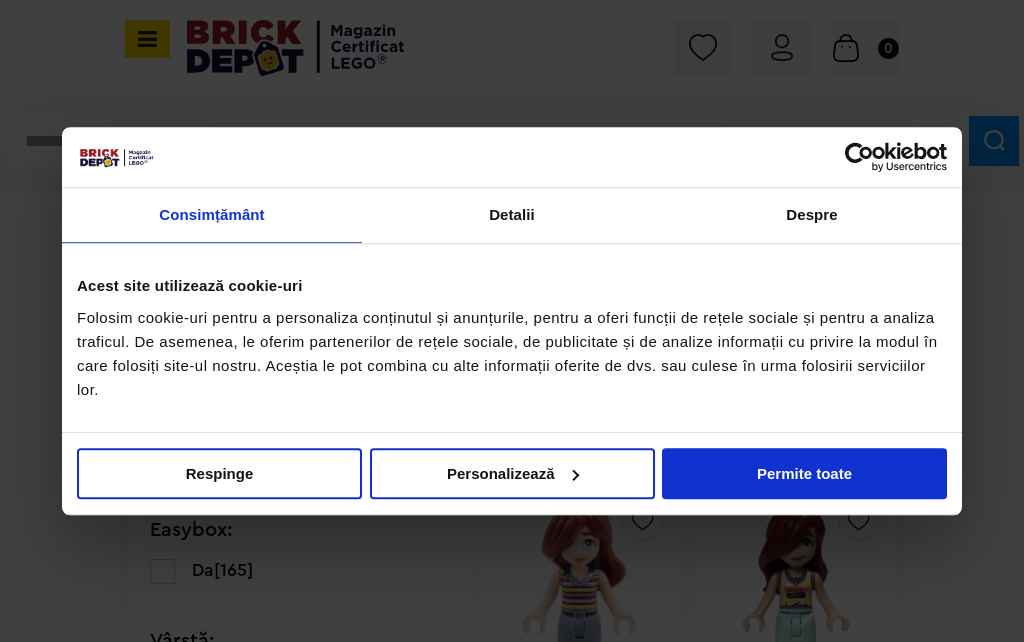 scroll, scrollTop: 83, scrollLeft: 0, axis: vertical 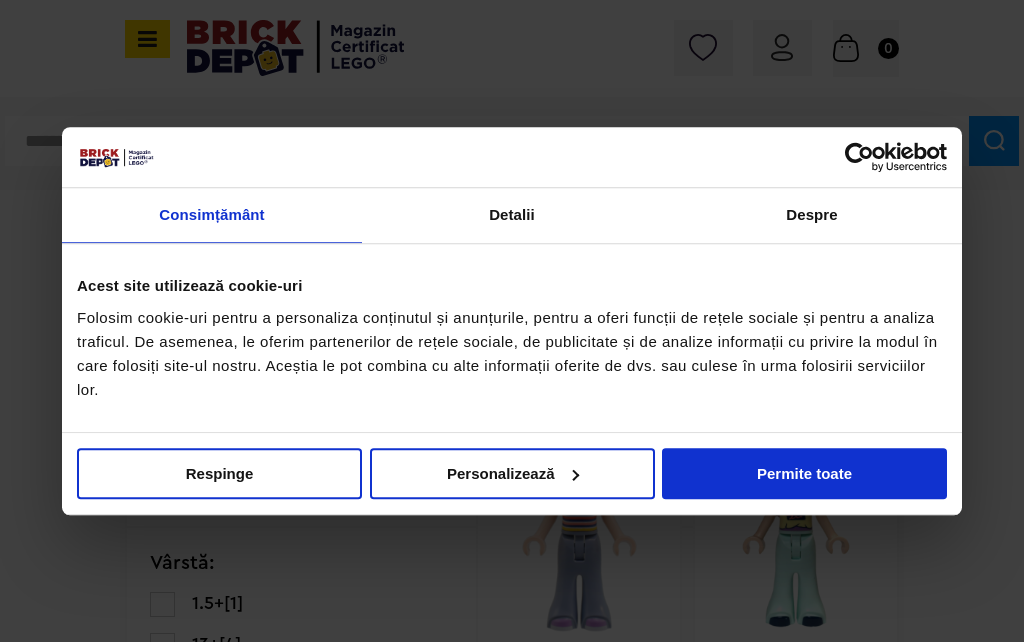 click on "Permite toate" at bounding box center [804, 473] 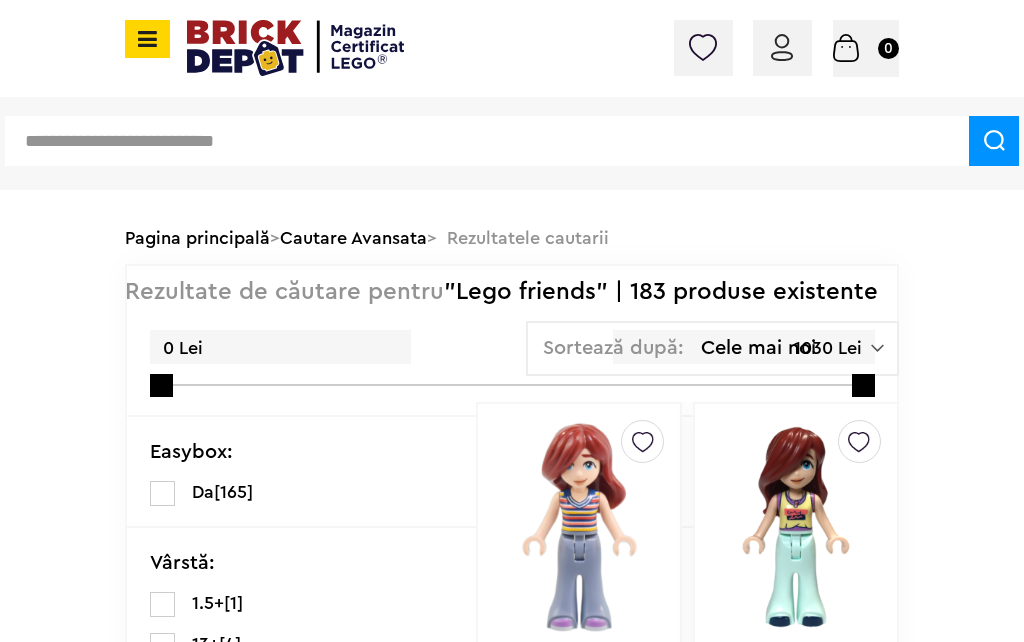 click at bounding box center [487, 141] 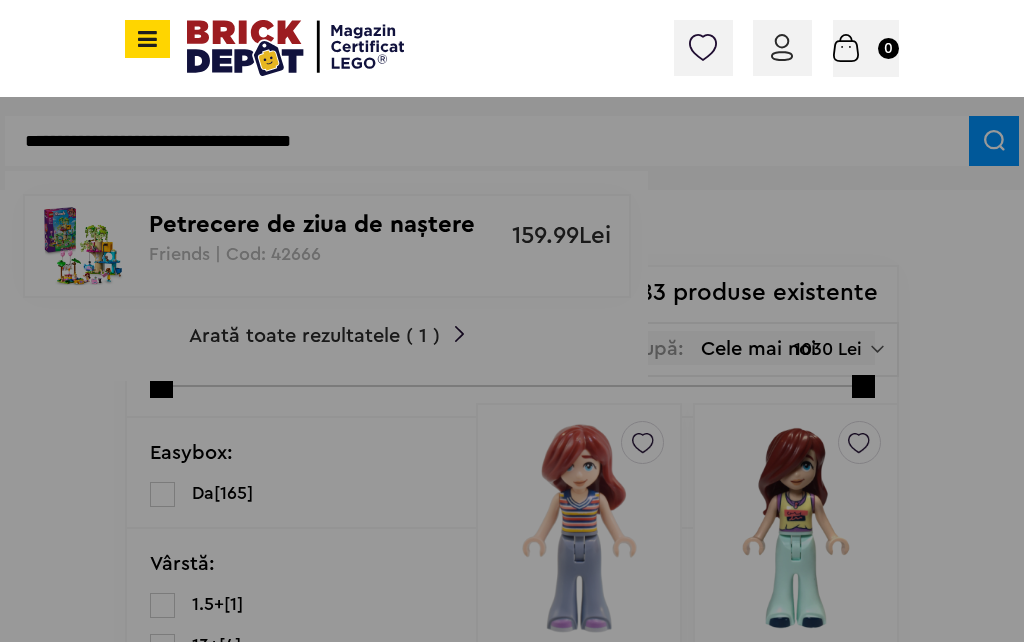type on "**********" 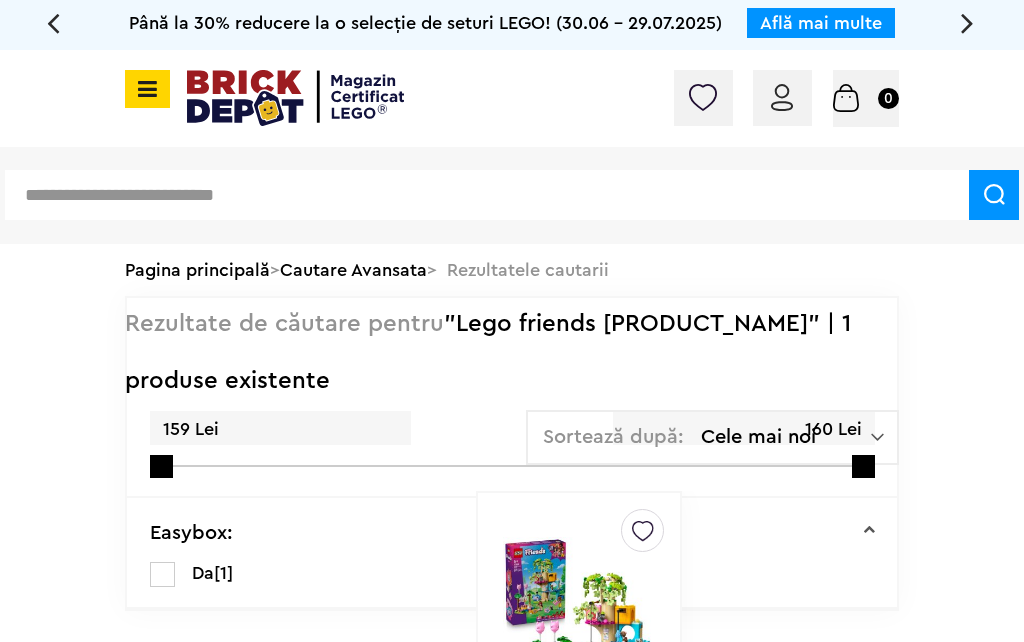 scroll, scrollTop: 0, scrollLeft: 0, axis: both 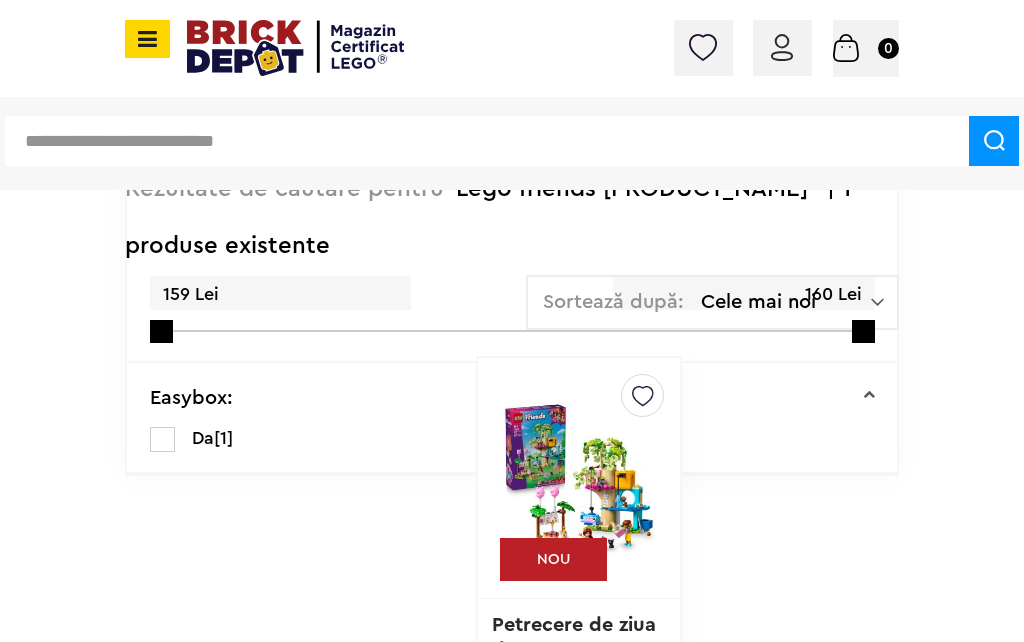 click on "Conectare
Coș   0" at bounding box center (512, 48) 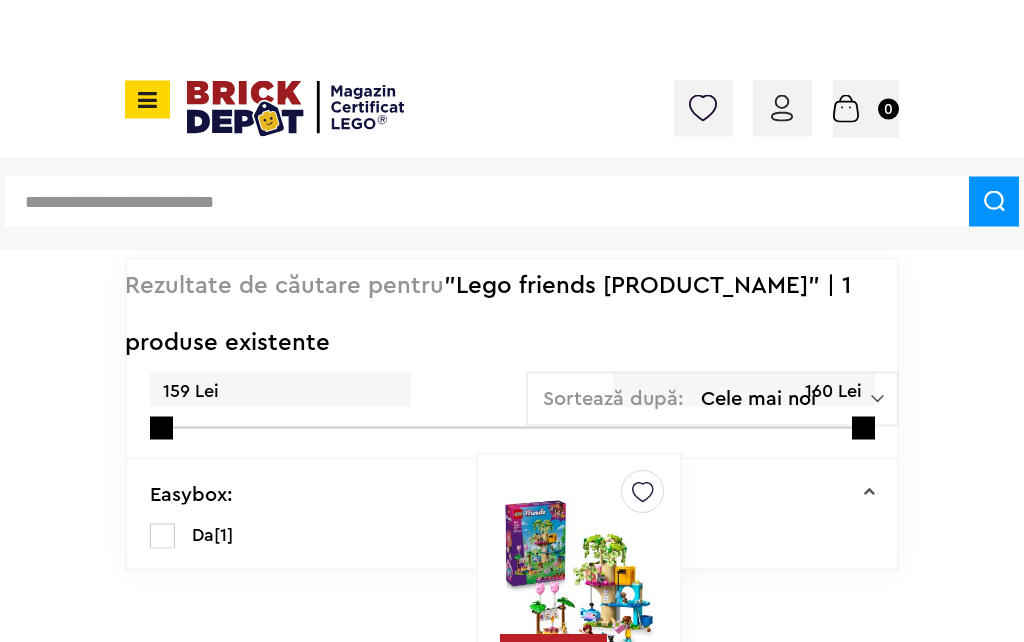 scroll, scrollTop: 0, scrollLeft: 0, axis: both 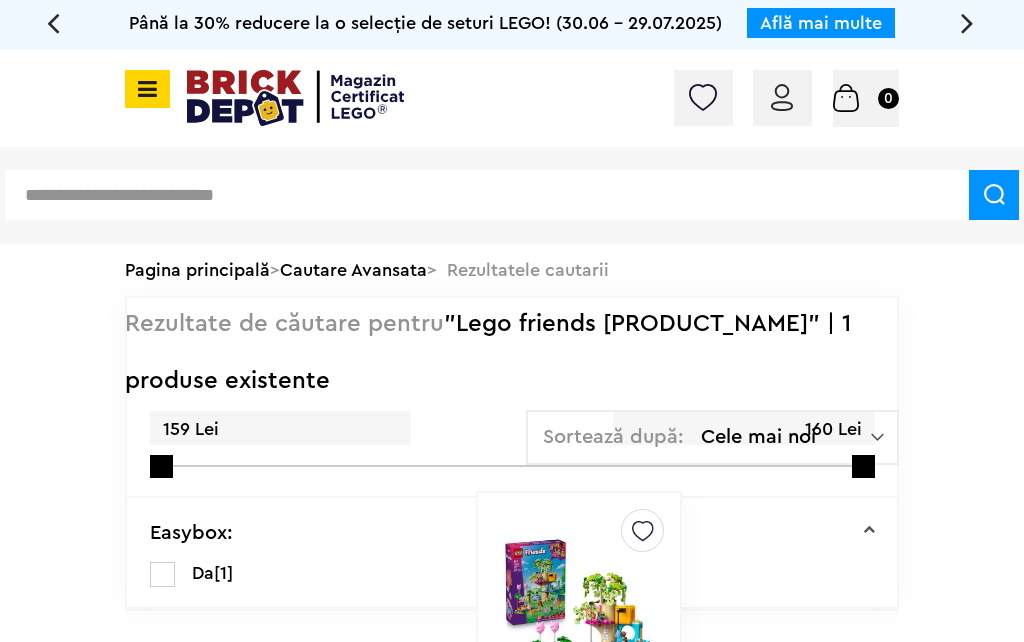 click at bounding box center (487, 195) 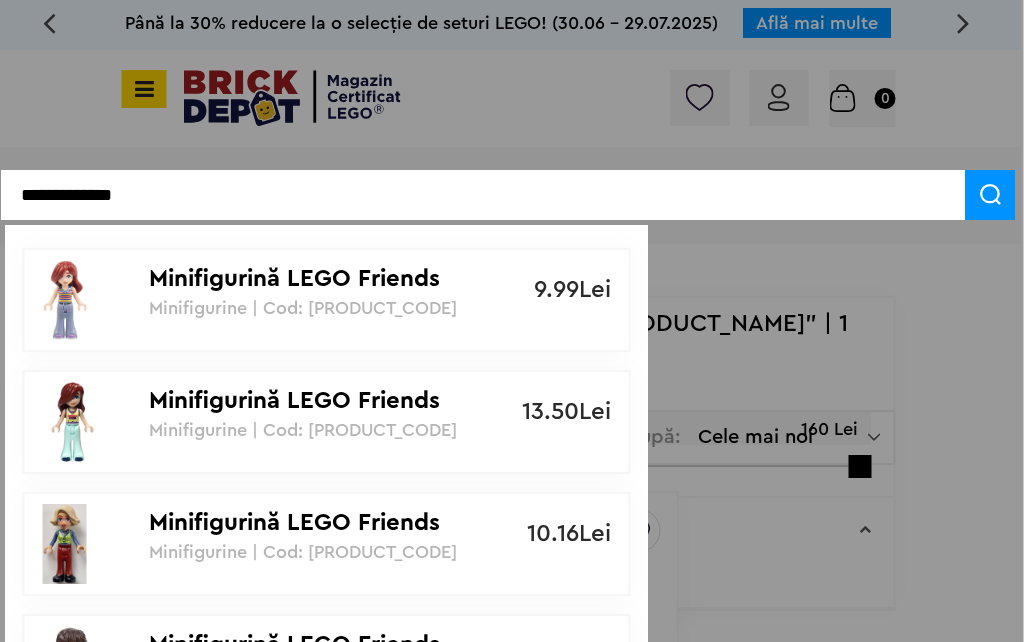 scroll, scrollTop: 0, scrollLeft: 5, axis: horizontal 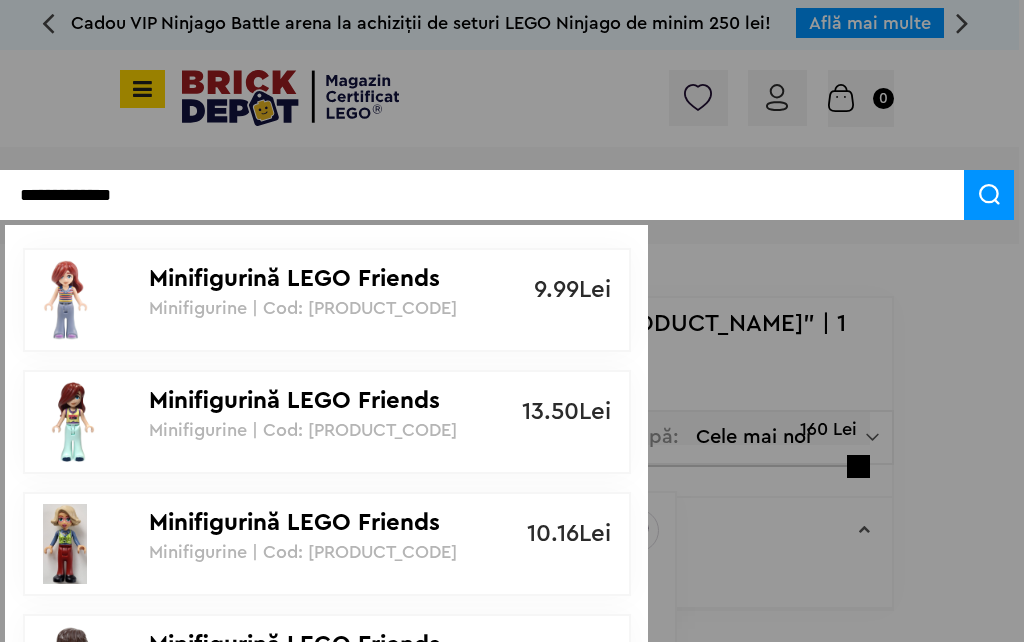 click on "**********" at bounding box center (482, 195) 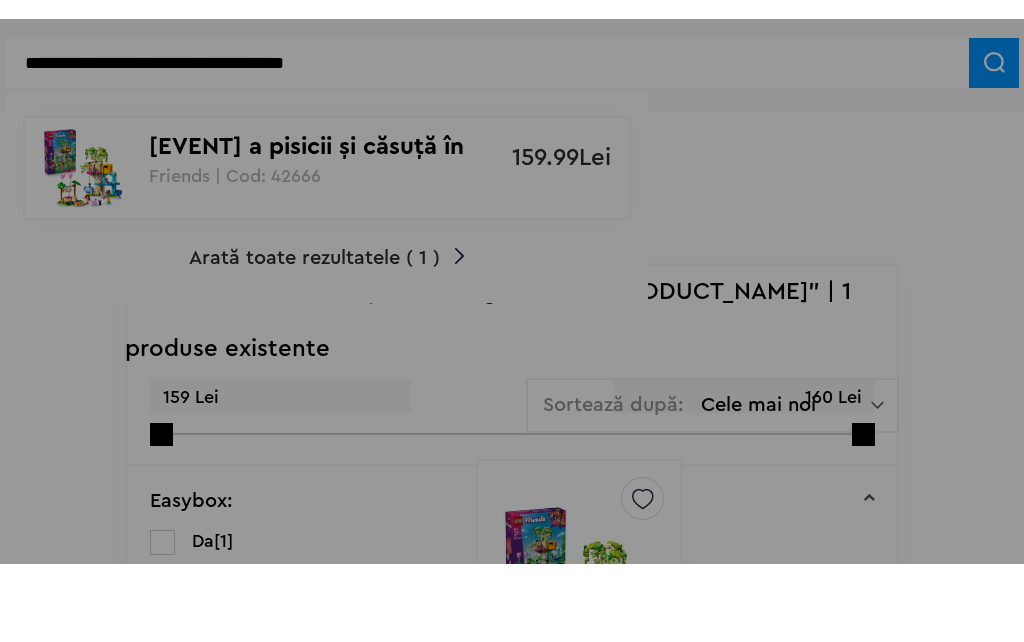 type on "**********" 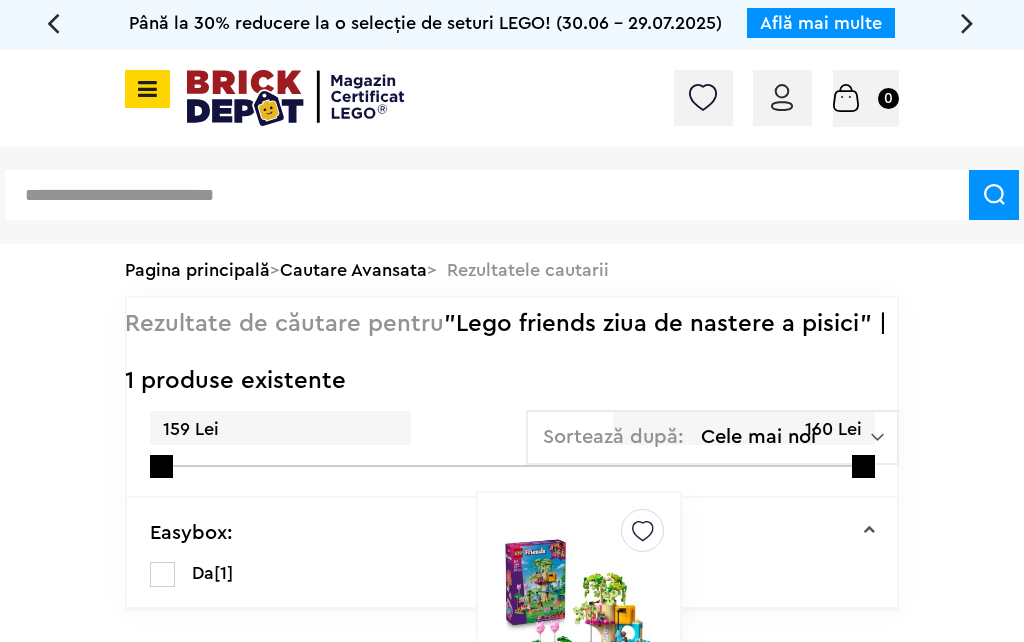 scroll, scrollTop: 0, scrollLeft: 0, axis: both 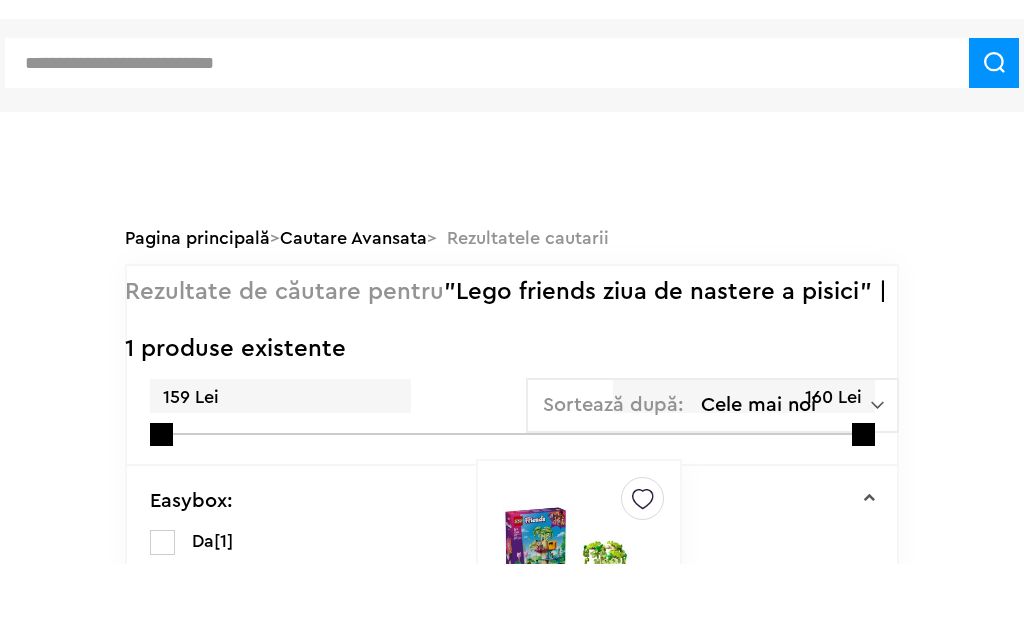 click on "Până la 30% reducere la o selecție de seturi LEGO! (30.06 - 29.07.2025) Află mai multe Cadou VIP Ninjago Battle arena la achiziții de seturi LEGO Ninjago de minim 250 lei! Află mai multe Până la 50% reducere la o selecție de piese și minifigurine LEGO! Află mai multe Cadou VIP 30683 Mașina McLaren F1 la achiziții de seturi LEGO F1 de minim 150 lei! Află mai multe Până la 30% reducere la o selecție de seturi LEGO! (30.06 - 29.07.2025) Află mai multe Cadou VIP Ninjago Battle arena la achiziții de seturi LEGO Ninjago de minim 250 lei! Află mai multe
Conectare
Coș   0
CATEGORII
Jucării LEGO
Card Cadou LEGO Animal Crossing Architecture" at bounding box center (512, 539) 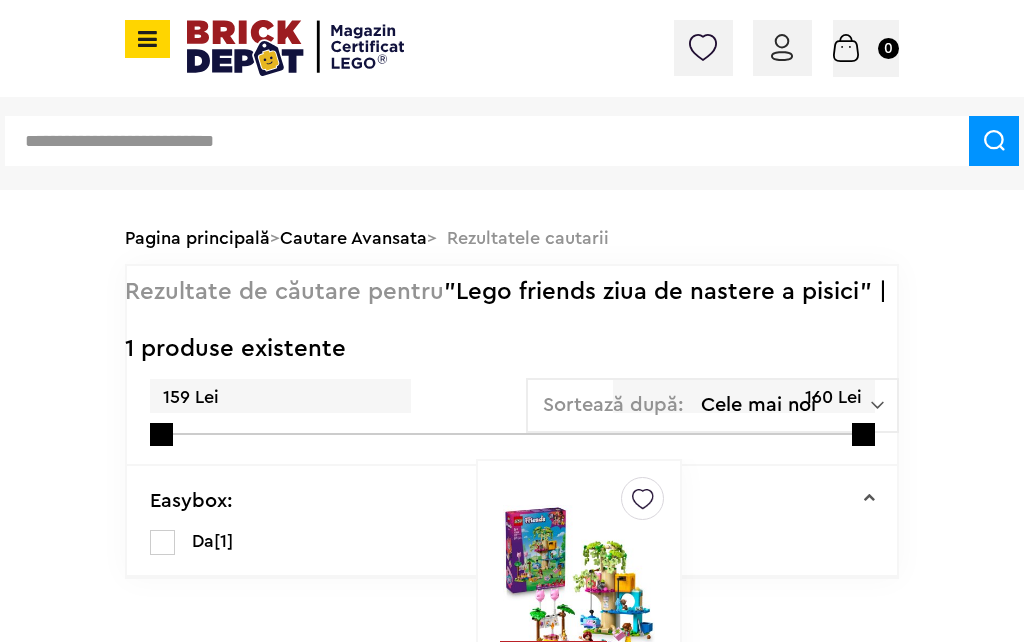 click at bounding box center (147, 39) 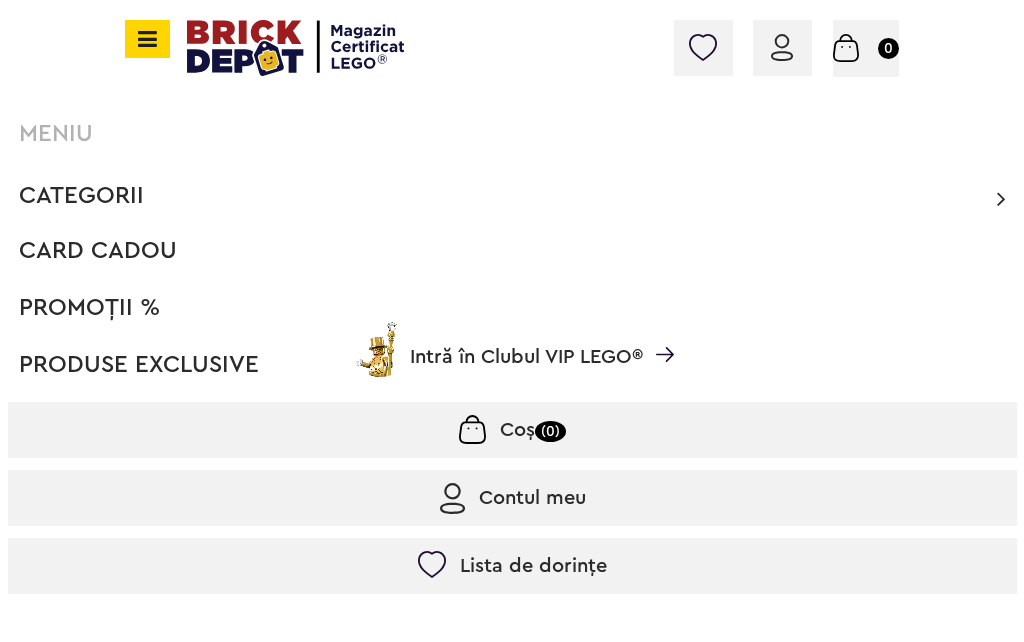 click on "Categorii" at bounding box center (81, 196) 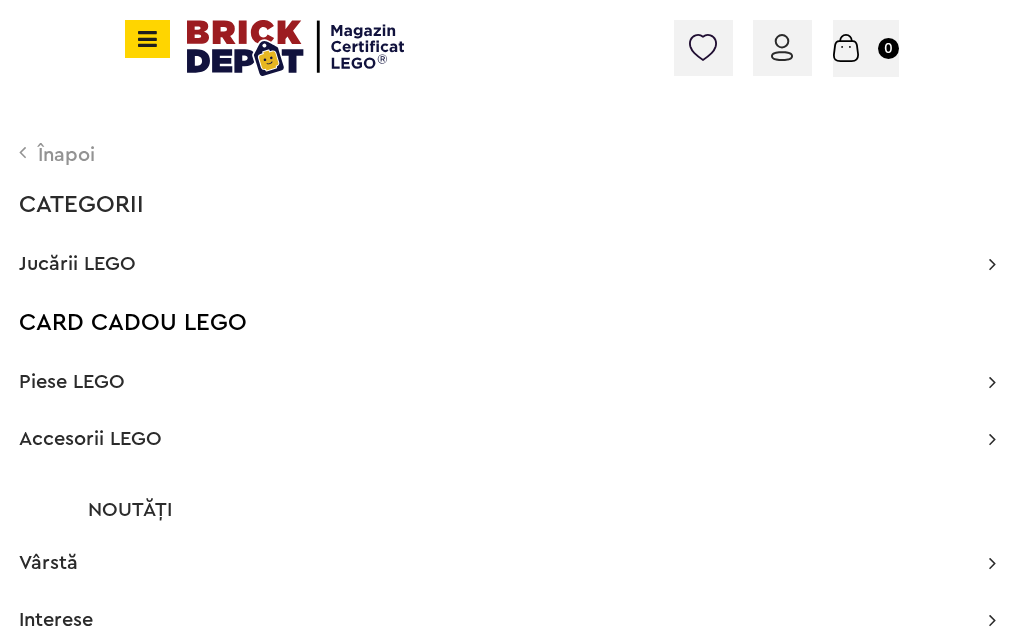 click on "Piese LEGO" at bounding box center (72, 382) 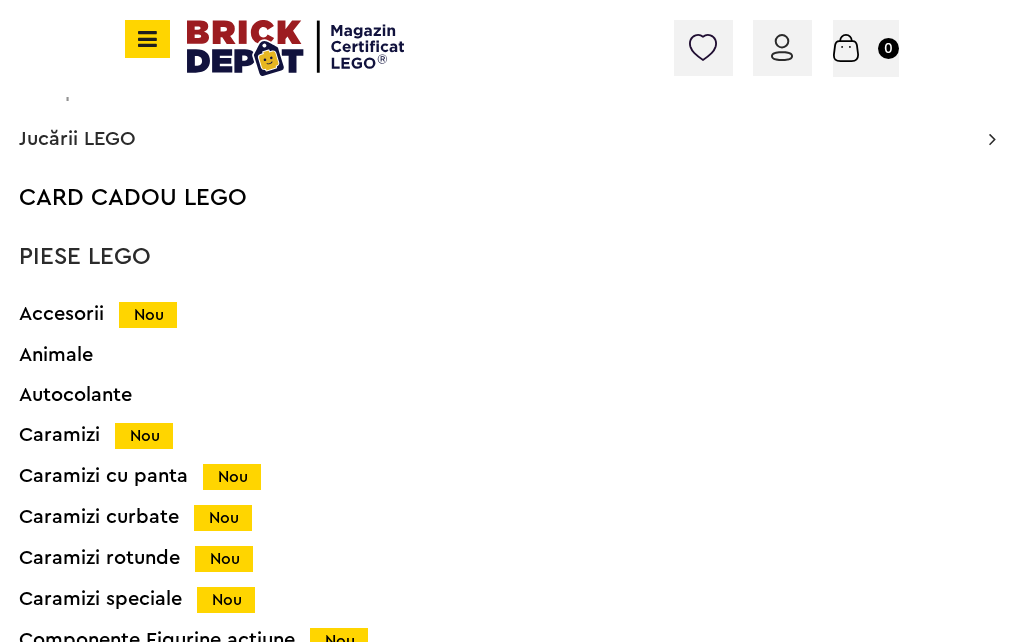 scroll, scrollTop: 66, scrollLeft: 0, axis: vertical 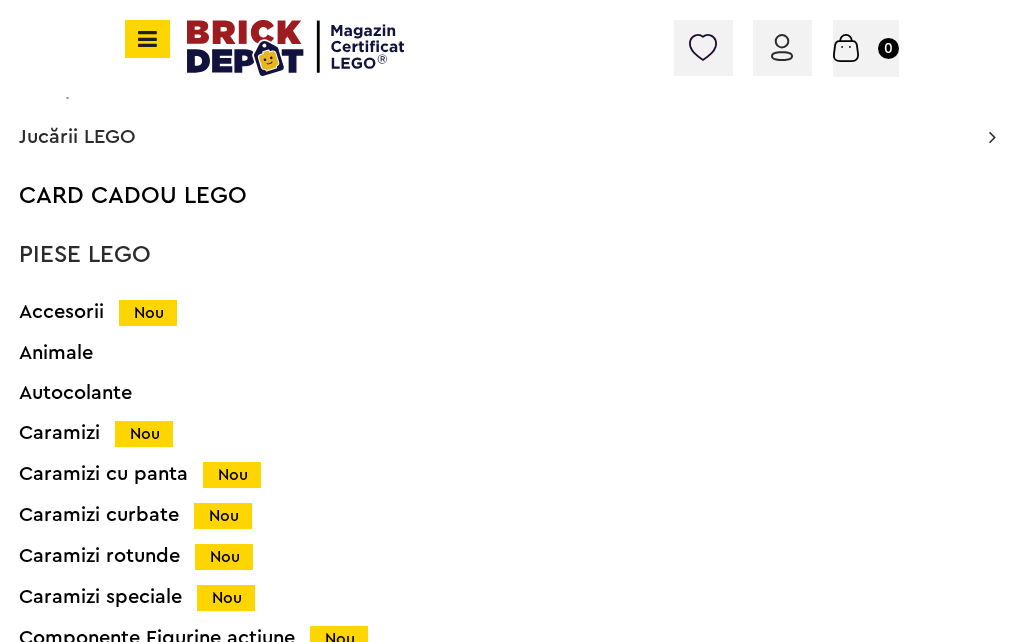 click on "Accesorii Nou" at bounding box center (484, 312) 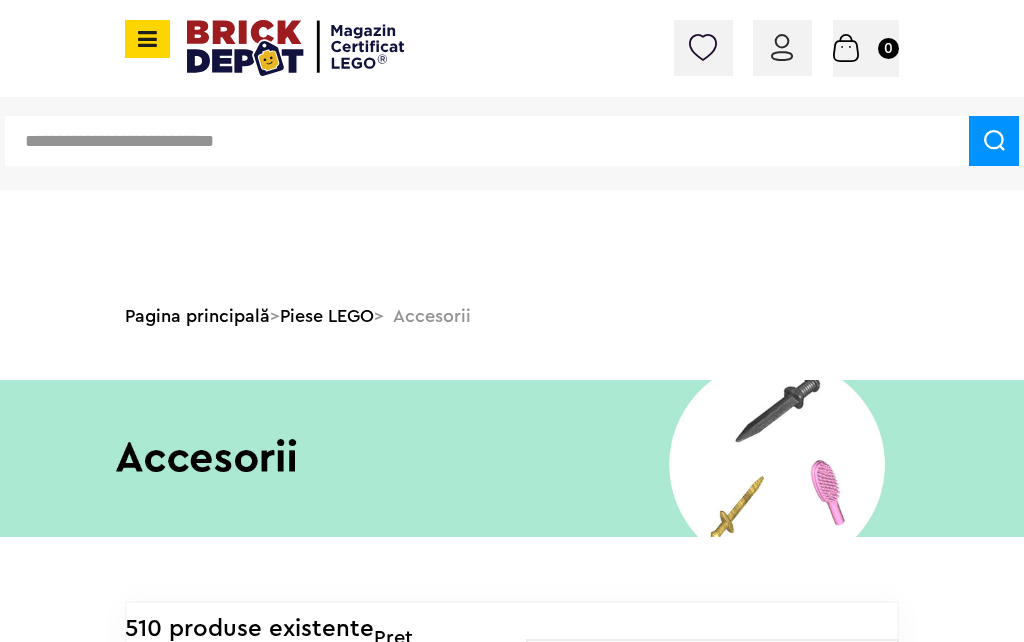 scroll, scrollTop: 421, scrollLeft: 0, axis: vertical 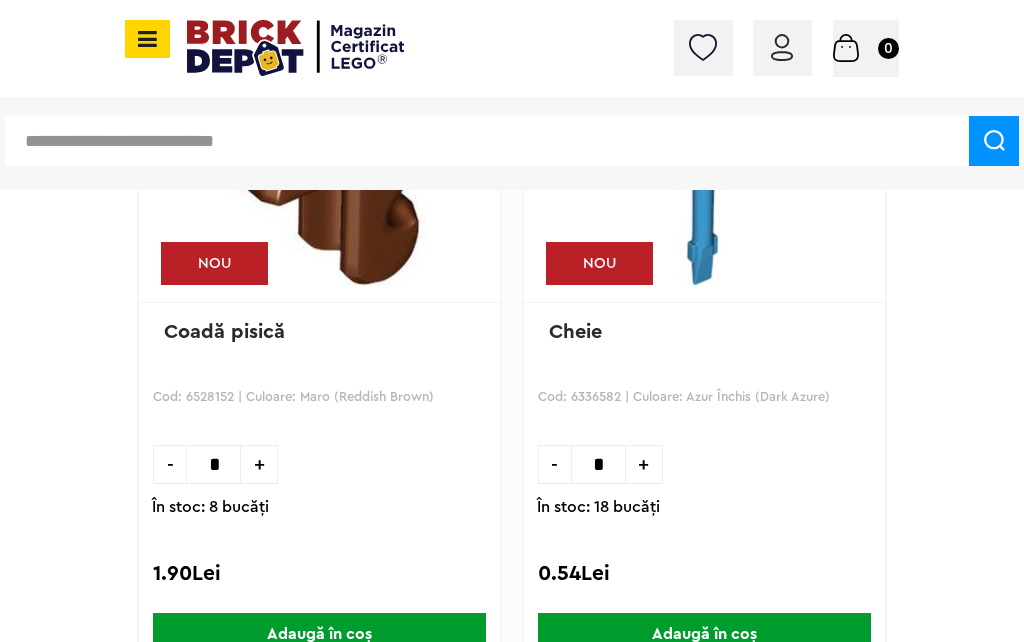click at bounding box center (782, 47) 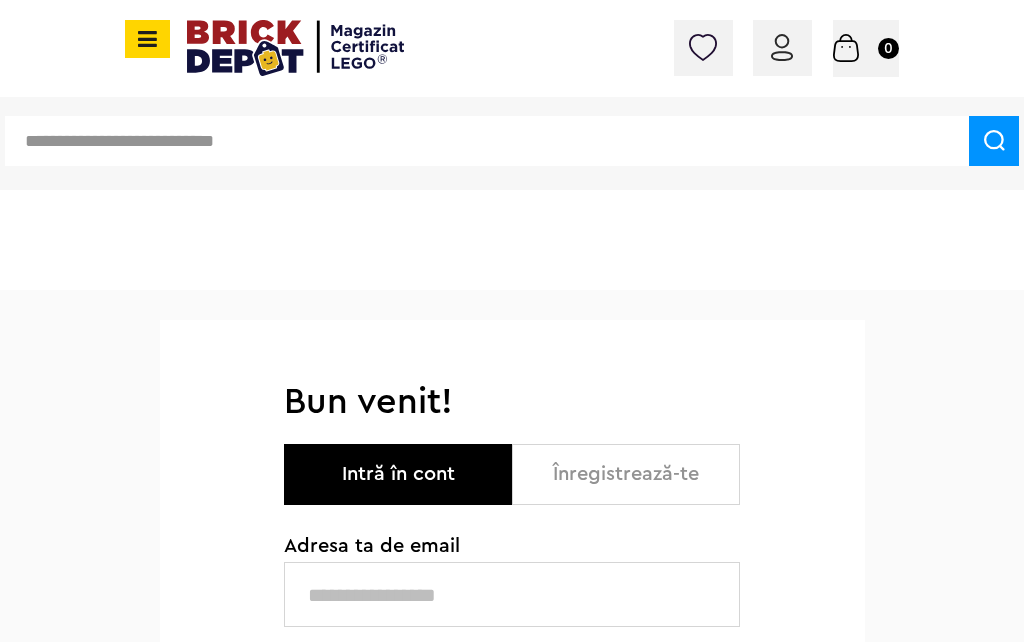 scroll, scrollTop: 161, scrollLeft: 0, axis: vertical 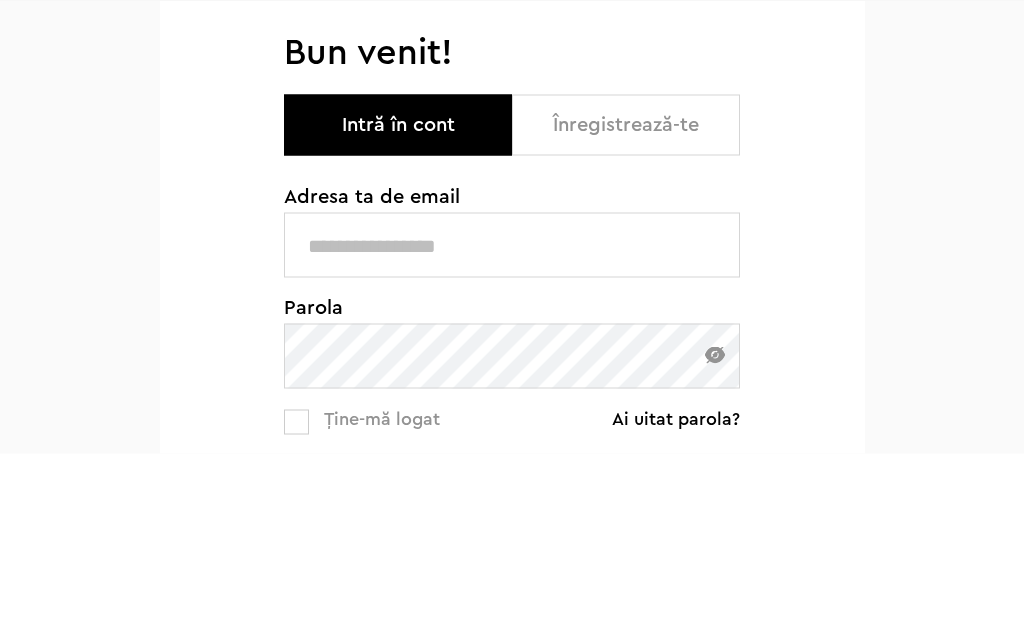 type on "**********" 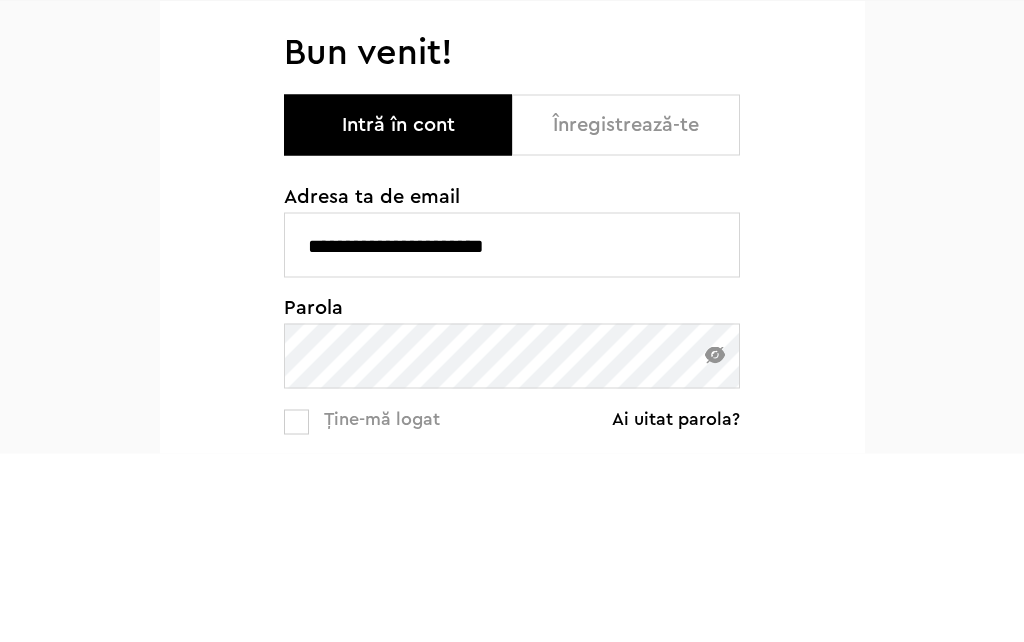 click on "**********" at bounding box center (512, 695) 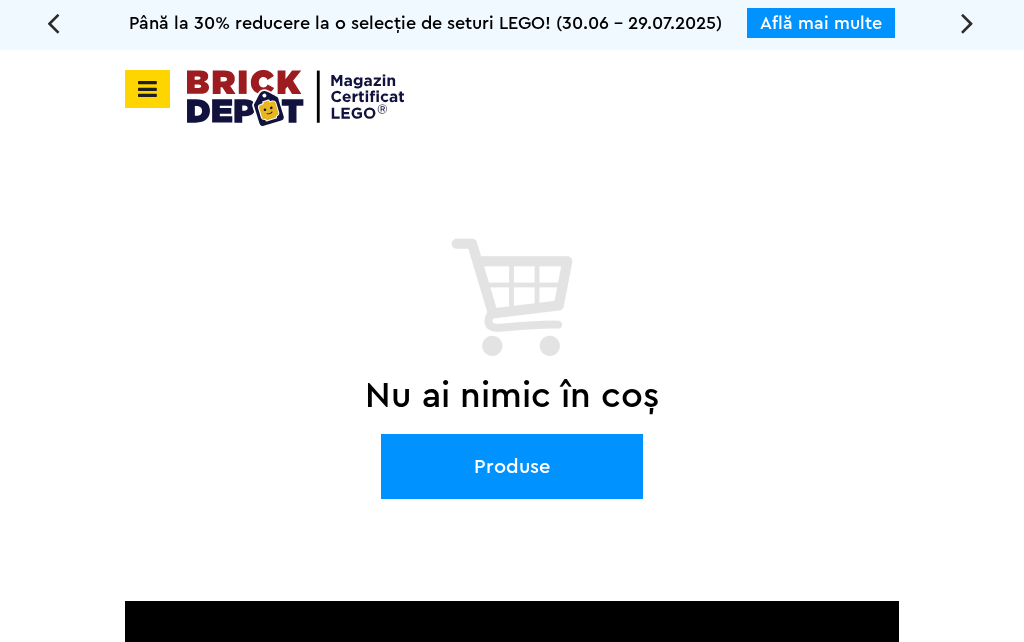 scroll, scrollTop: 0, scrollLeft: 0, axis: both 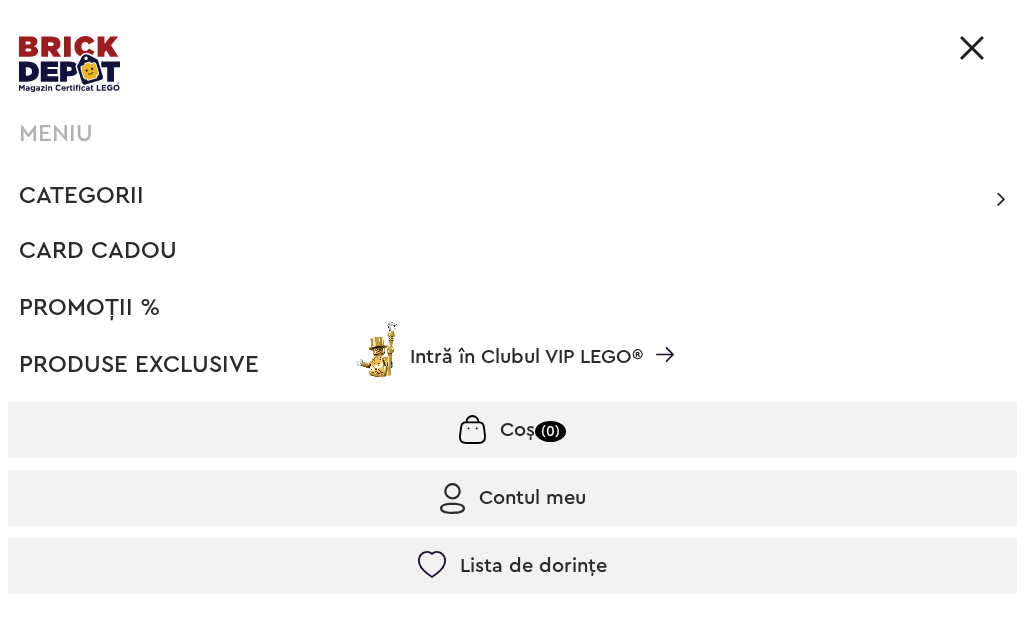 click on "Categorii" at bounding box center [81, 196] 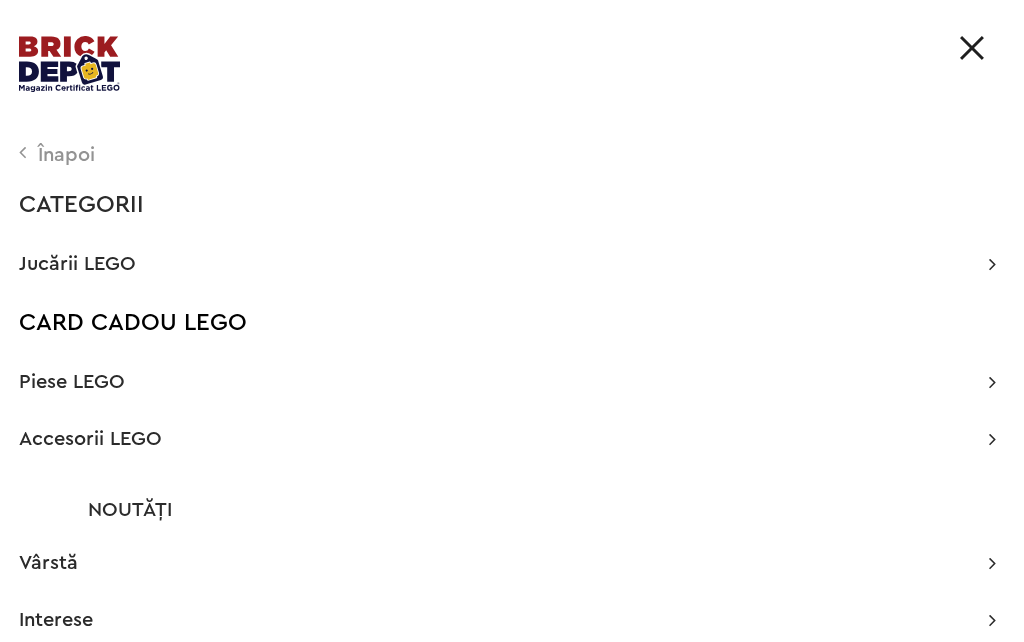 click on "Piese LEGO" at bounding box center [72, 382] 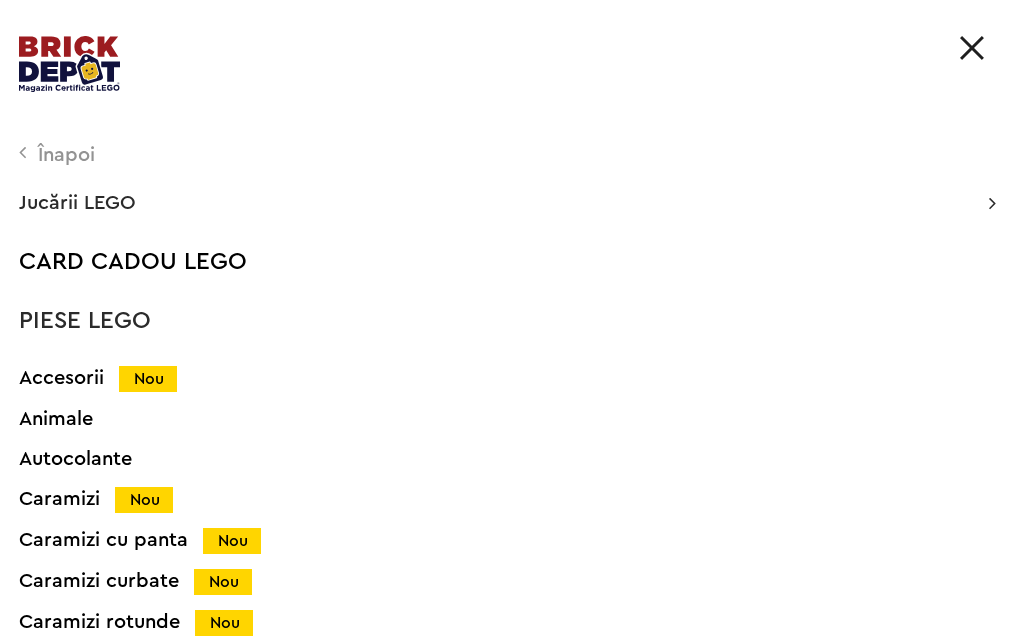 click on "Accesorii Nou" at bounding box center [484, 378] 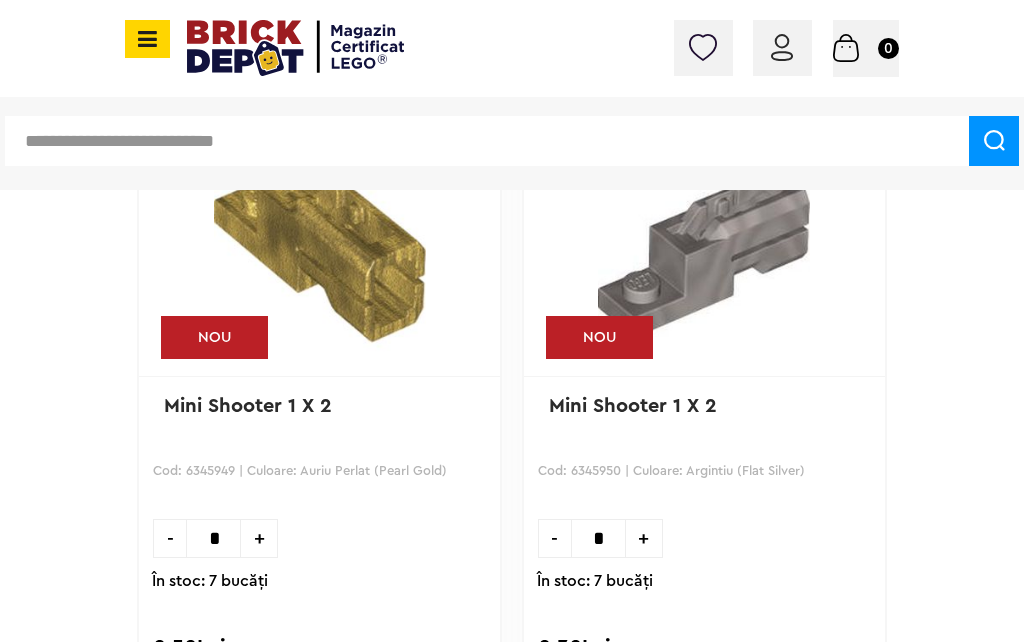 scroll, scrollTop: 0, scrollLeft: 0, axis: both 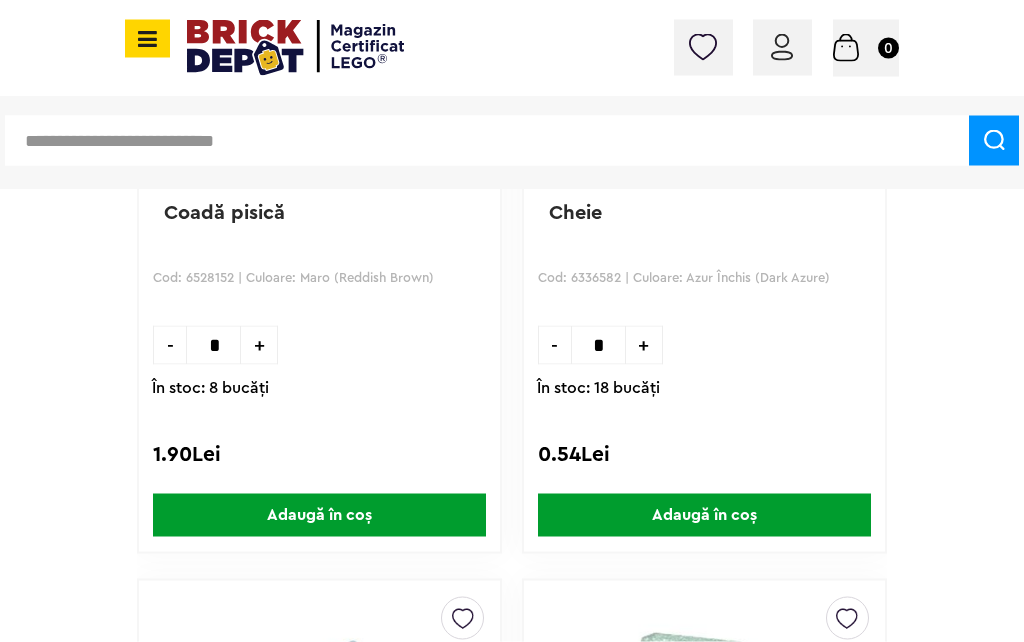 click on "Adaugă în coș" at bounding box center (704, 515) 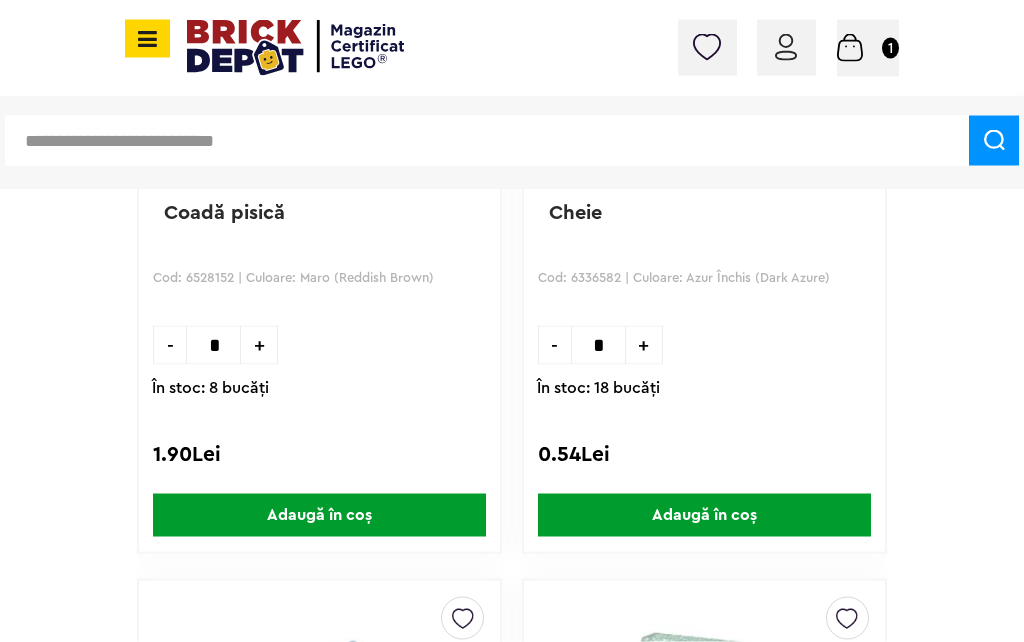 scroll, scrollTop: 4006, scrollLeft: 0, axis: vertical 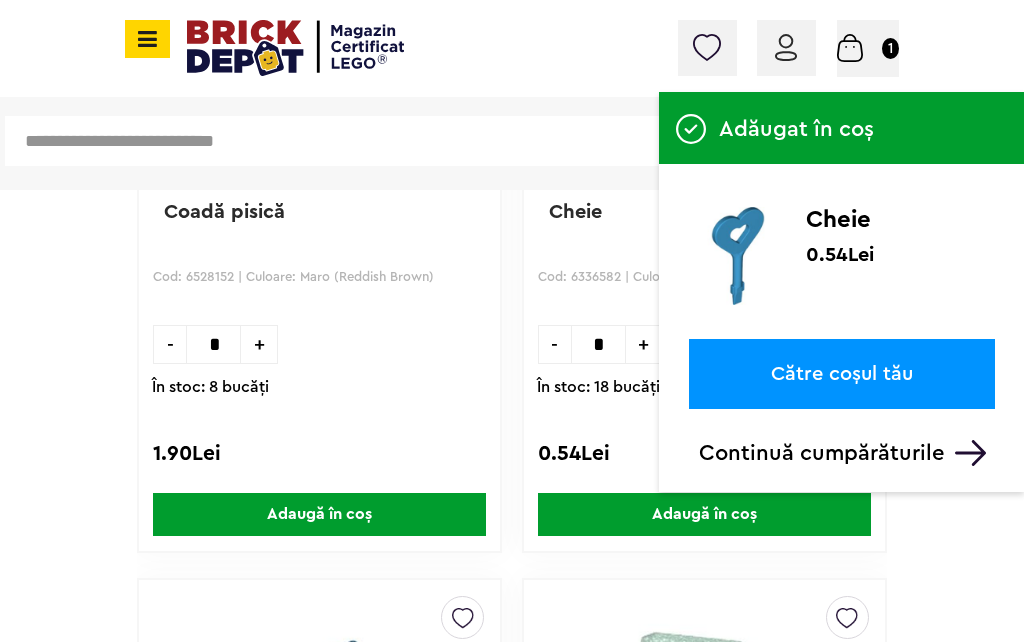 click on "Continuă cumpărăturile" at bounding box center (847, 453) 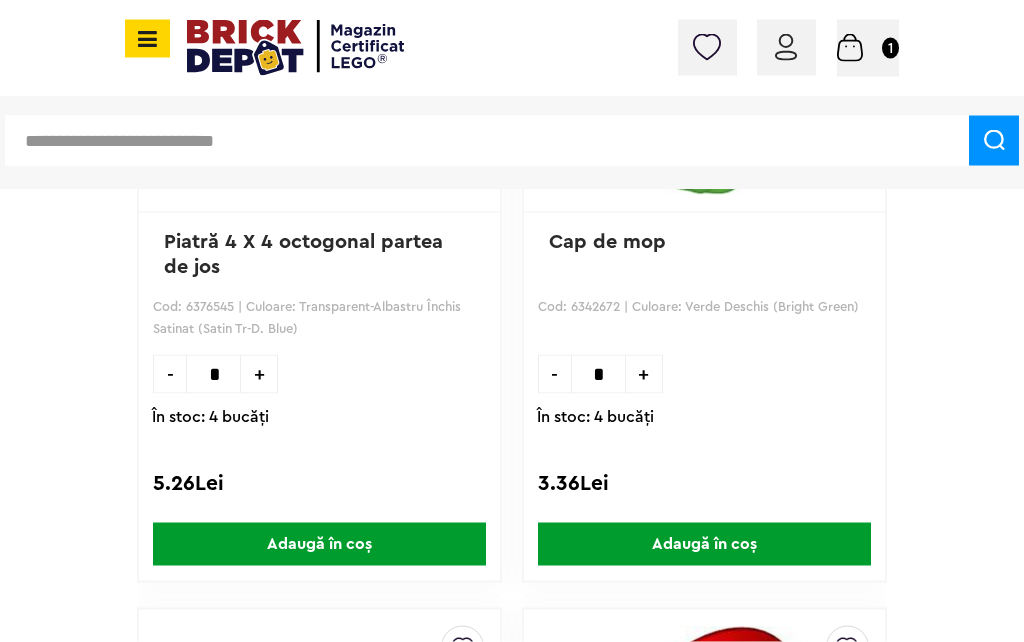 scroll, scrollTop: 7836, scrollLeft: 0, axis: vertical 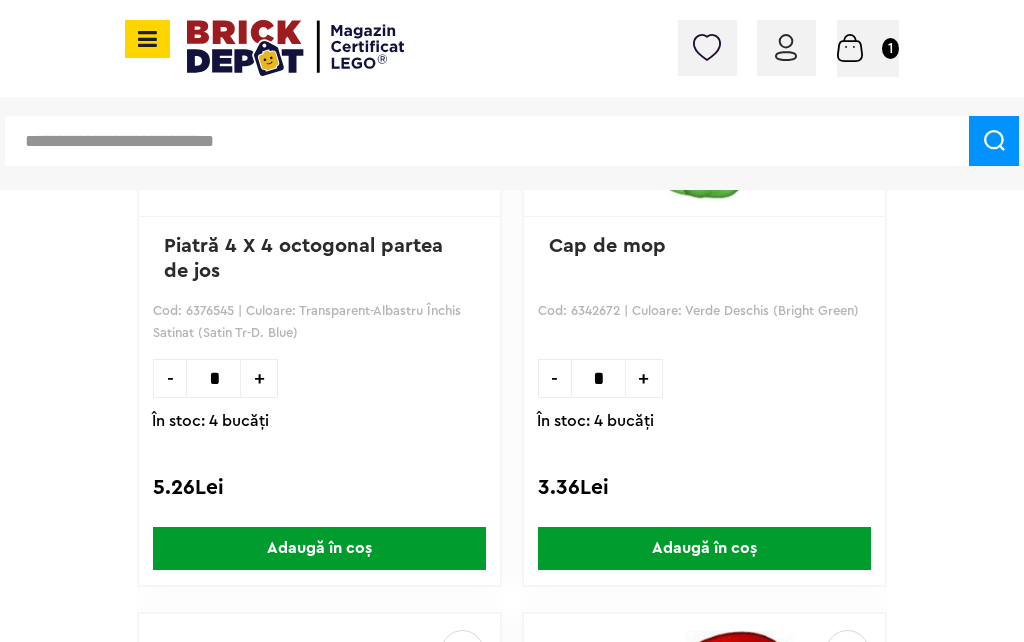 click on "Adaugă în coș" at bounding box center [704, 548] 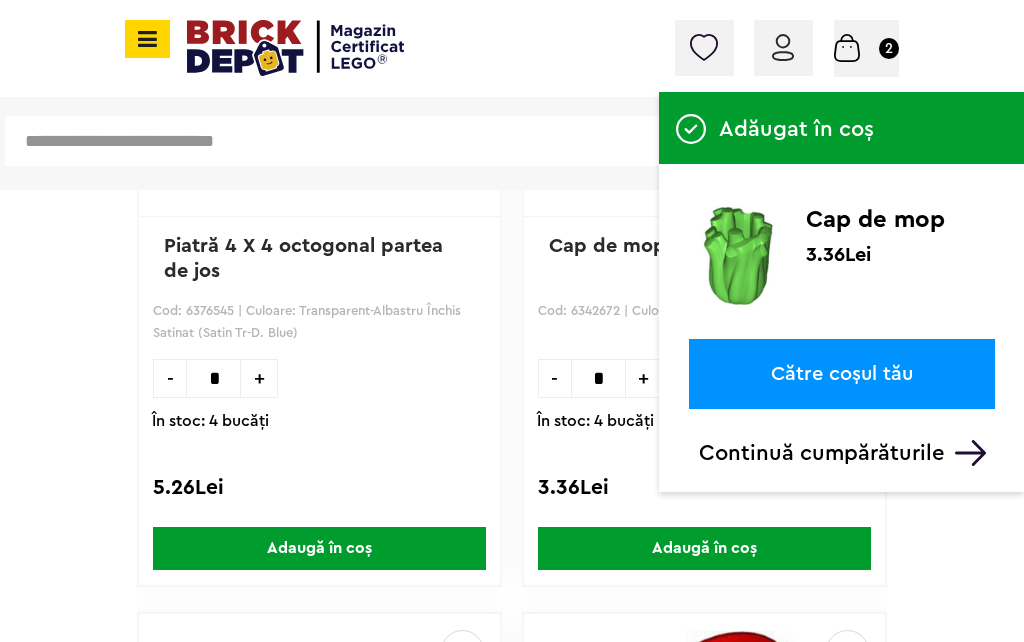 click on "Continuă cumpărăturile" at bounding box center [847, 453] 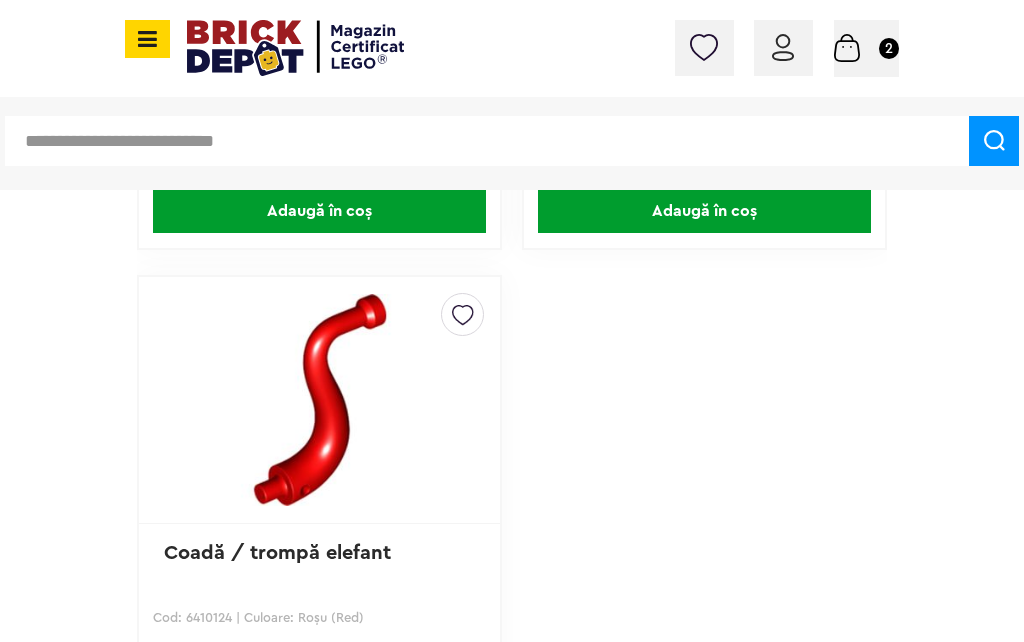 scroll, scrollTop: 8816, scrollLeft: 0, axis: vertical 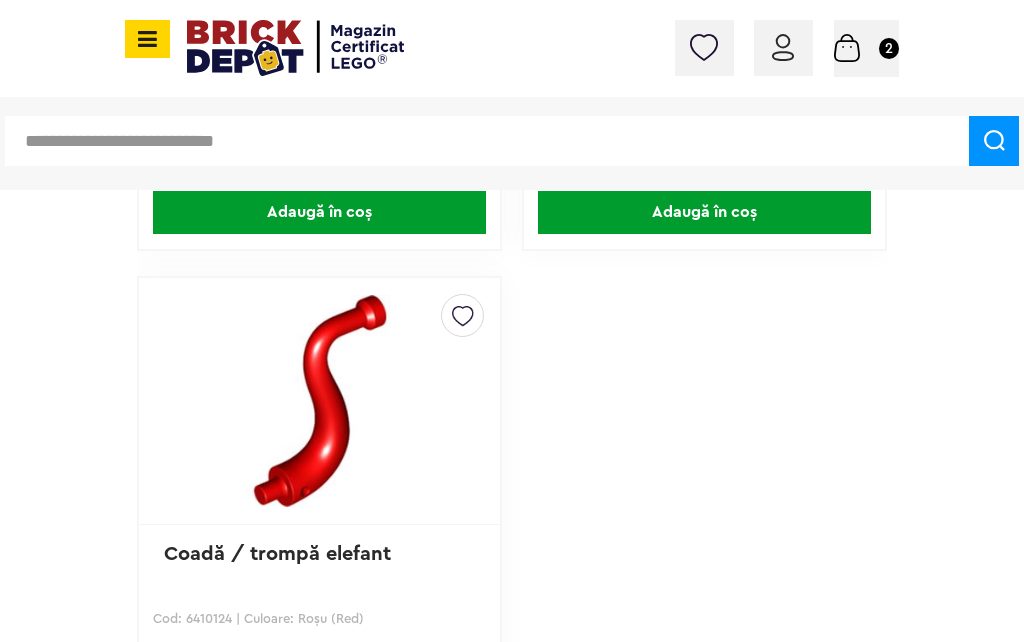 click at bounding box center [144, 39] 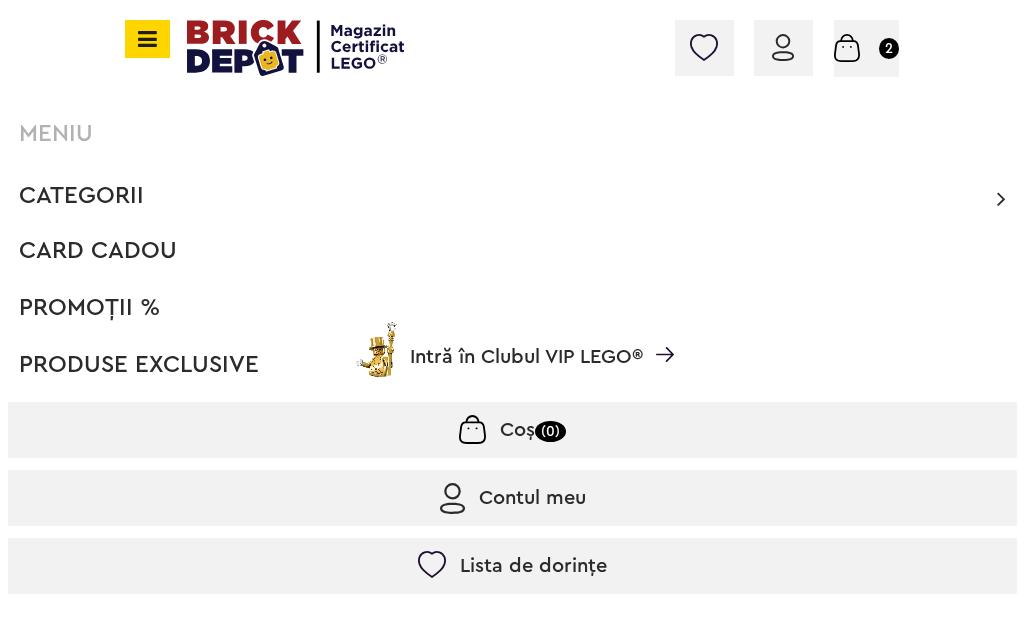 click on "Categorii" at bounding box center (81, 196) 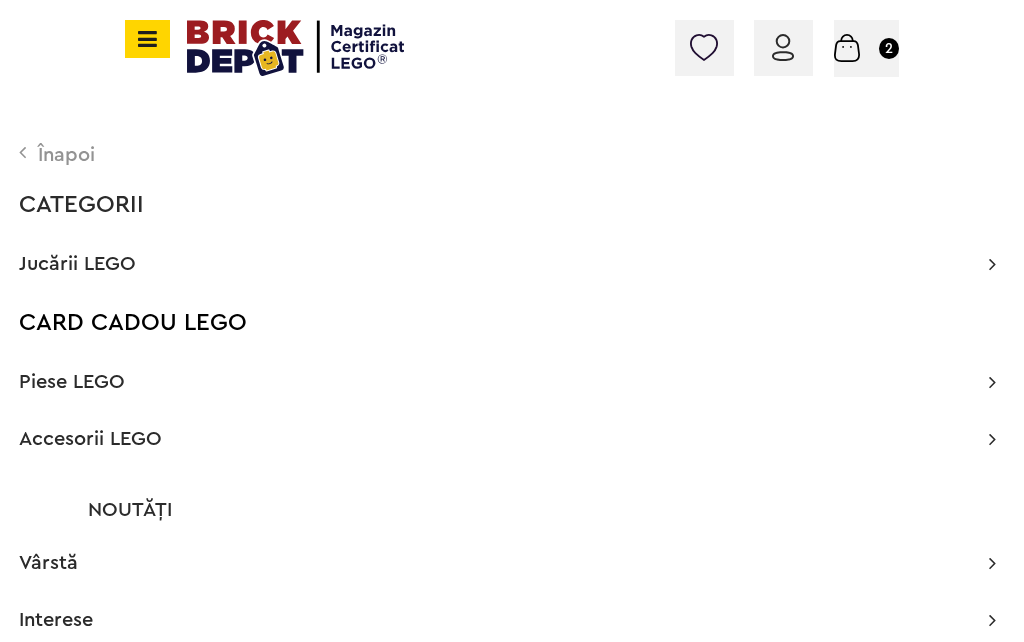 click on "Piese LEGO" at bounding box center (72, 382) 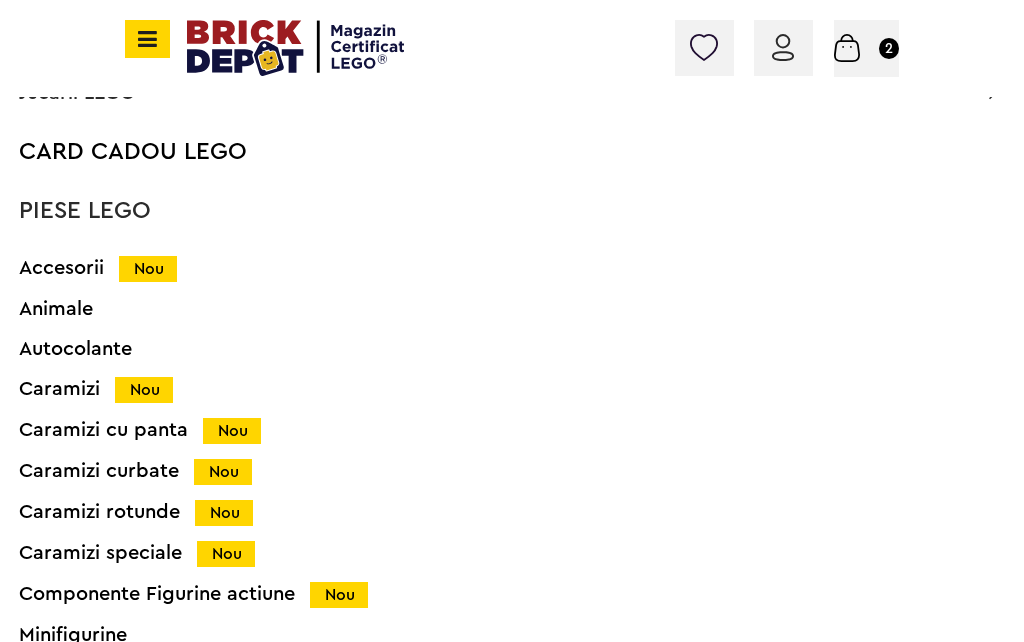 scroll, scrollTop: 111, scrollLeft: 0, axis: vertical 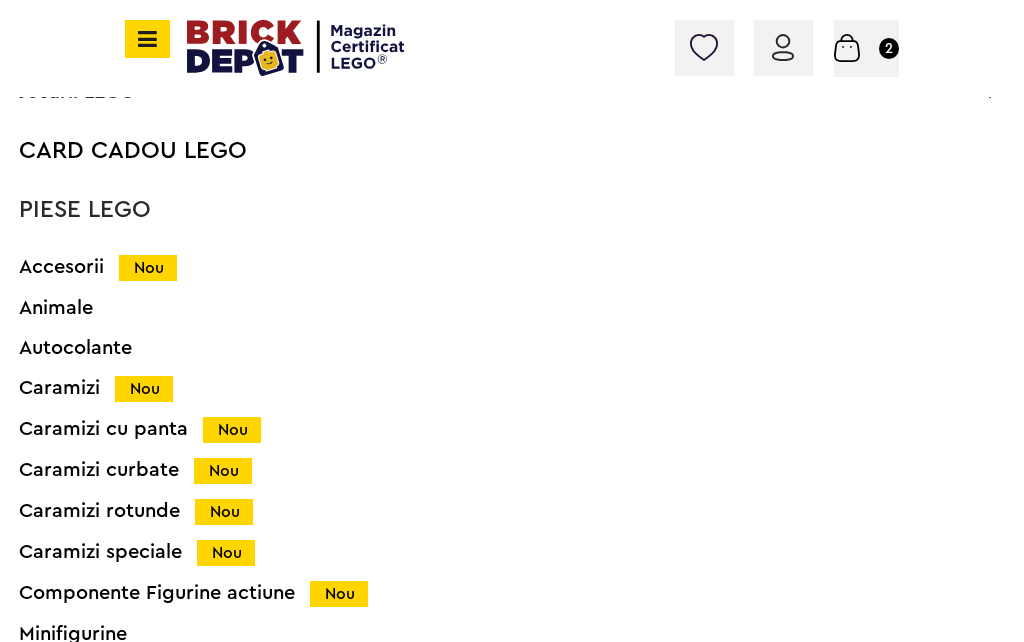 click on "Animale" at bounding box center (484, 308) 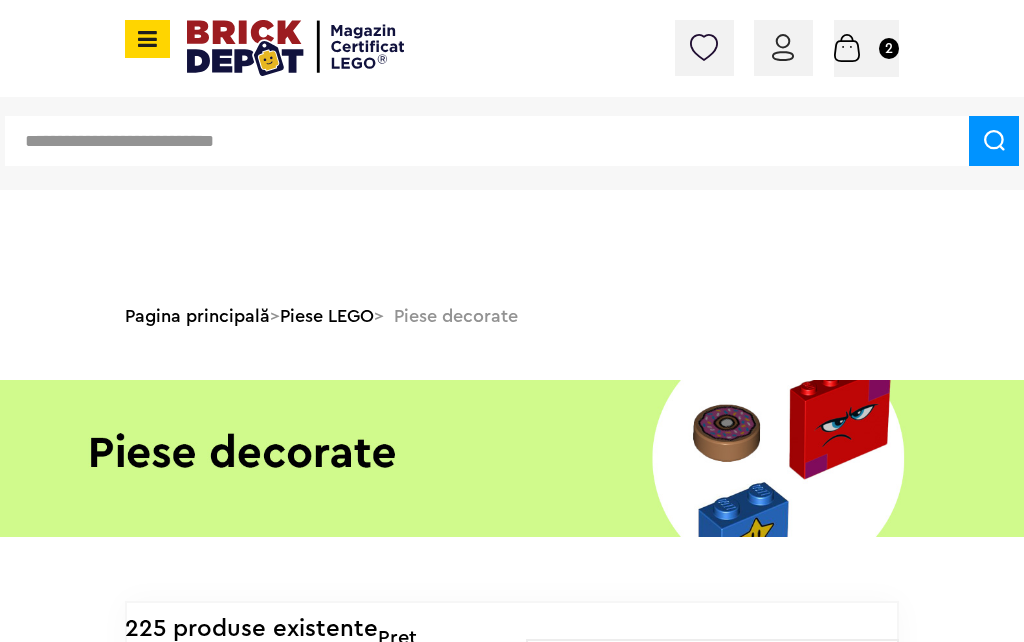 scroll, scrollTop: 526, scrollLeft: 0, axis: vertical 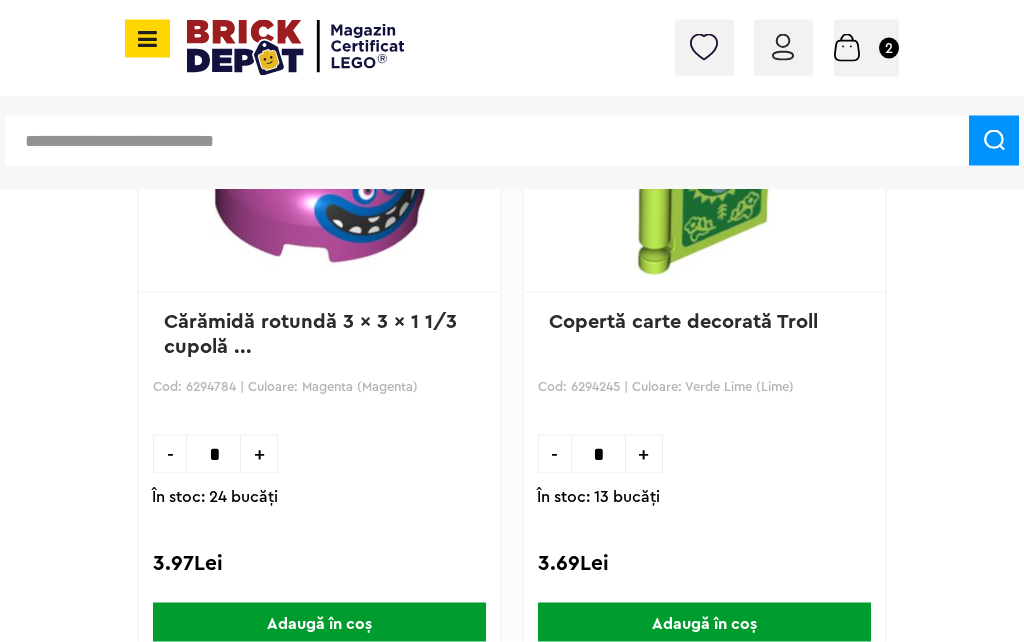click at bounding box center [144, 39] 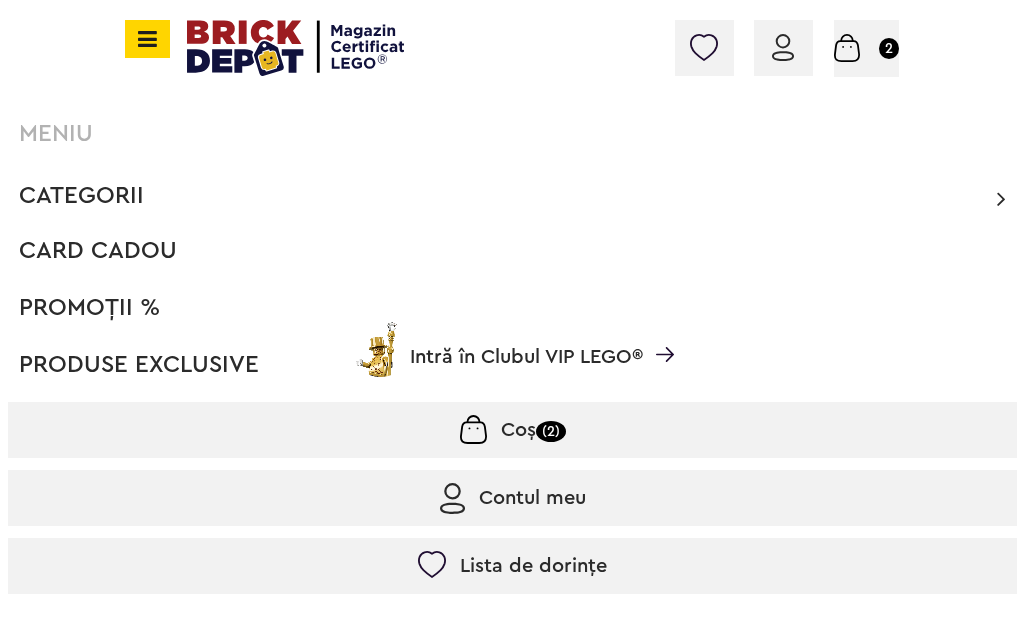 click on "Categorii" at bounding box center (81, 196) 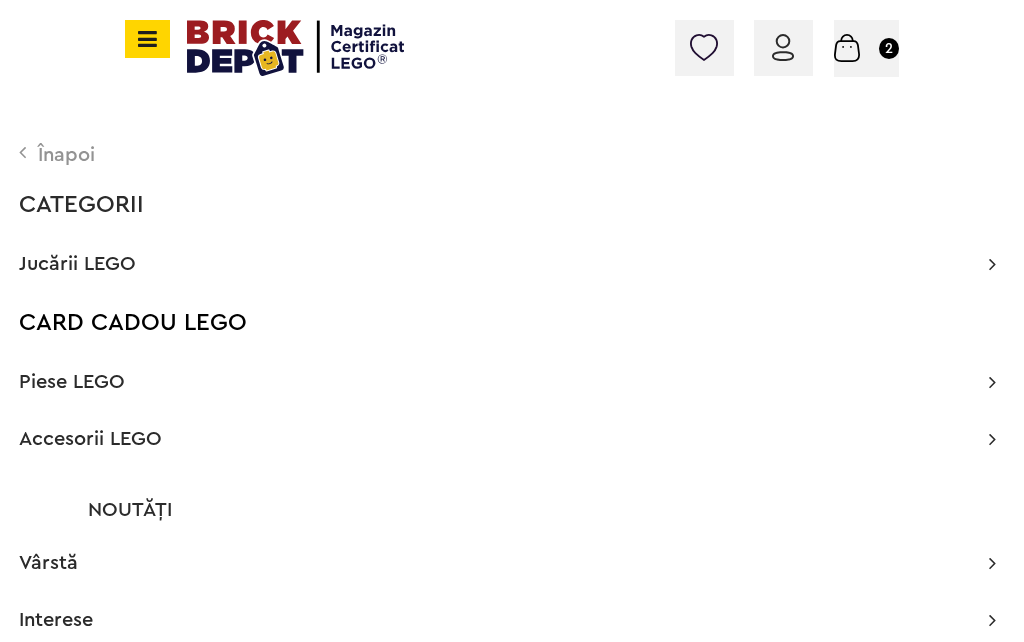 click on "Piese LEGO" at bounding box center [72, 382] 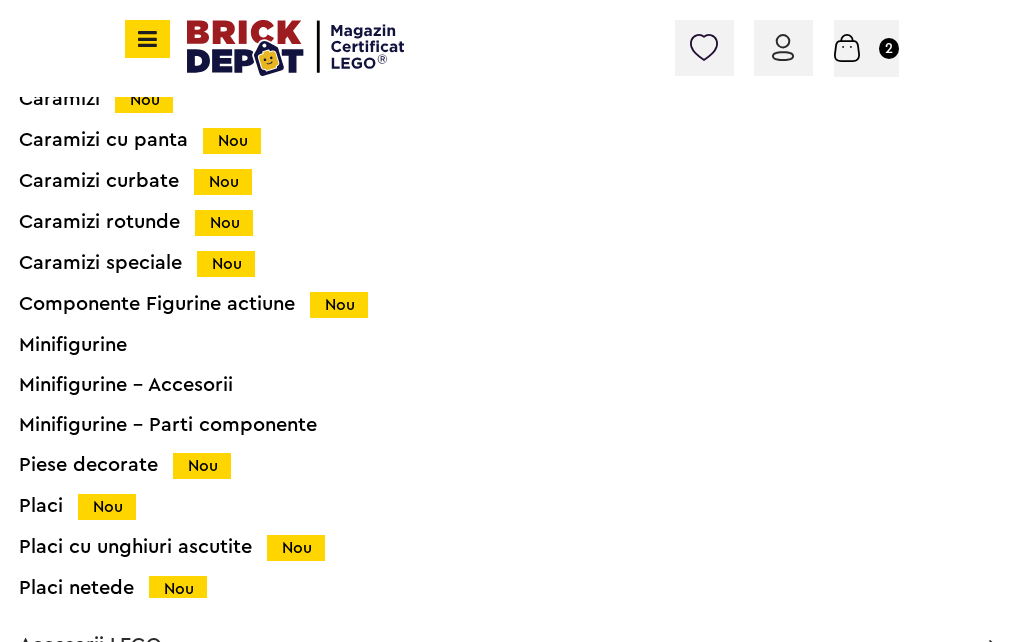 scroll, scrollTop: 399, scrollLeft: 0, axis: vertical 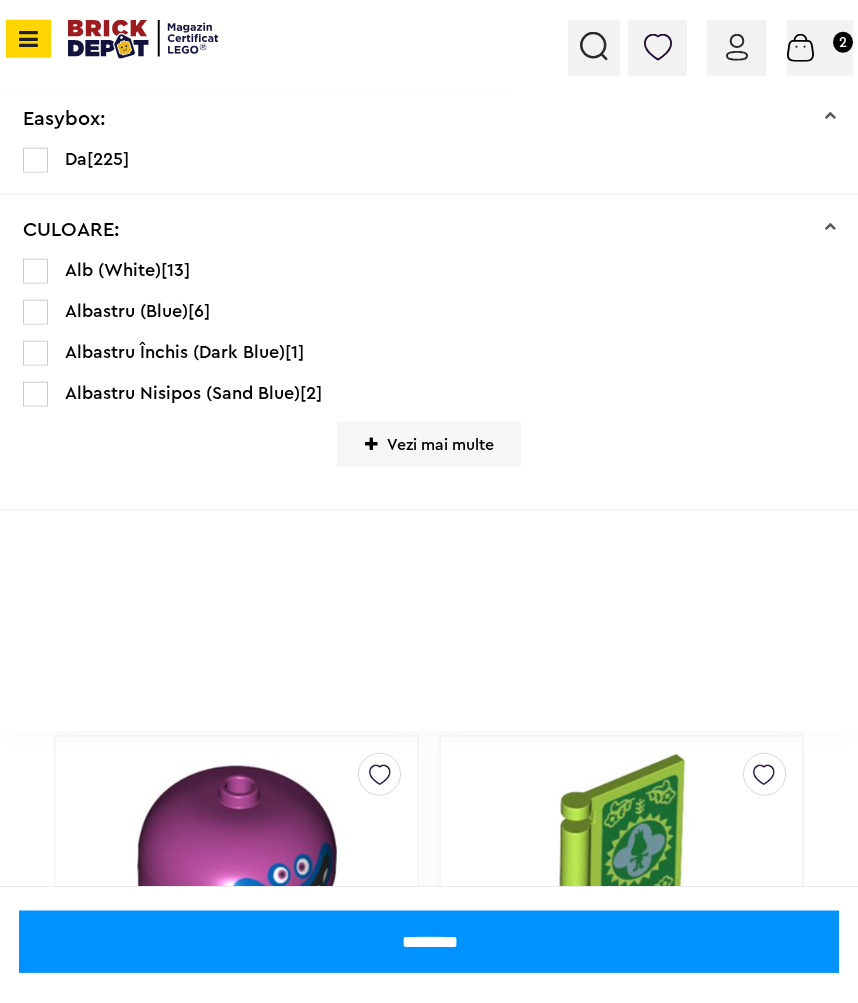click at bounding box center [28, 39] 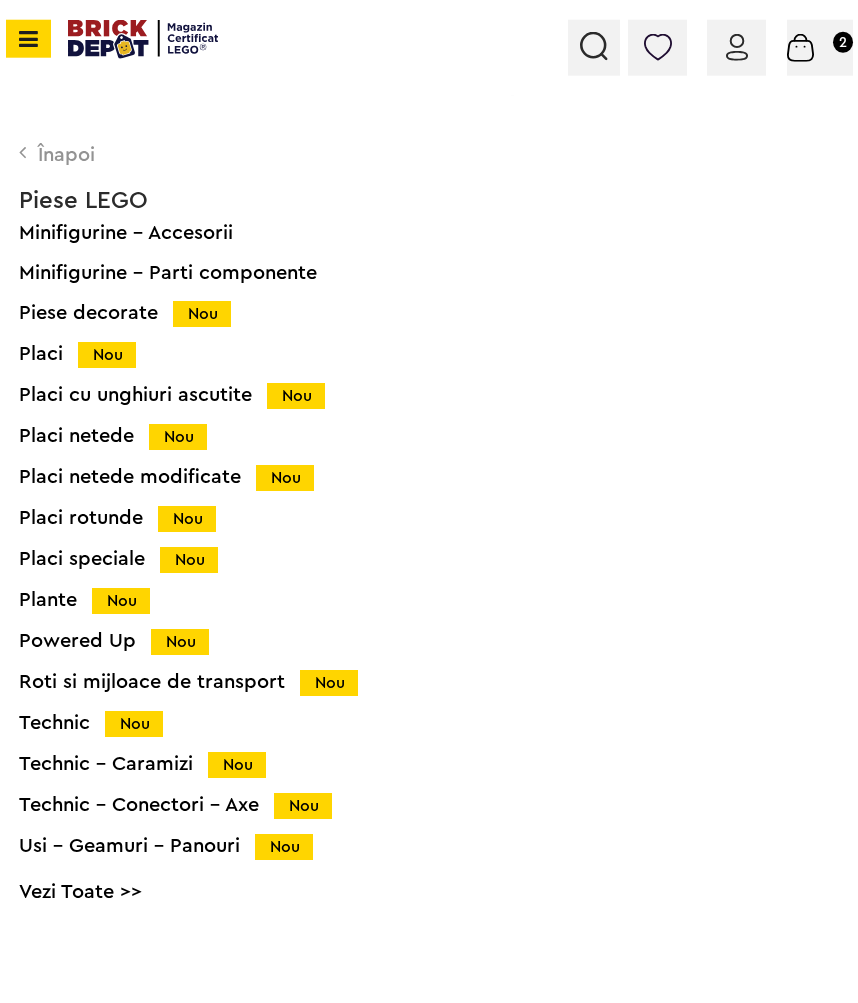 scroll, scrollTop: 433, scrollLeft: 0, axis: vertical 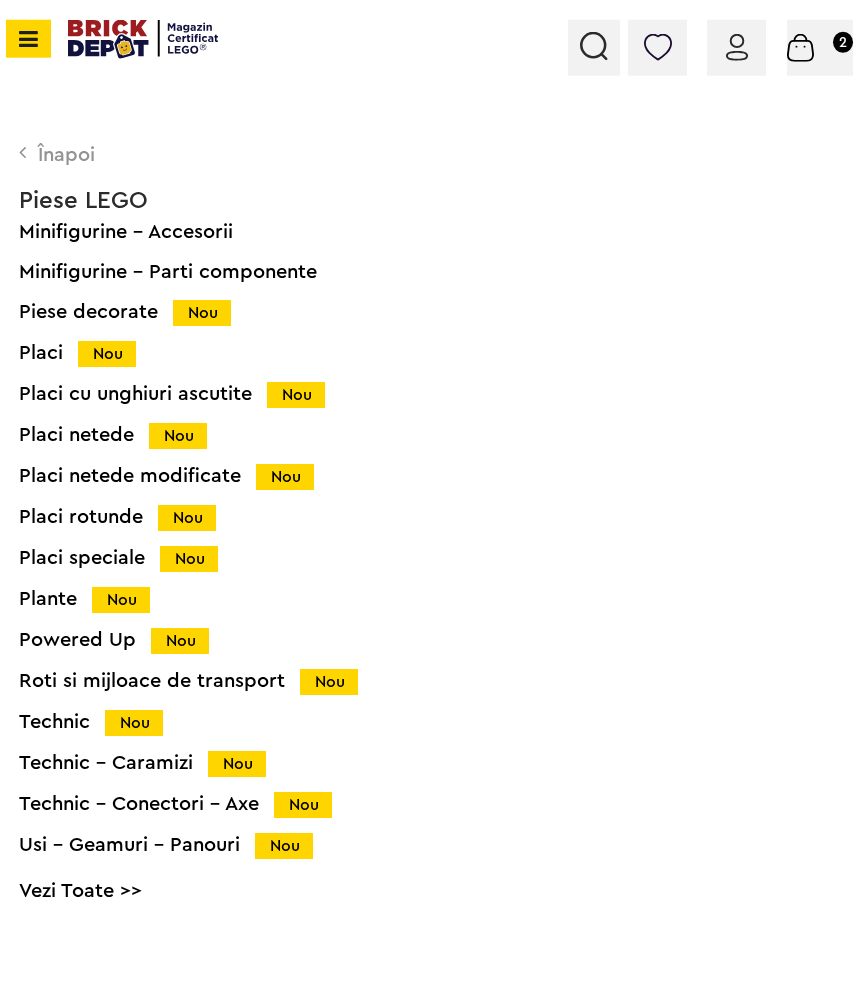 click on "Nou" at bounding box center (121, 600) 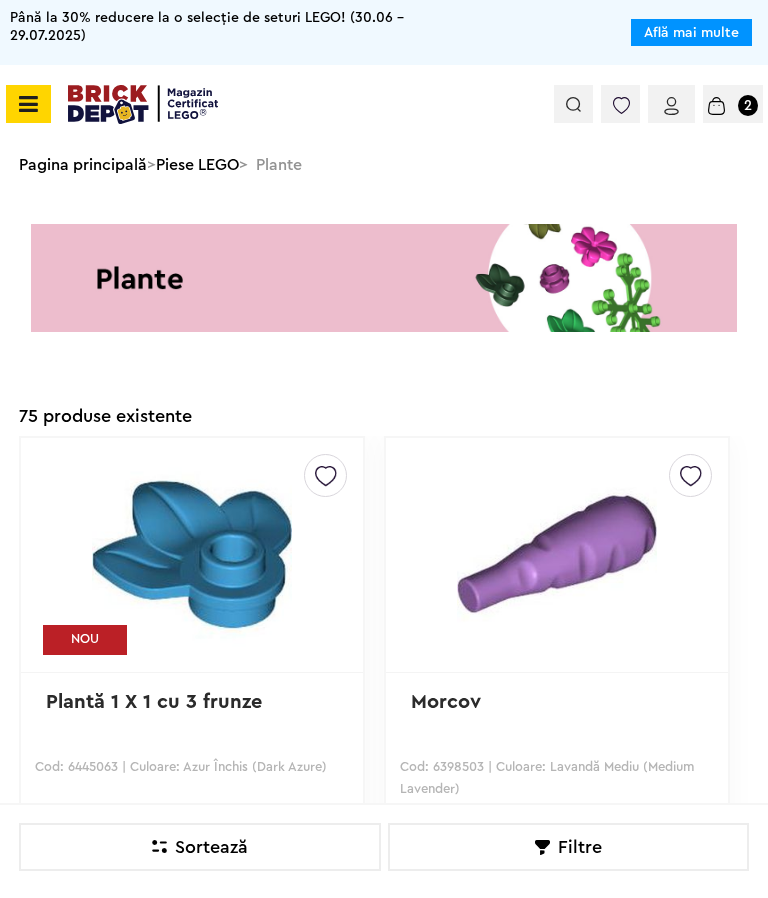 scroll, scrollTop: 99, scrollLeft: 0, axis: vertical 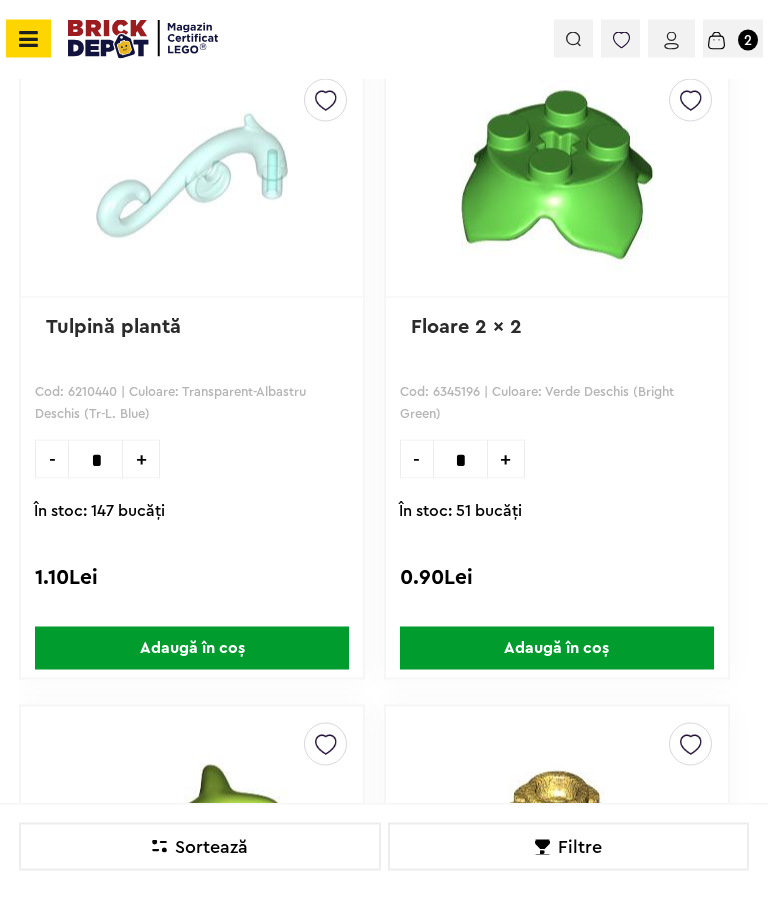 click on "Adaugă în coș" at bounding box center (557, 648) 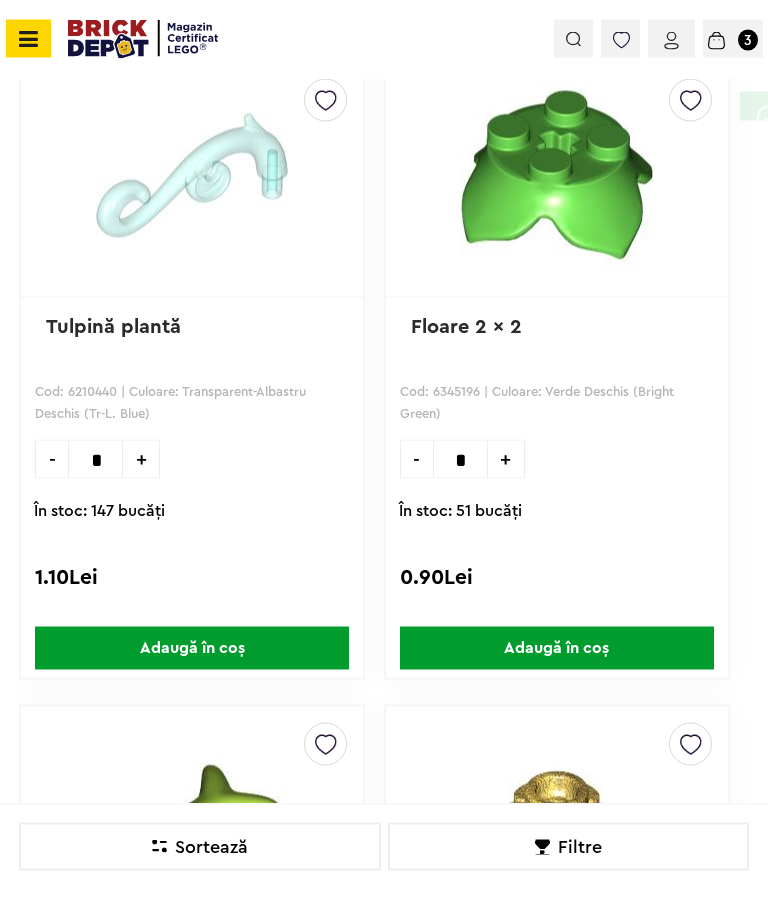 scroll, scrollTop: 6977, scrollLeft: 0, axis: vertical 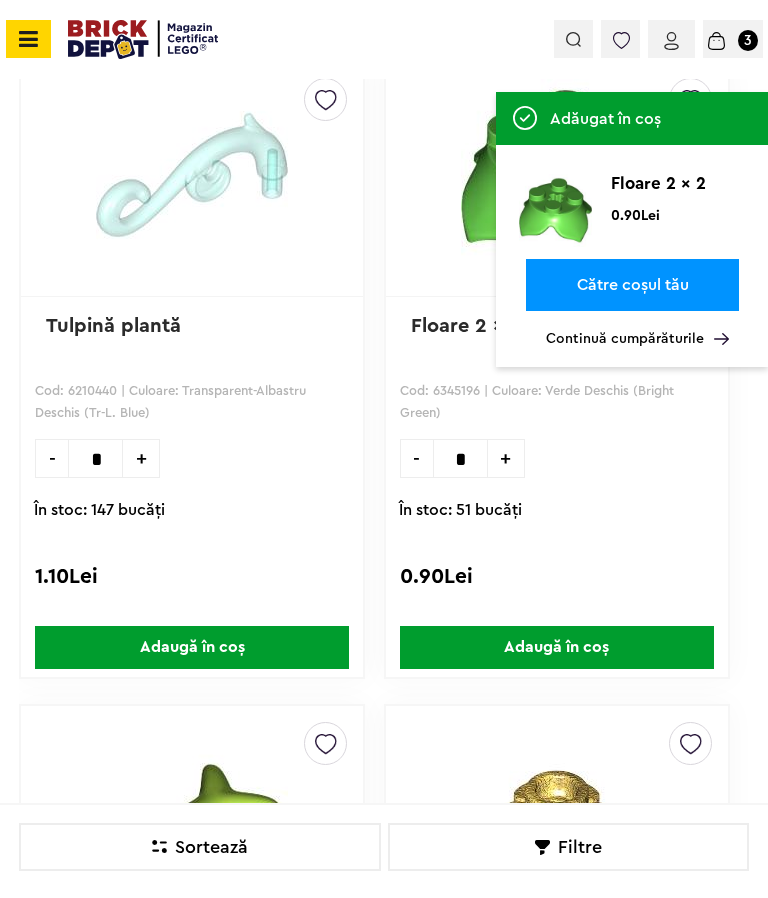click at bounding box center (721, 335) 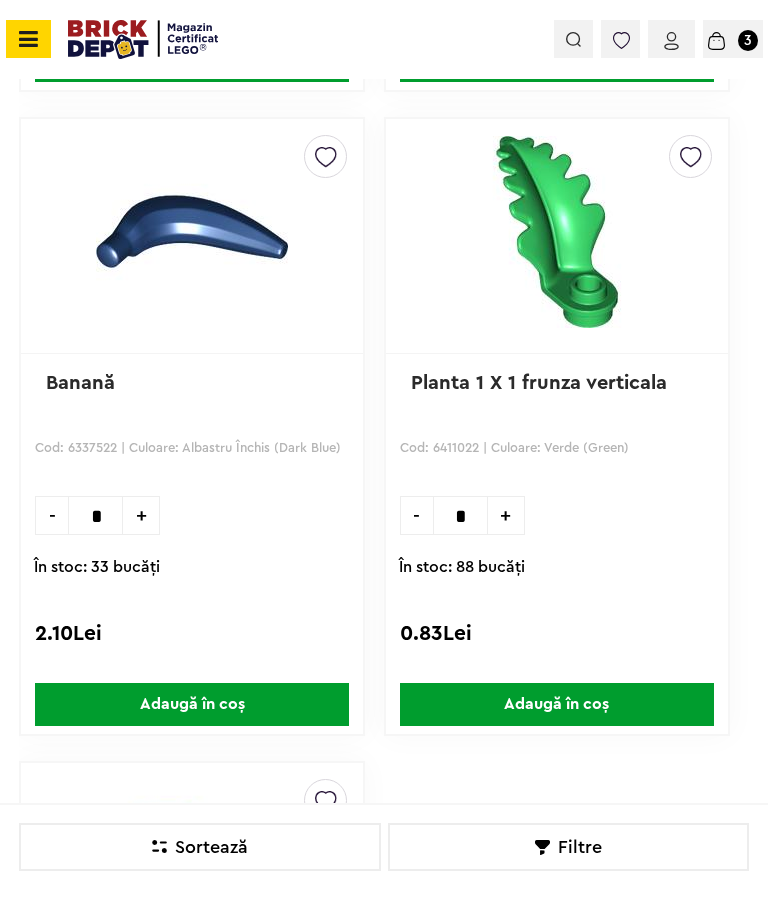 scroll, scrollTop: 8207, scrollLeft: 0, axis: vertical 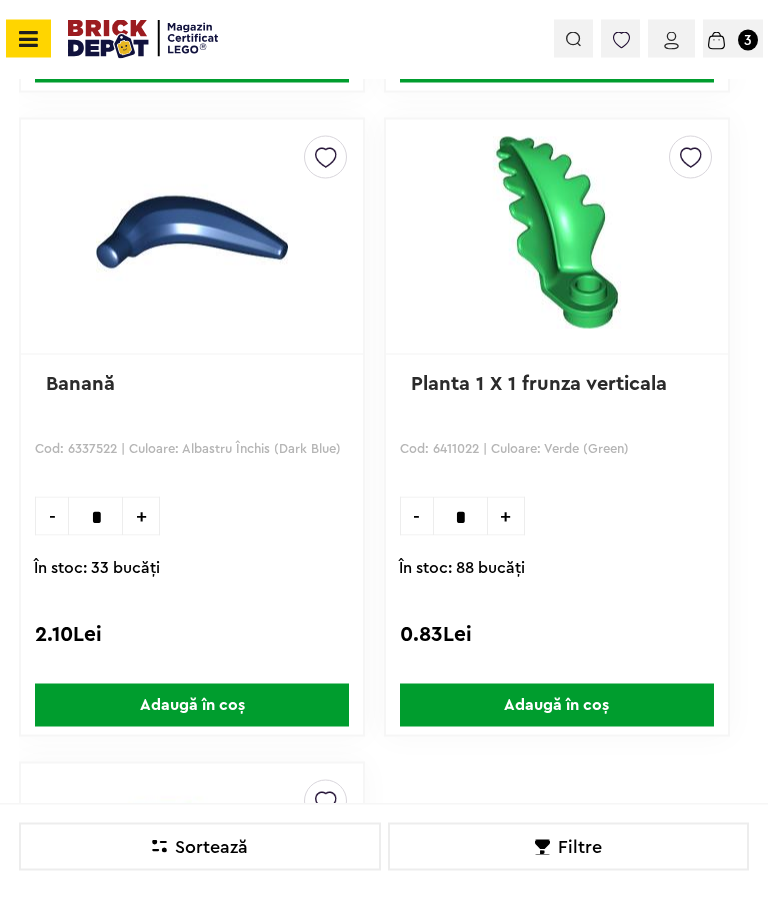click on "Adaugă în coș" at bounding box center (557, 705) 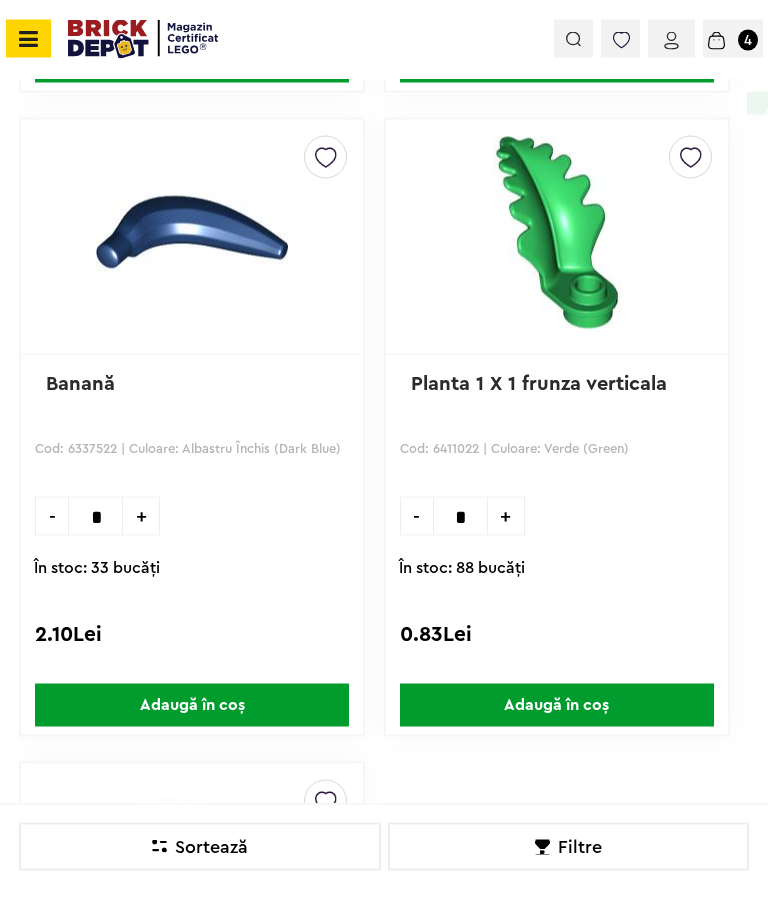 scroll, scrollTop: 8208, scrollLeft: 0, axis: vertical 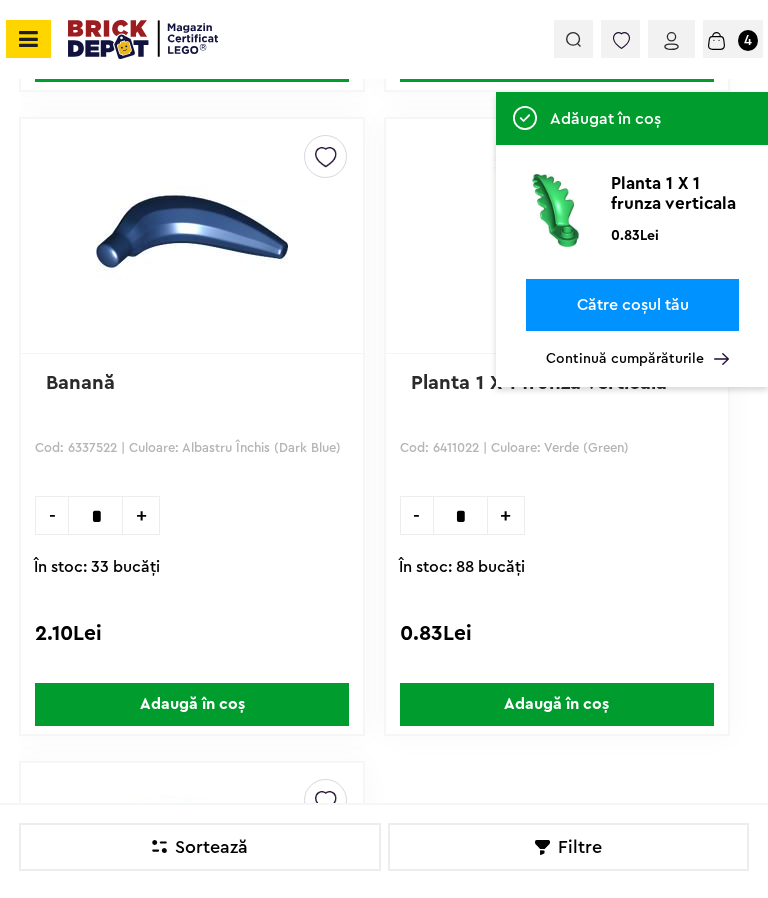 click on "Continuă cumpărăturile" at bounding box center (637, 359) 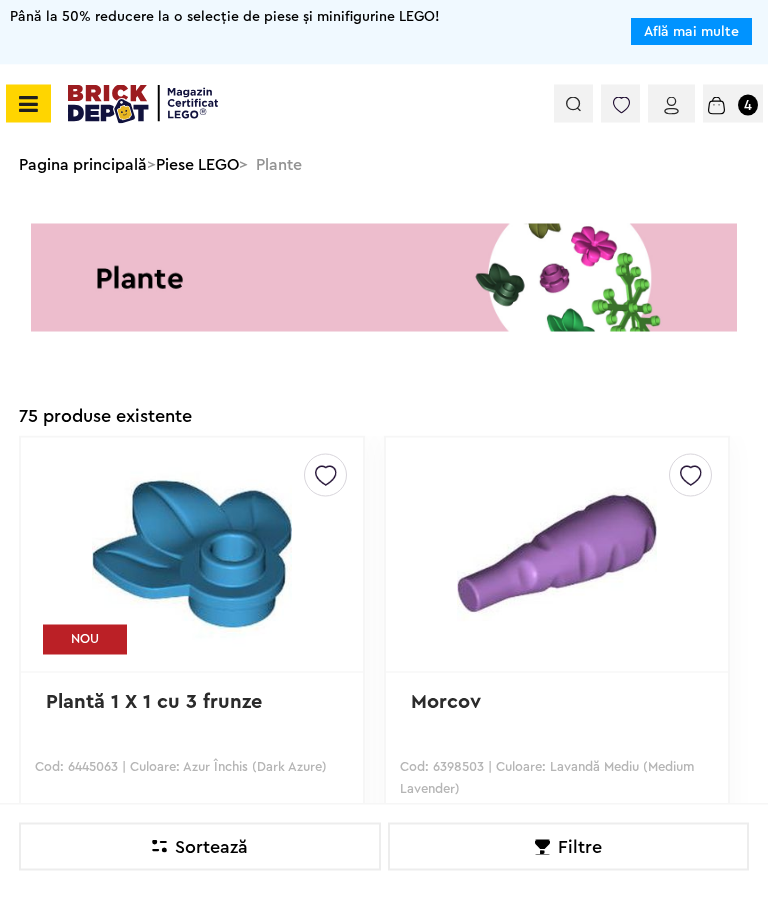 scroll, scrollTop: 0, scrollLeft: 0, axis: both 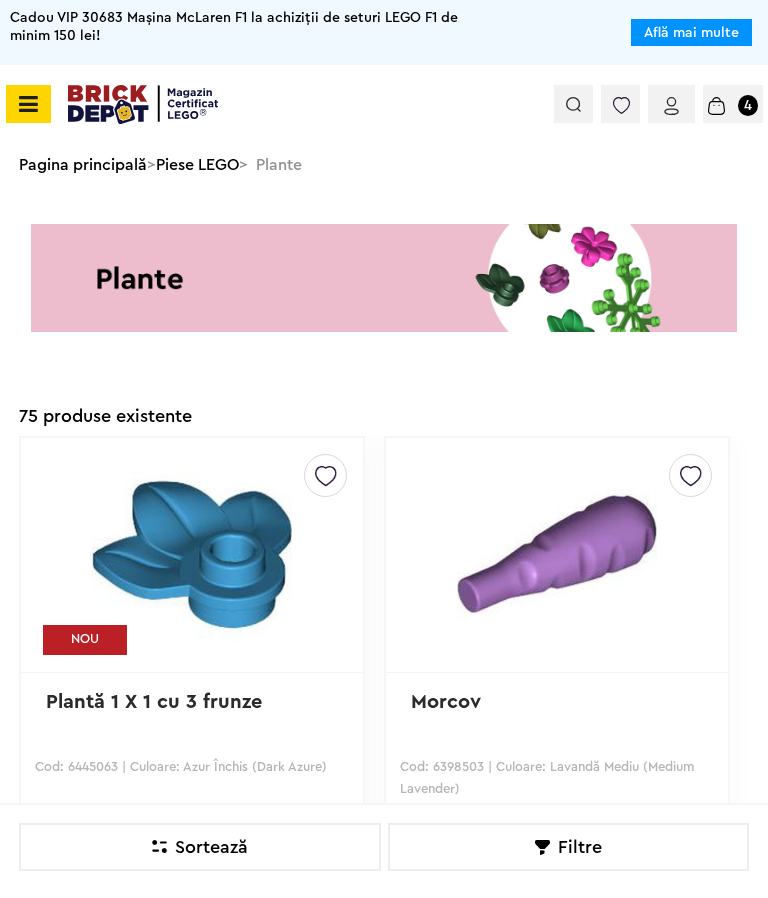 click at bounding box center (28, 104) 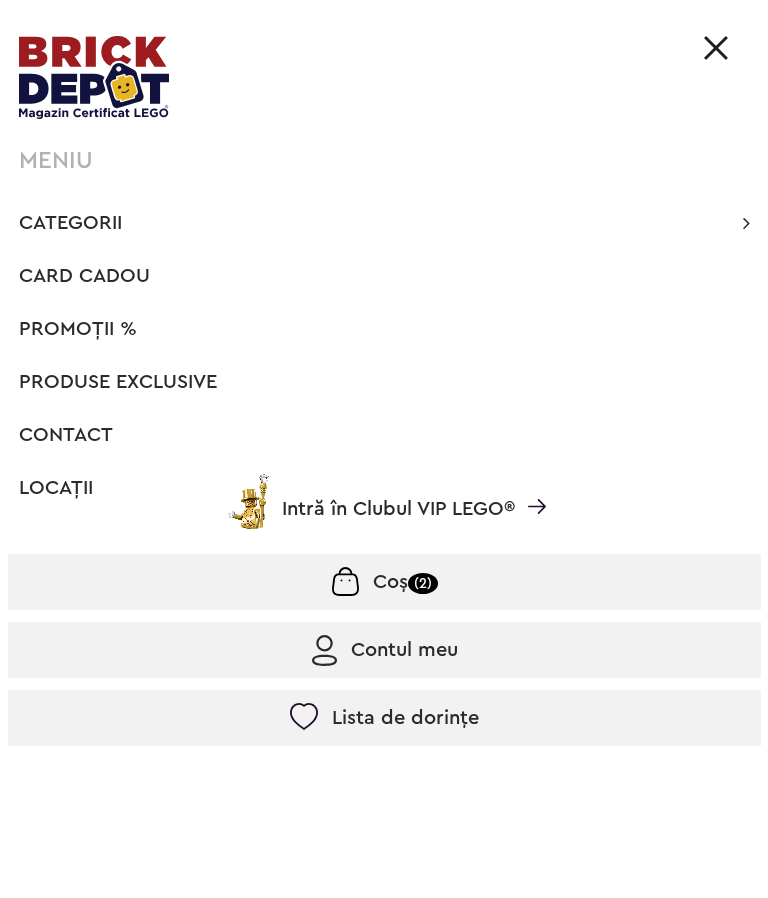 click on "Categorii" at bounding box center (70, 223) 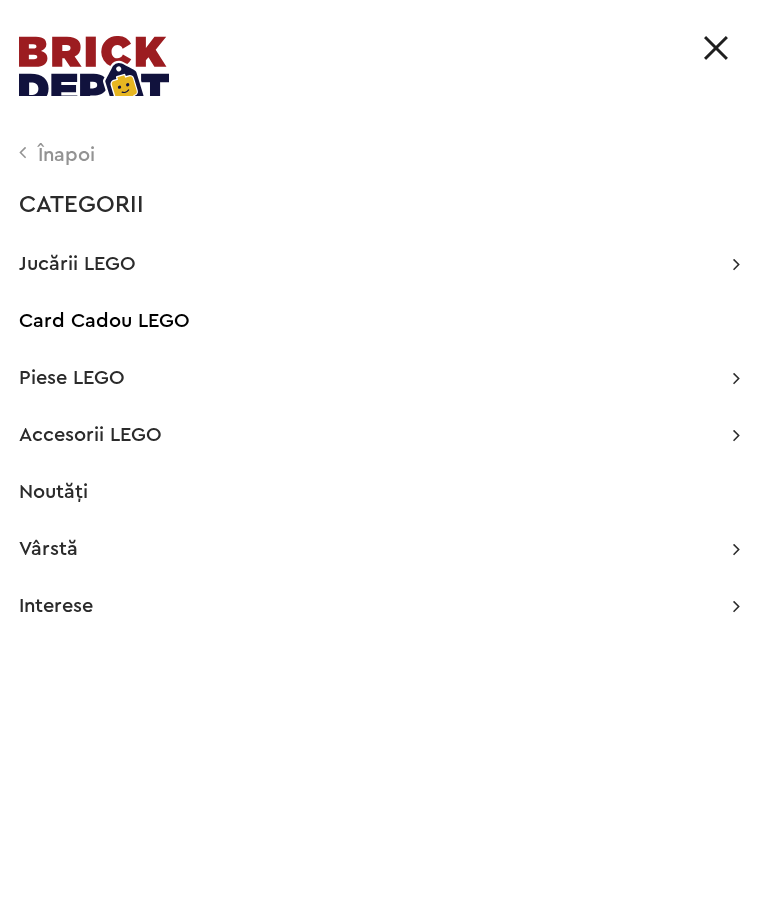 click on "Piese LEGO" at bounding box center (72, 378) 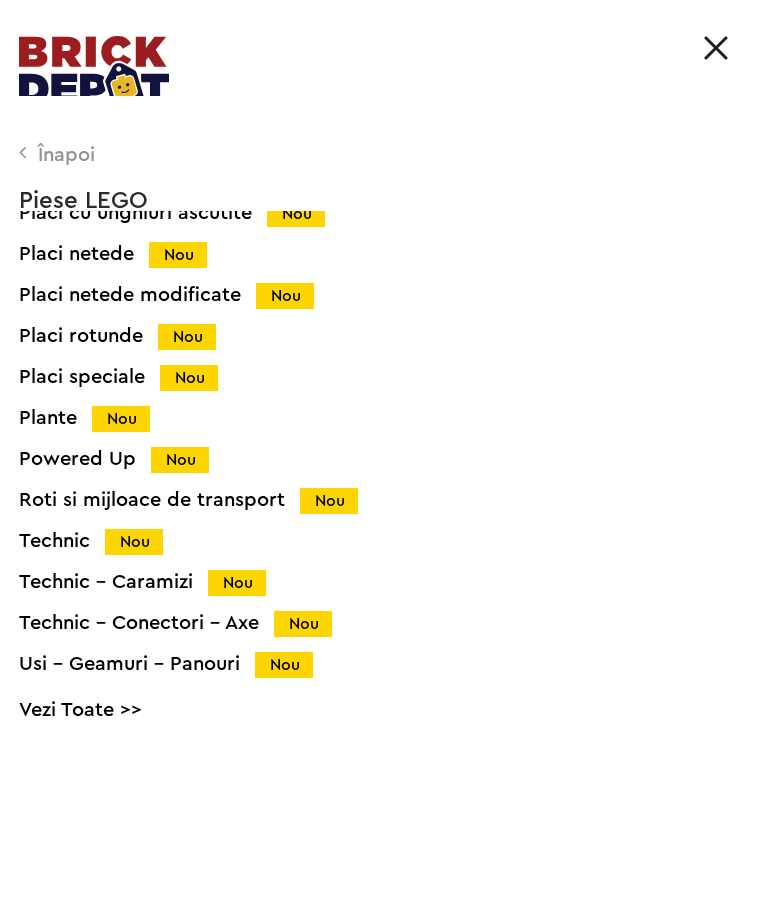scroll, scrollTop: 613, scrollLeft: 0, axis: vertical 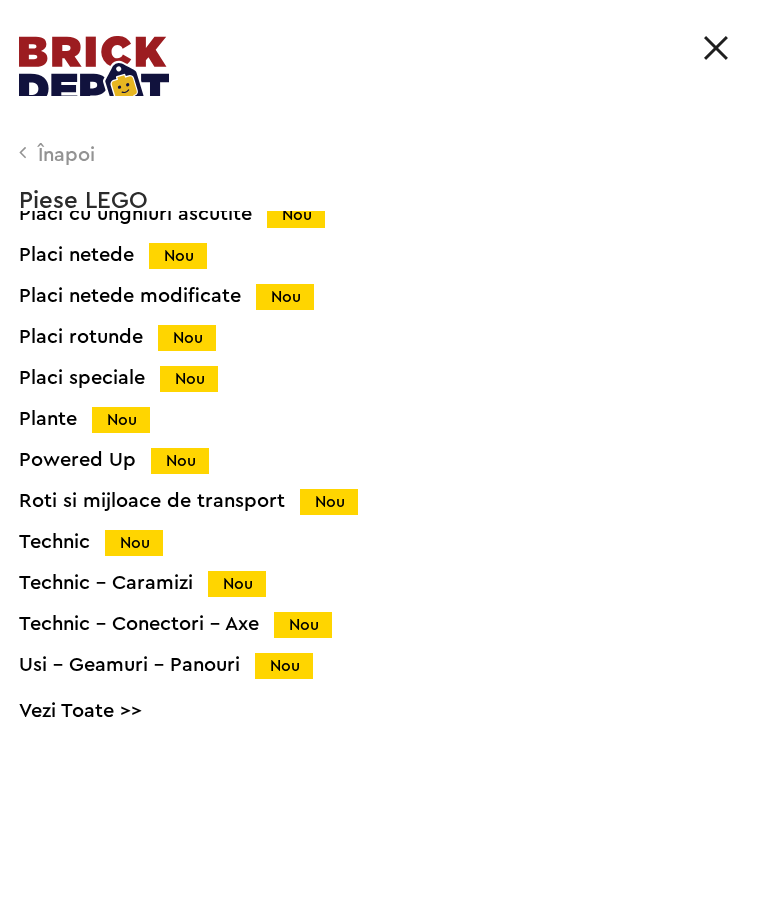 click on "Roti si mijloace de transport Nou" at bounding box center [403, 501] 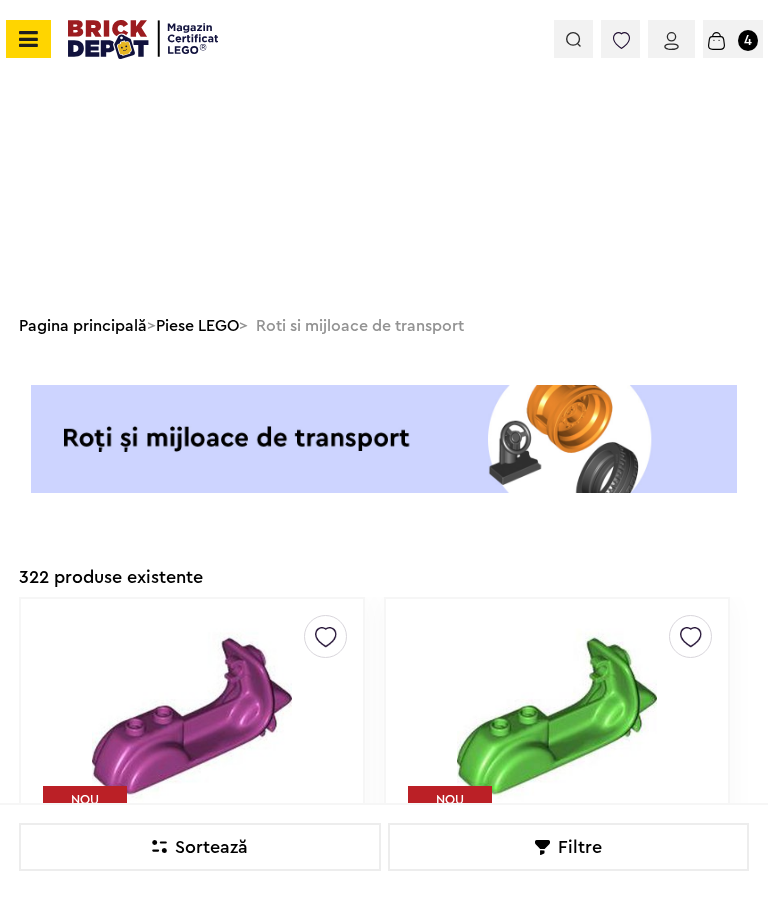 scroll, scrollTop: 110, scrollLeft: 0, axis: vertical 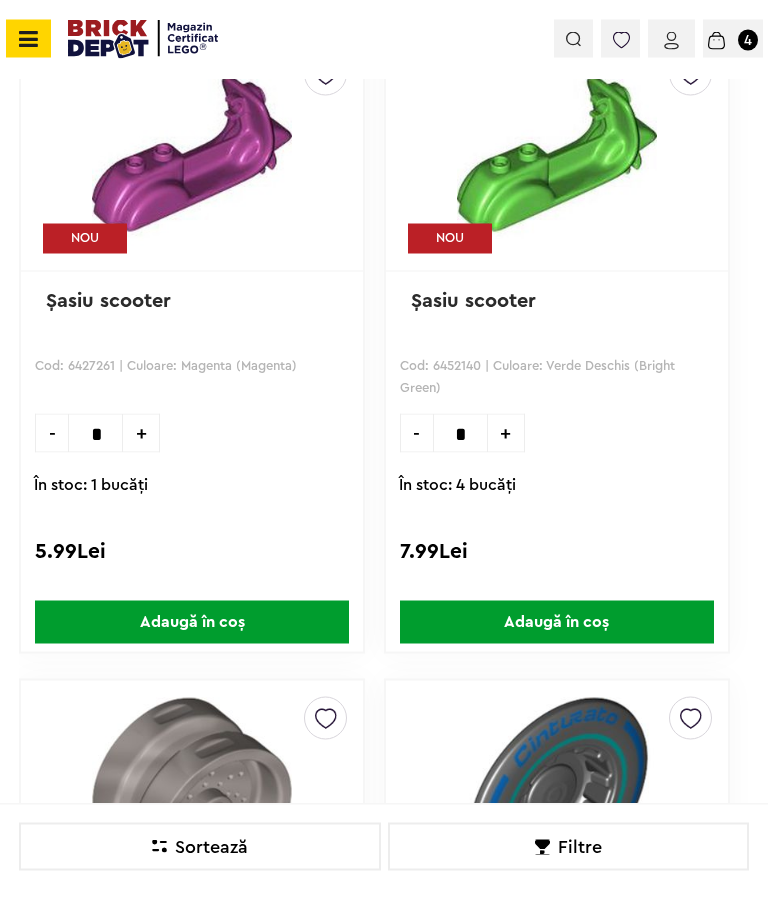 click on "Adaugă în coș" at bounding box center [557, 622] 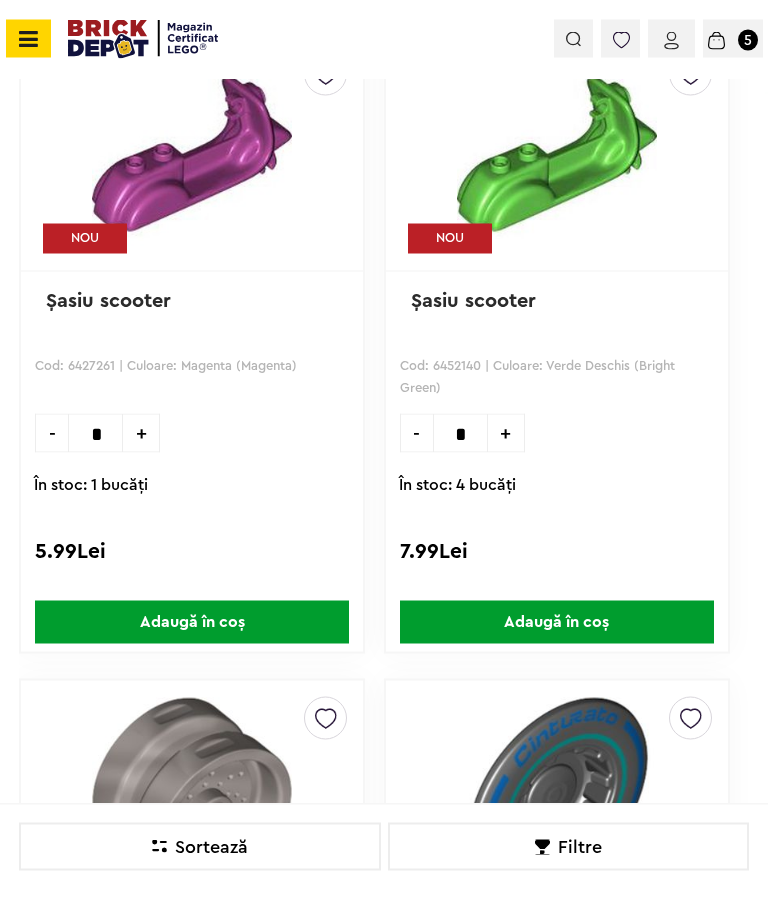scroll, scrollTop: 563, scrollLeft: 0, axis: vertical 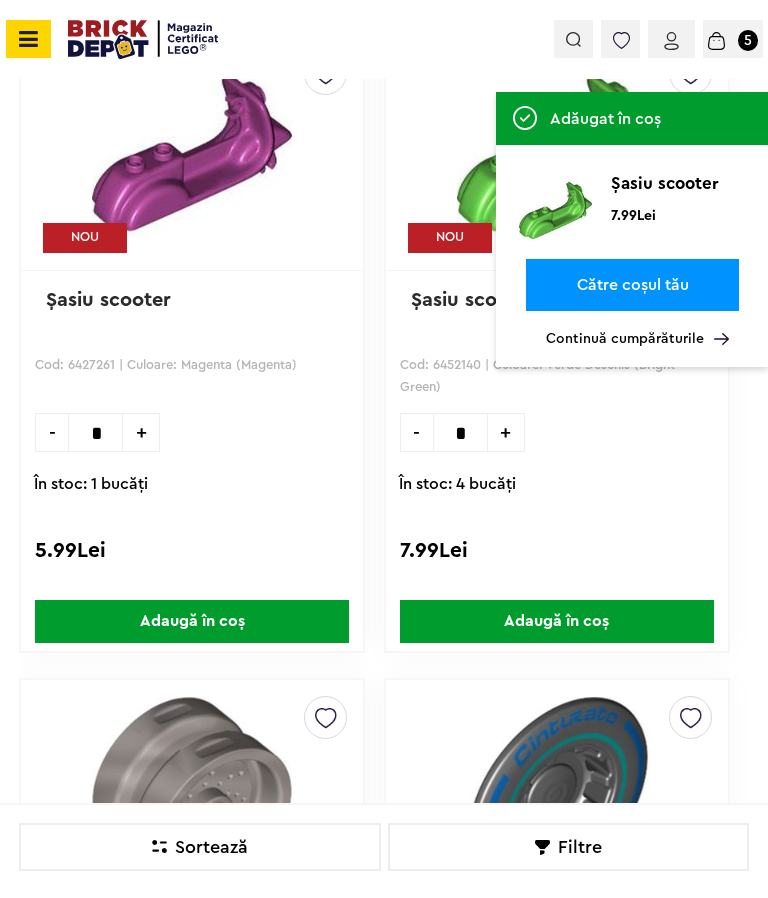 click on "Continuă cumpărăturile" at bounding box center [637, 339] 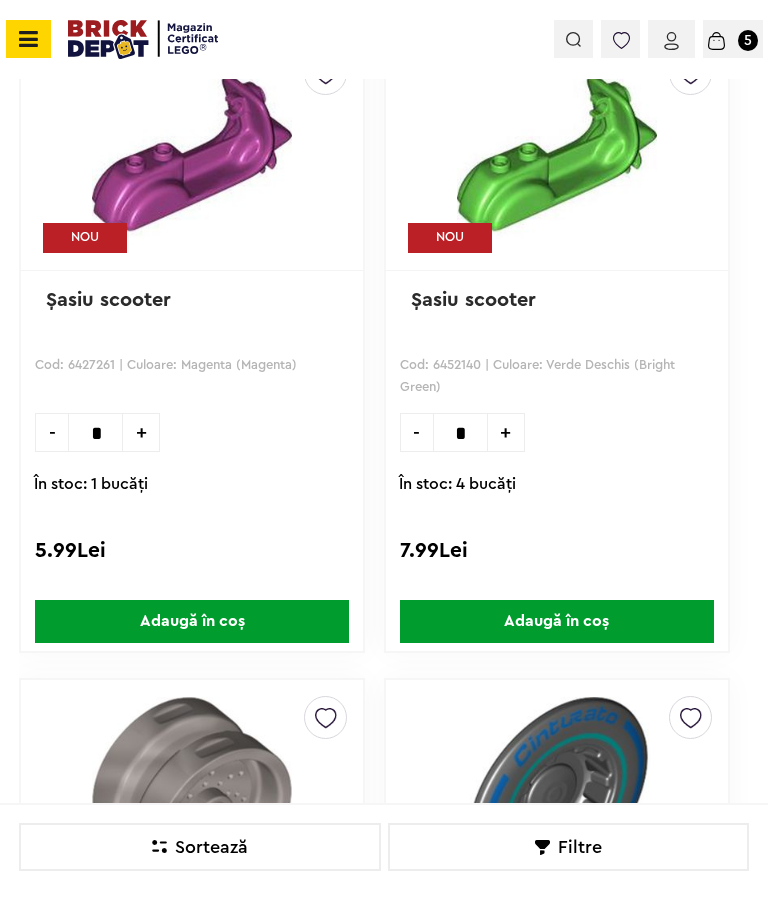 click on "Adaugă în coș" at bounding box center [192, 621] 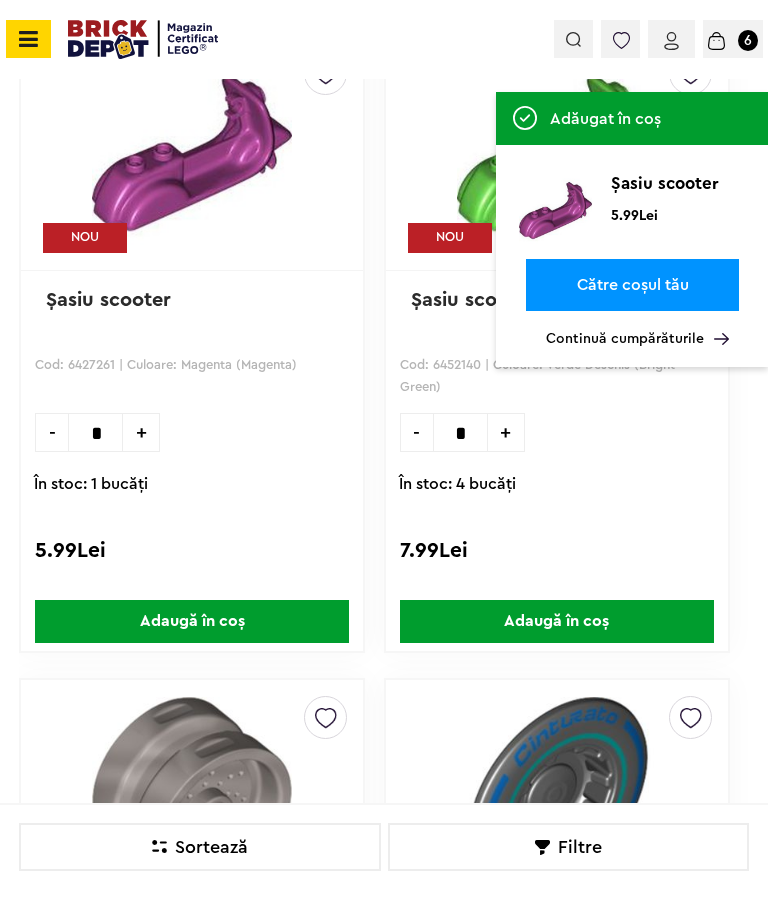 click on "Continuă cumpărăturile" at bounding box center (637, 339) 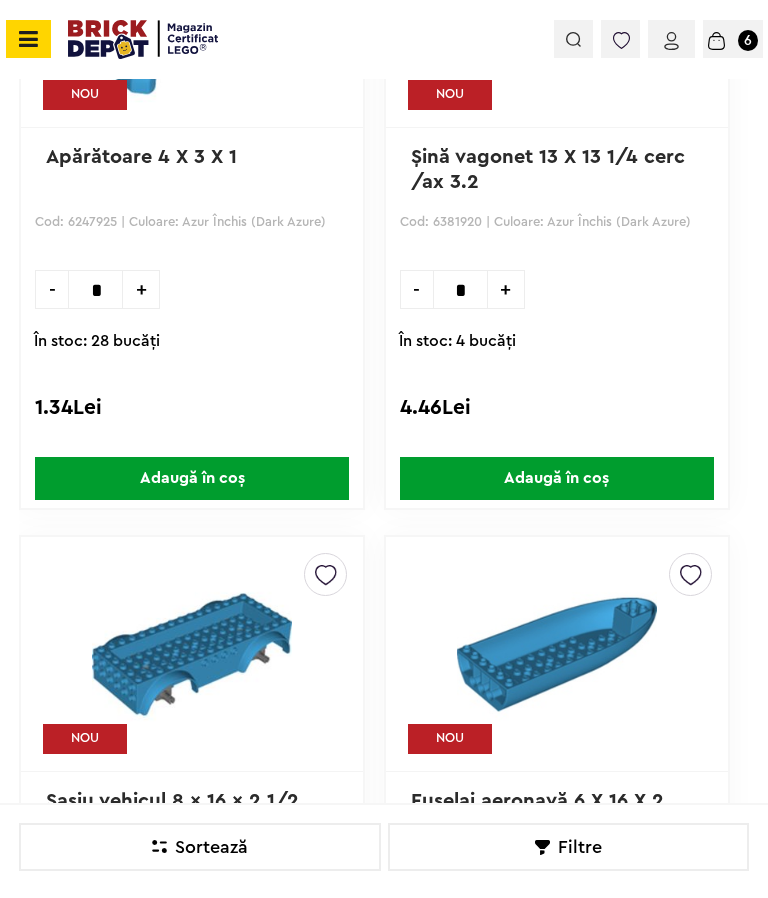 scroll, scrollTop: 4562, scrollLeft: 0, axis: vertical 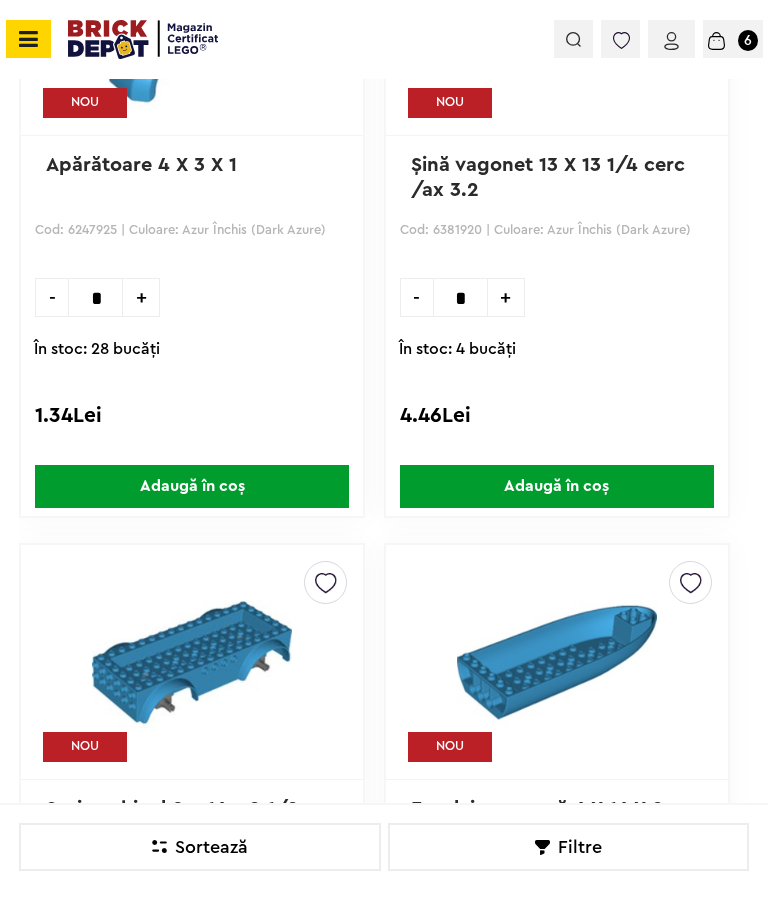 click on "Adaugă în coș" at bounding box center (557, 486) 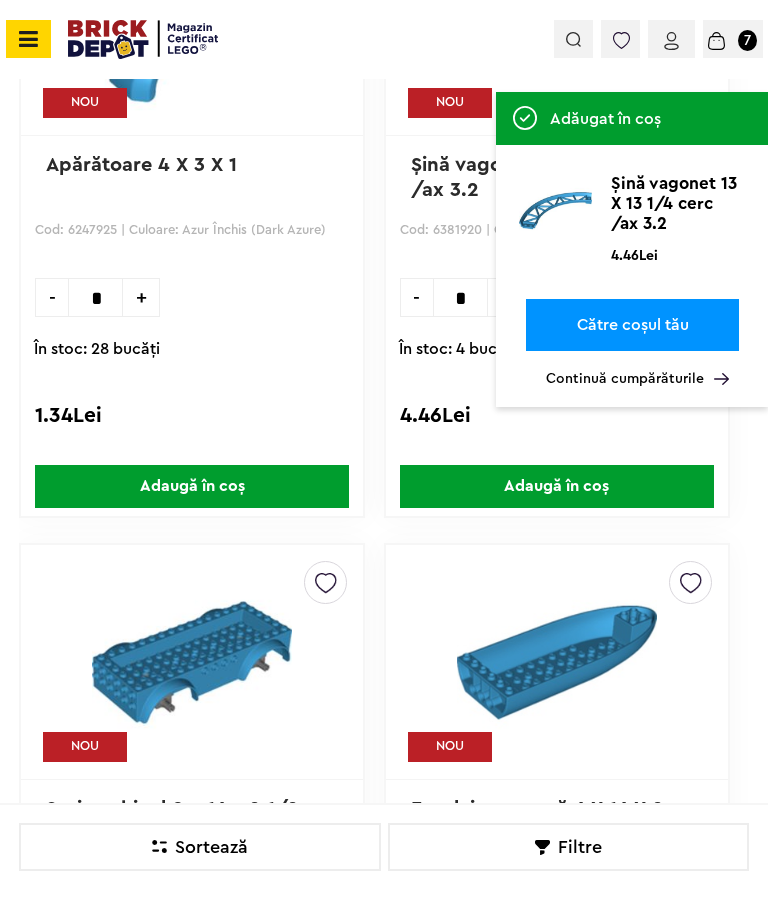 click on "Continuă cumpărăturile" at bounding box center (637, 379) 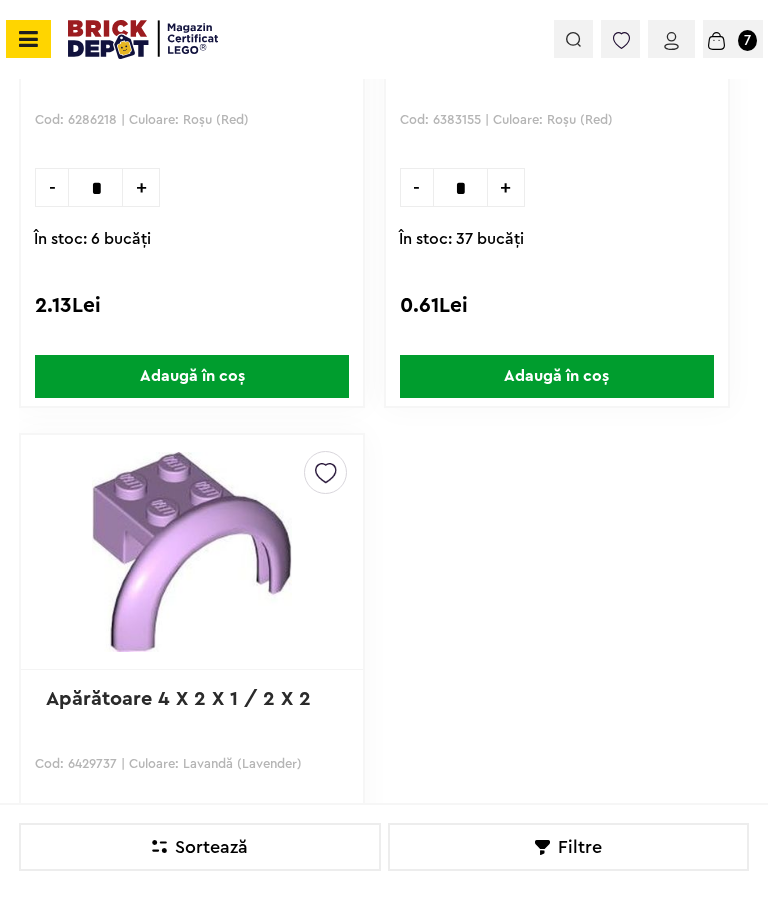 scroll, scrollTop: 8535, scrollLeft: 0, axis: vertical 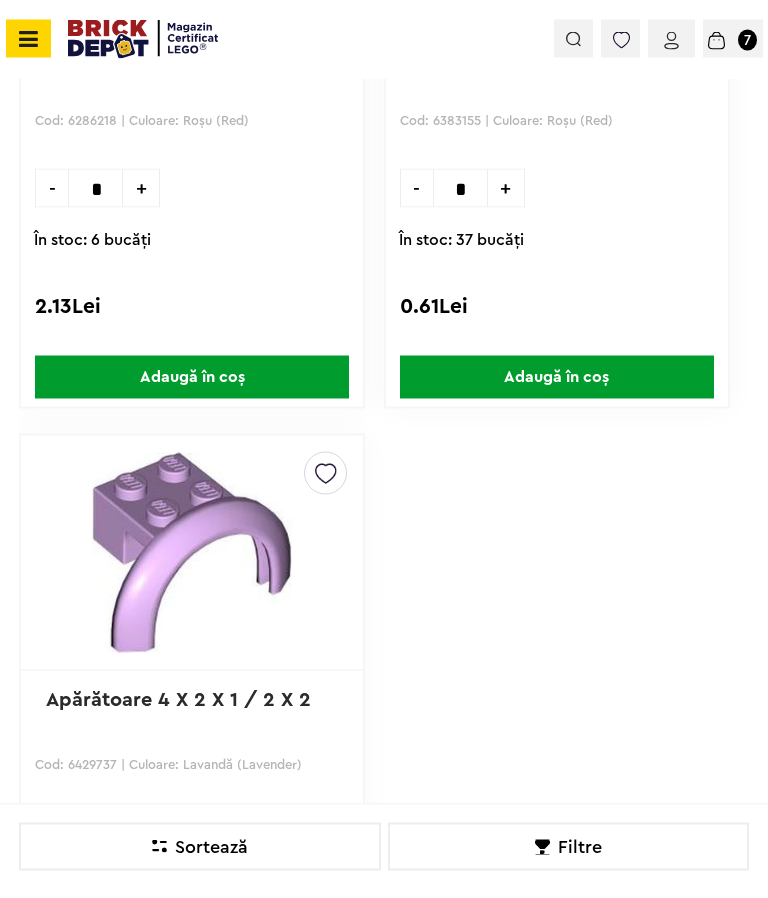 click at bounding box center (28, 39) 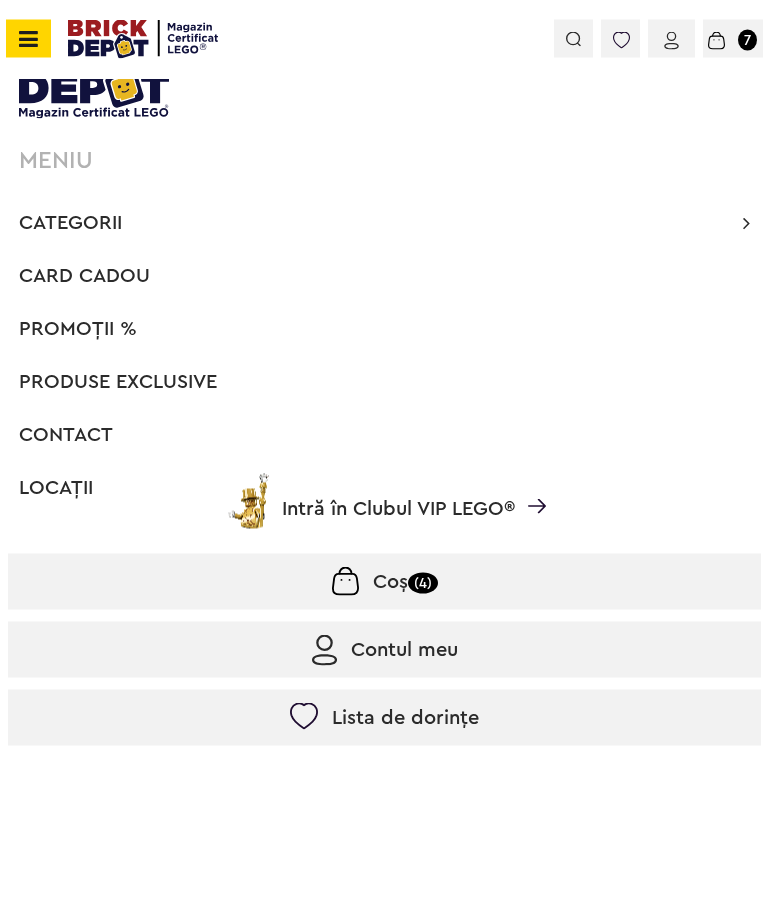 scroll, scrollTop: 8536, scrollLeft: 0, axis: vertical 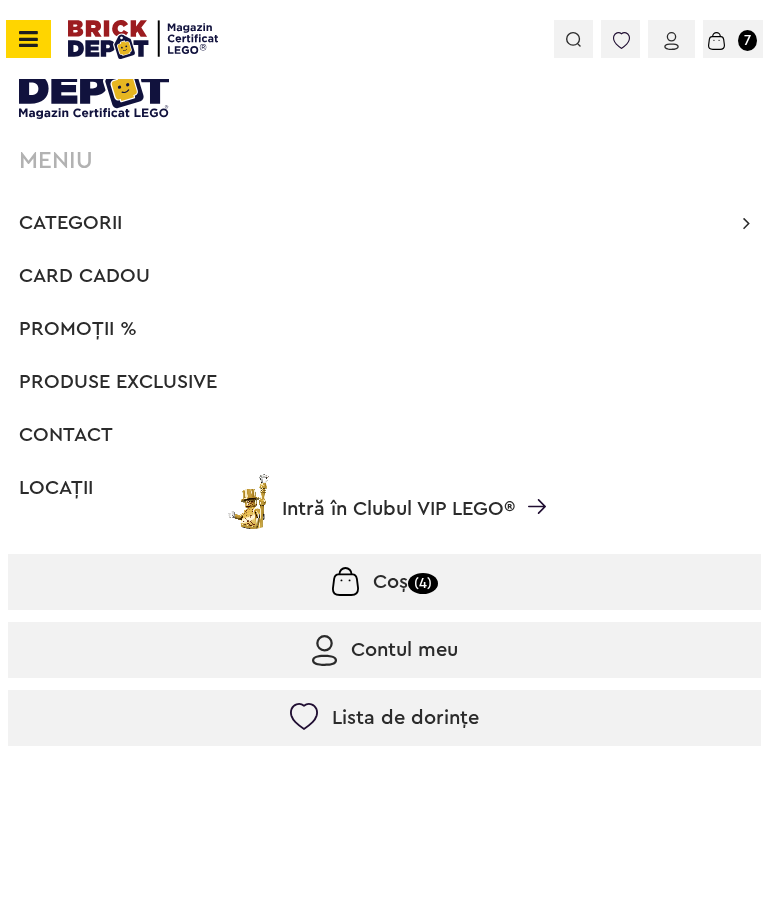 click on "Categorii" at bounding box center [70, 223] 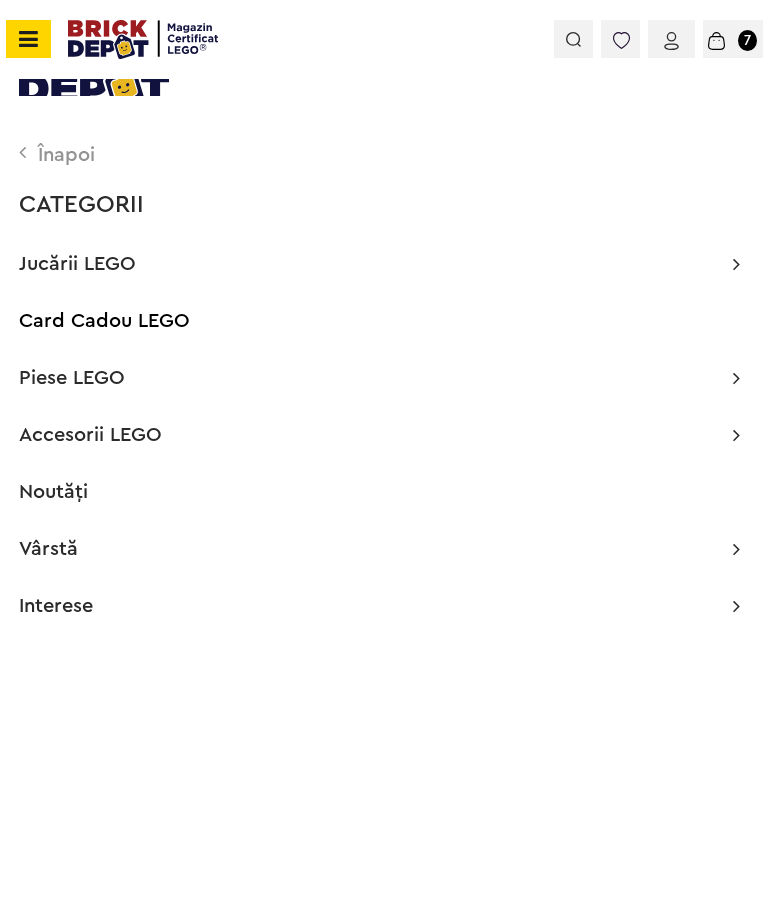 click on "Piese LEGO" at bounding box center [72, 378] 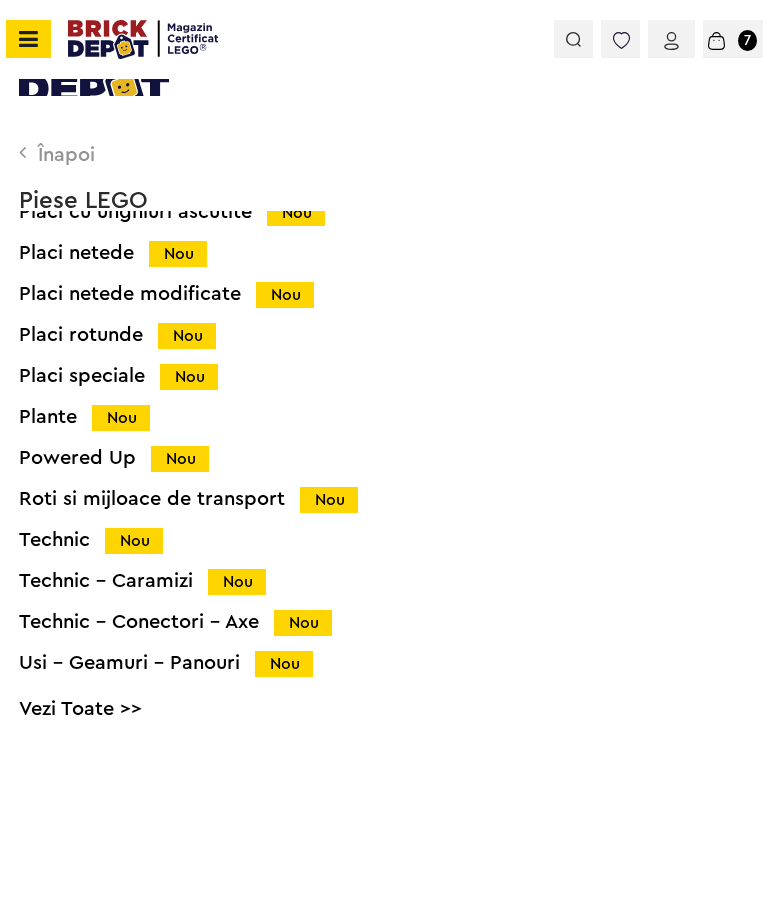 scroll, scrollTop: 613, scrollLeft: 0, axis: vertical 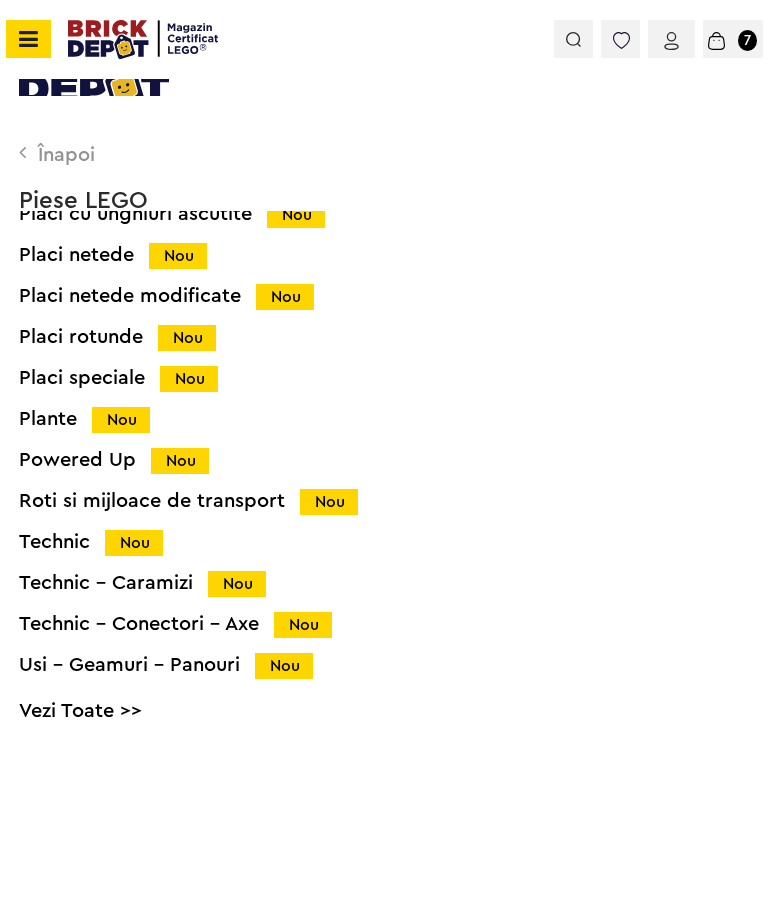 click on "Nou" at bounding box center (329, 502) 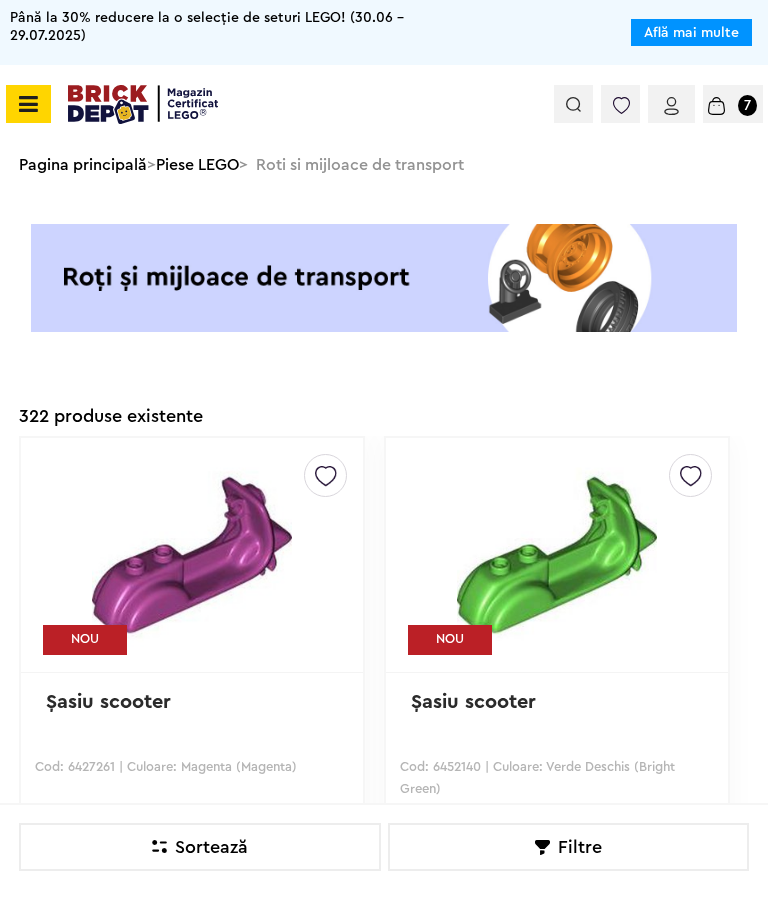scroll, scrollTop: 317, scrollLeft: 0, axis: vertical 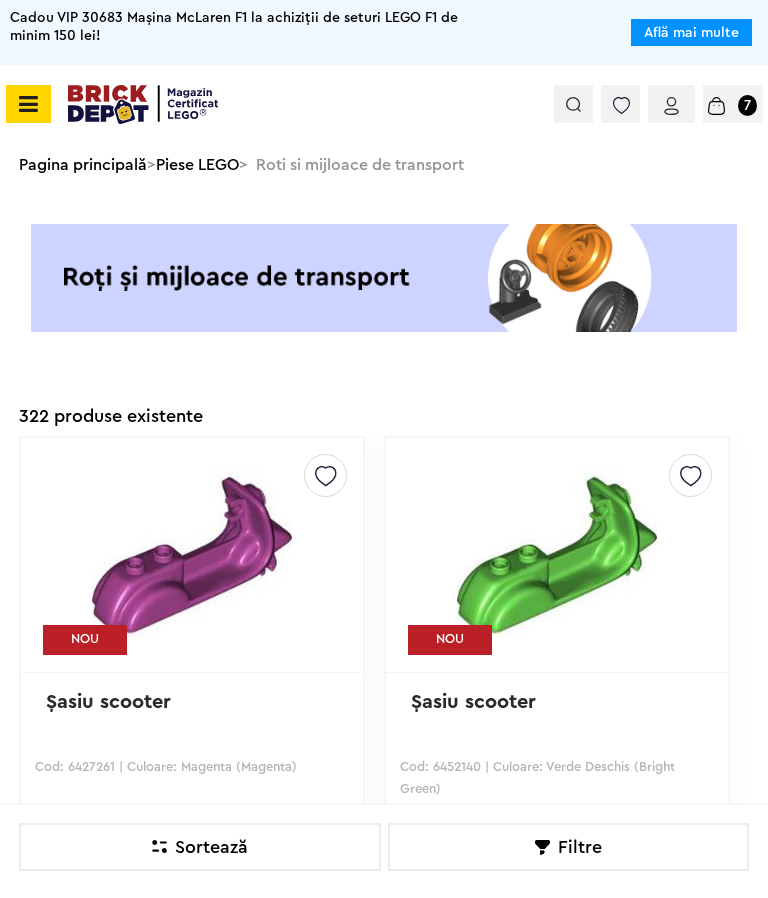 click at bounding box center [573, 104] 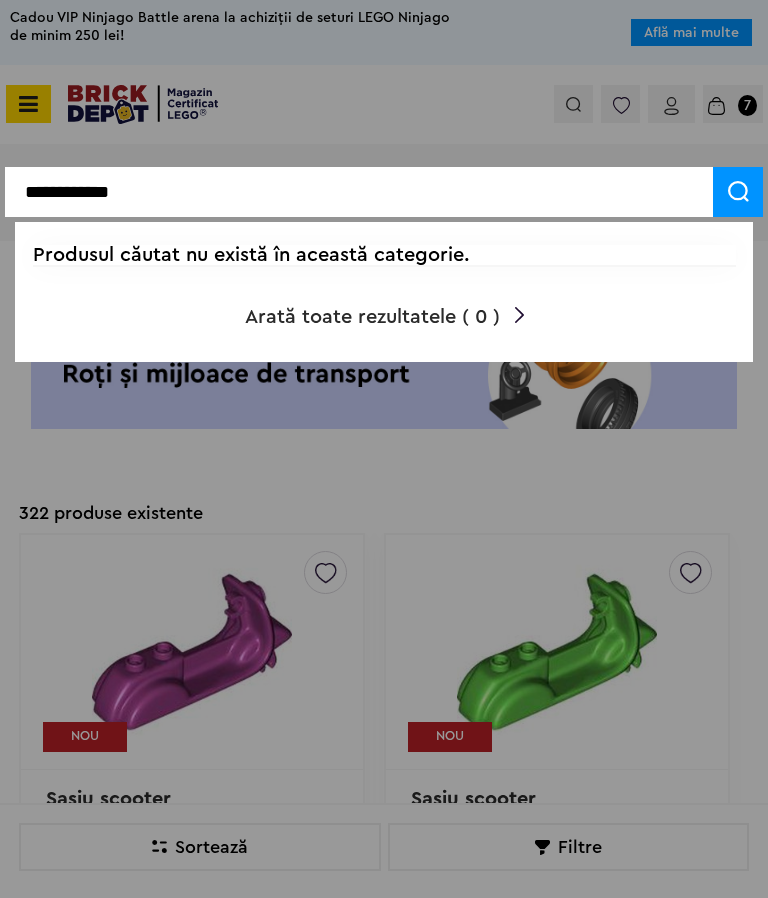 type on "**********" 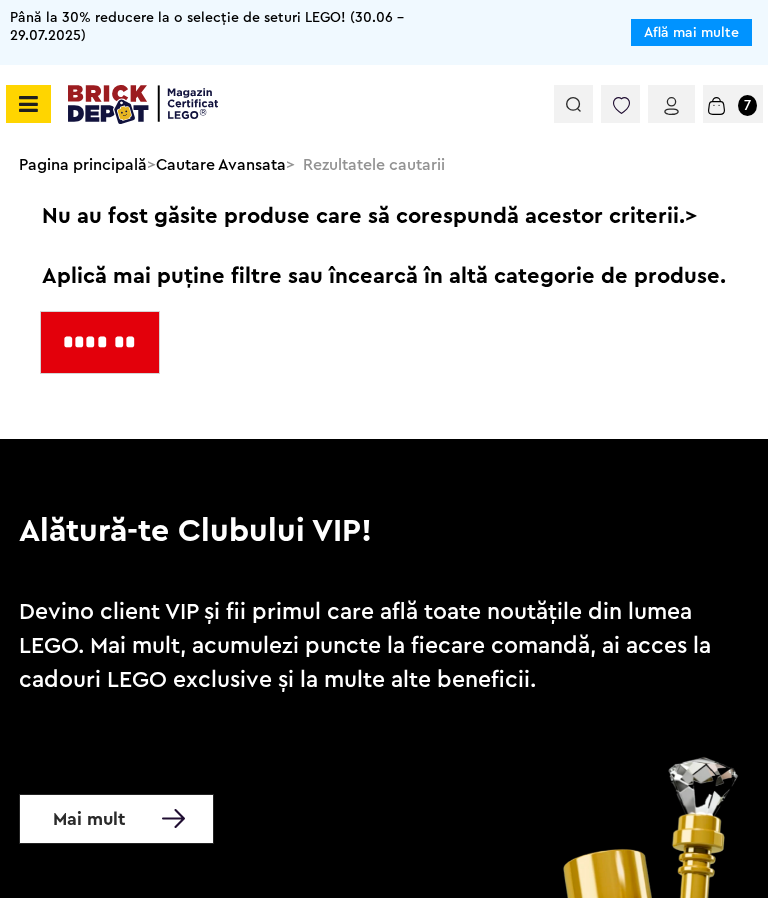 scroll, scrollTop: 0, scrollLeft: 0, axis: both 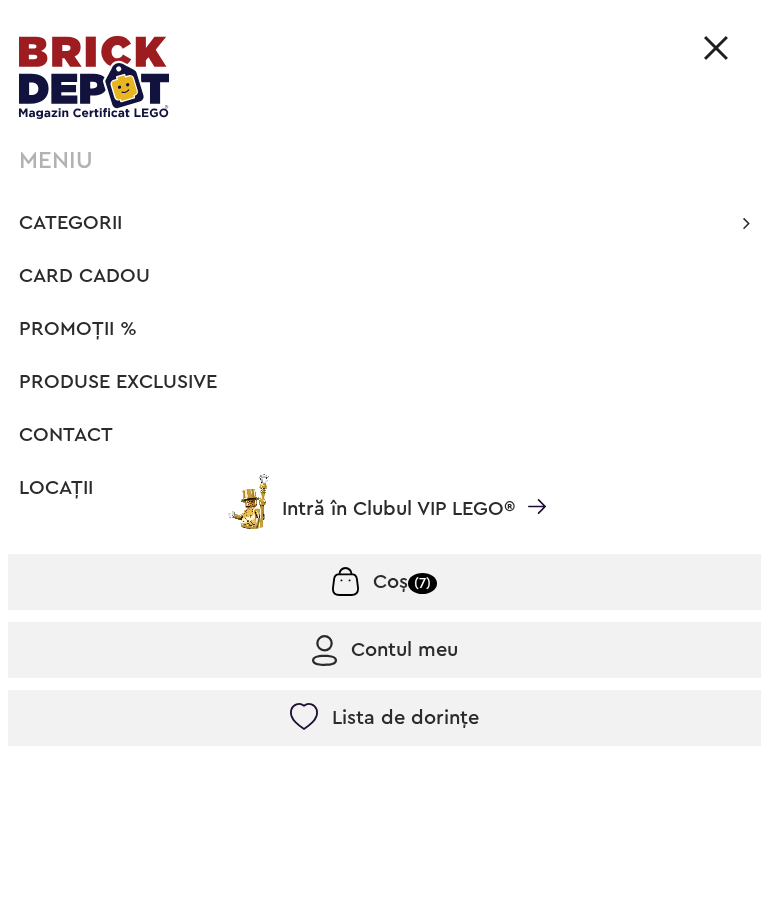 click on "Categorii" at bounding box center [70, 223] 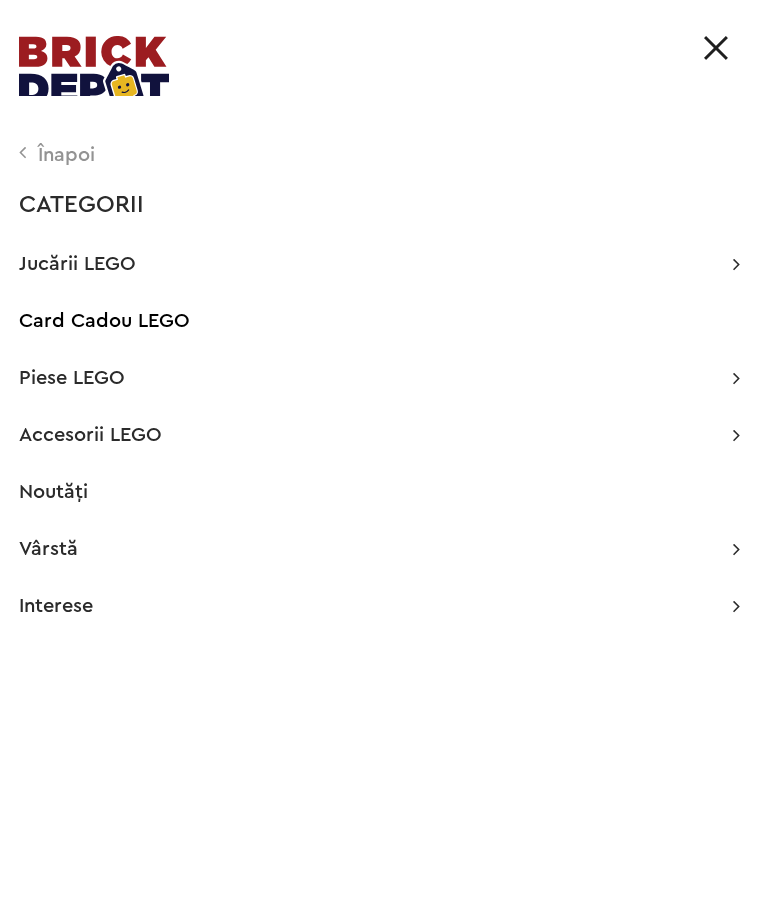 click on "Piese LEGO" at bounding box center (72, 378) 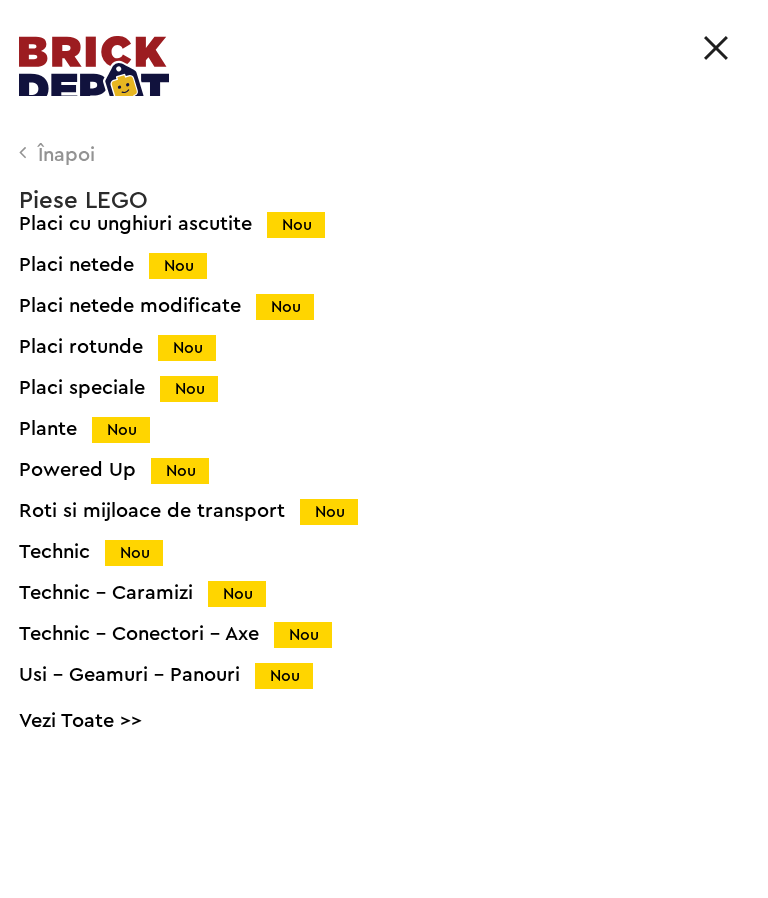scroll, scrollTop: 601, scrollLeft: 0, axis: vertical 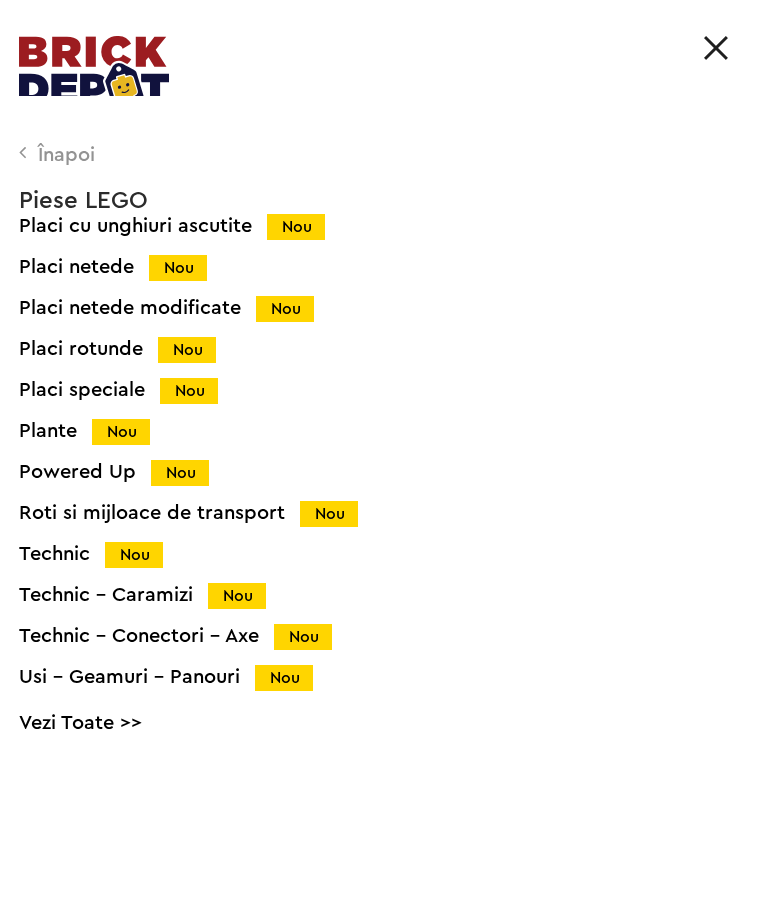 click on "Nou" at bounding box center (329, 514) 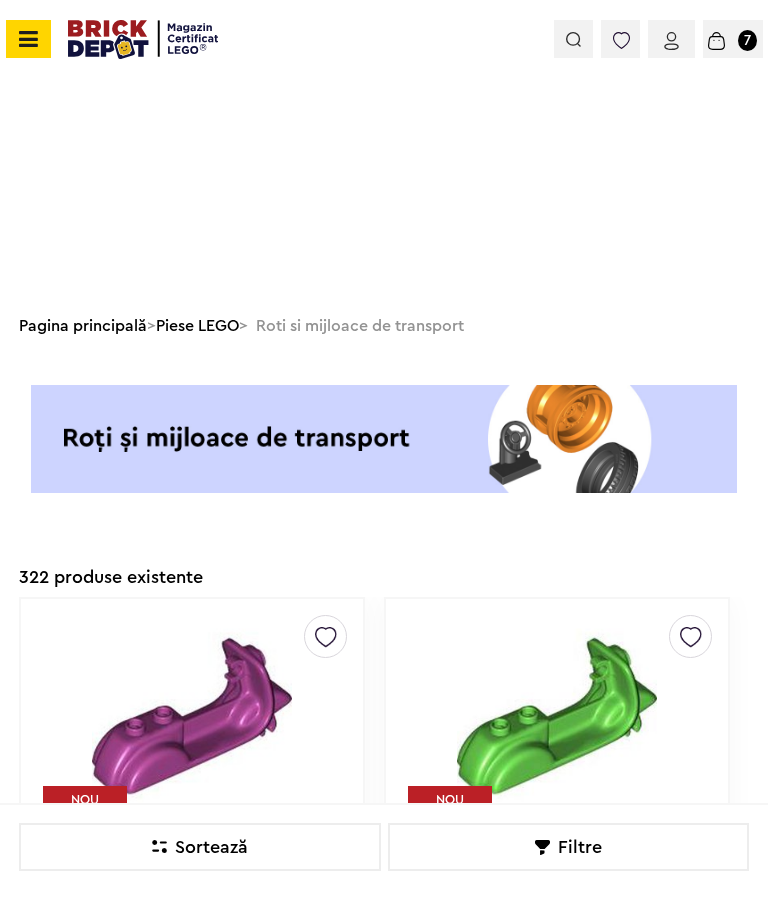 scroll, scrollTop: 502, scrollLeft: 0, axis: vertical 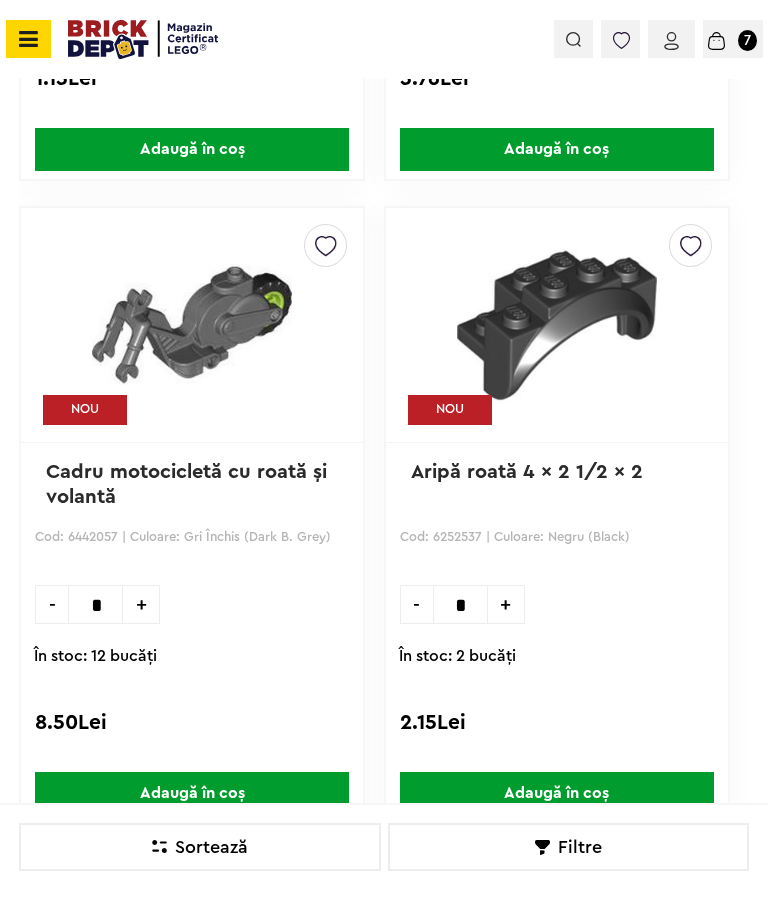 click on "Adaugă în coș" at bounding box center (192, 793) 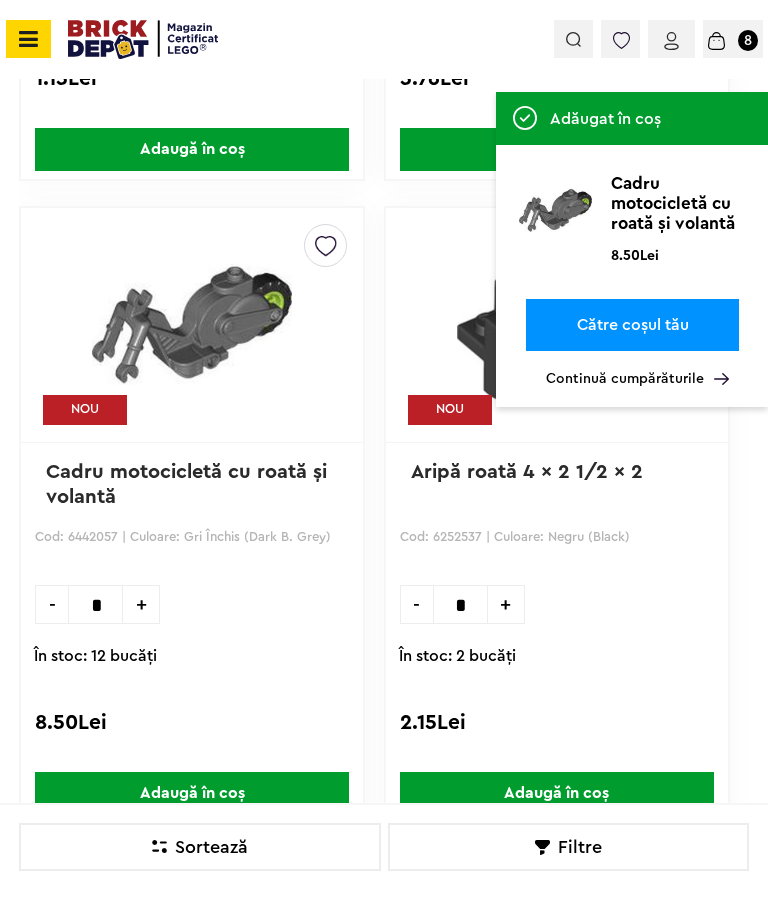click on "Continuă cumpărăturile" at bounding box center (637, 379) 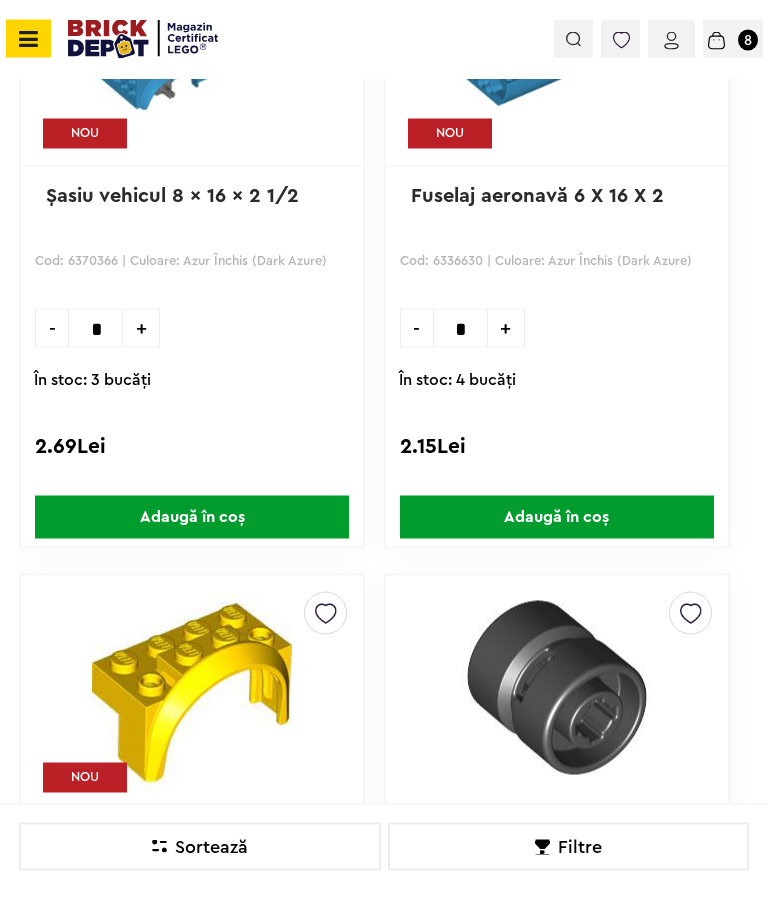 scroll, scrollTop: 5171, scrollLeft: 0, axis: vertical 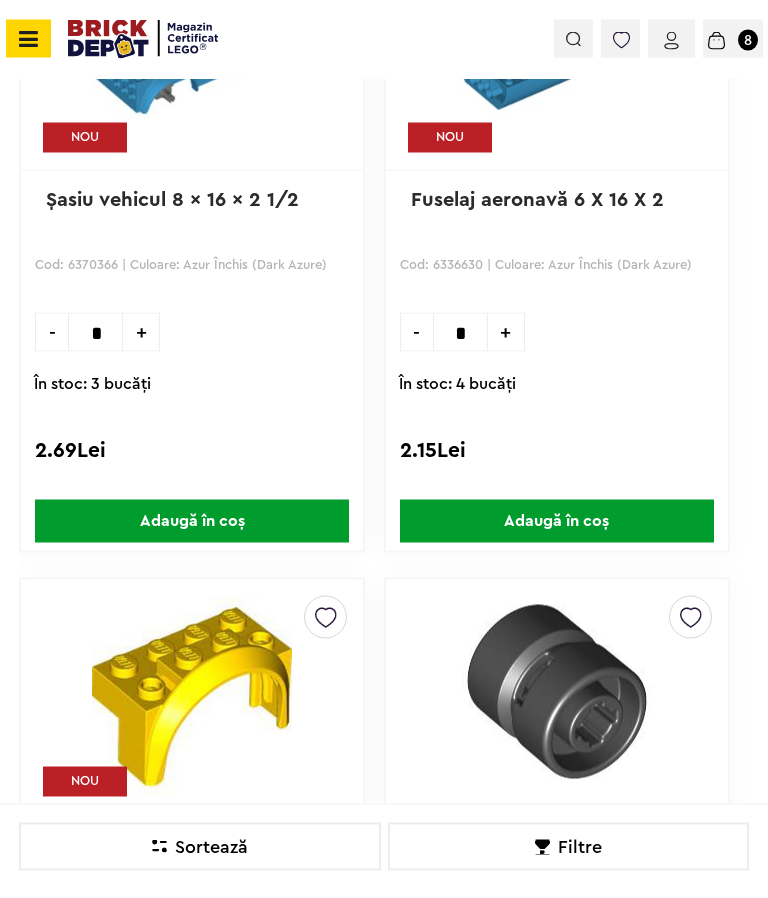 click on "Adaugă în coș" at bounding box center [557, 521] 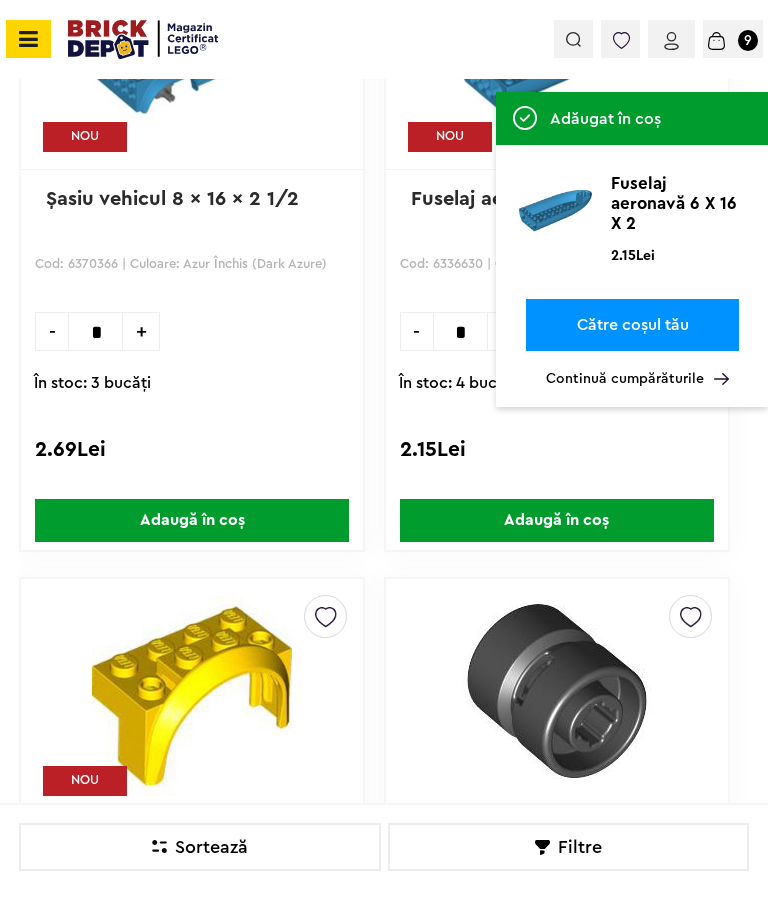 scroll, scrollTop: 5172, scrollLeft: 0, axis: vertical 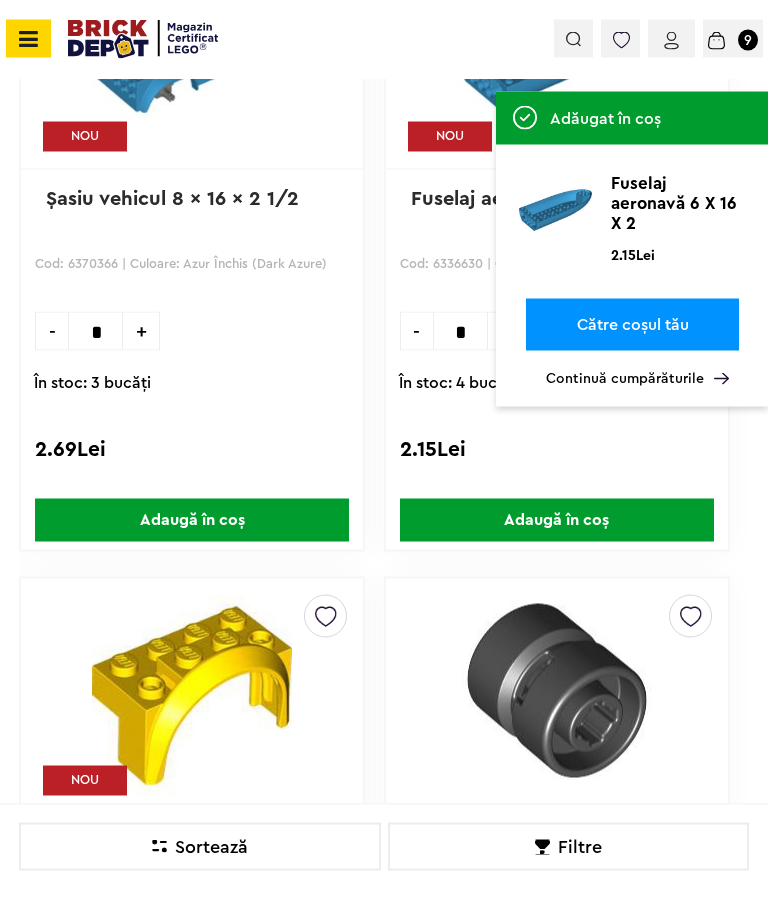 click on "Adaugă în coș" at bounding box center [192, 520] 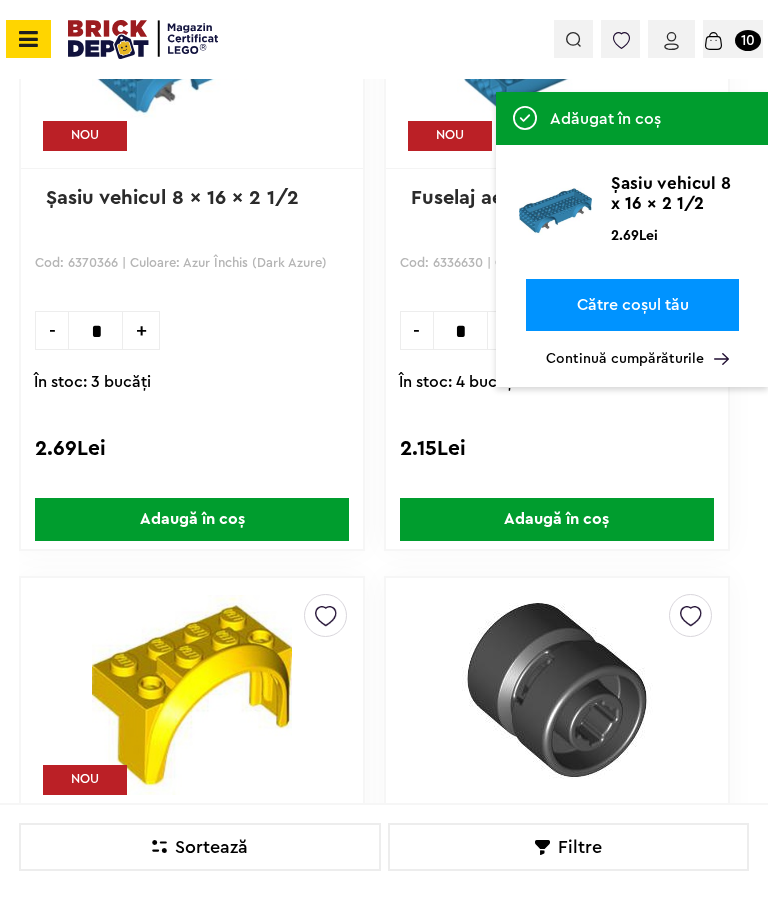 click on "Continuă cumpărăturile" at bounding box center [637, 359] 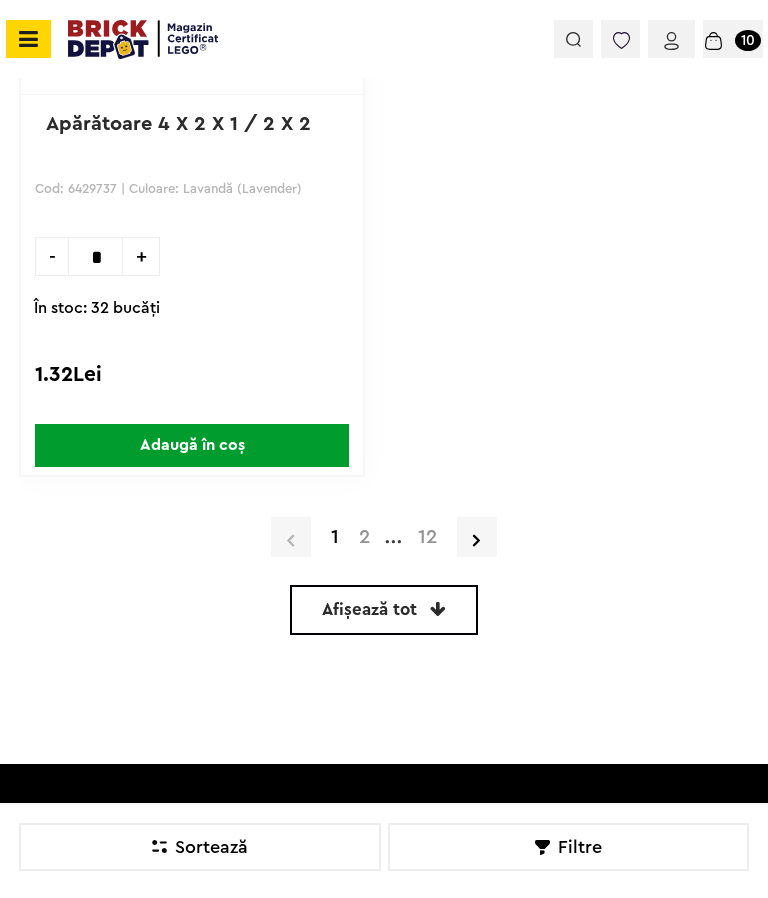 scroll, scrollTop: 9113, scrollLeft: 0, axis: vertical 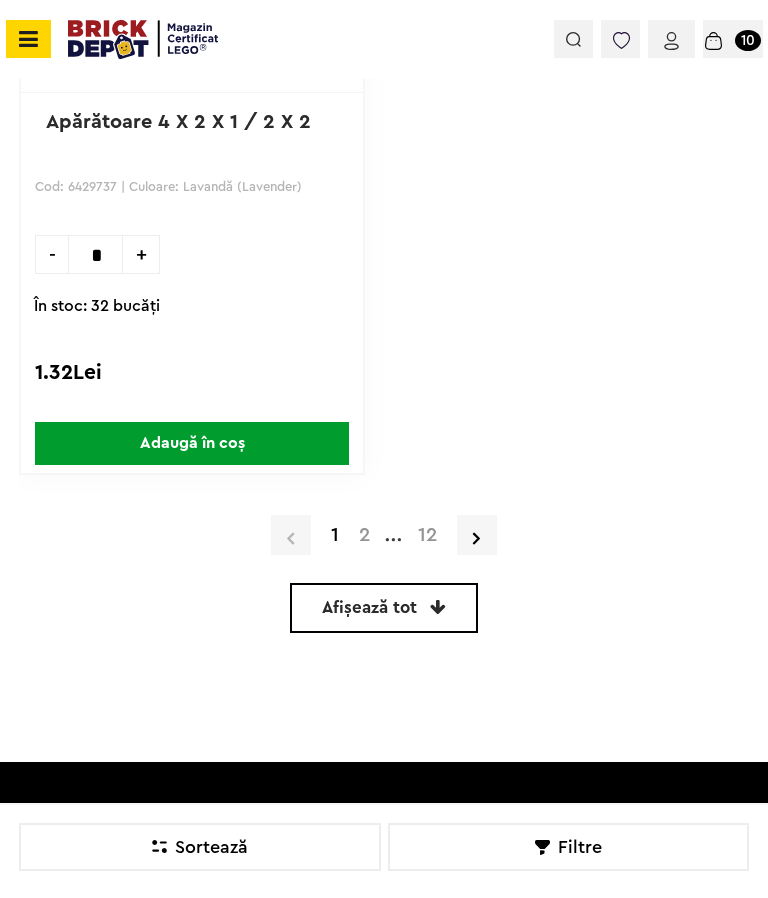 click on "2" at bounding box center [364, 535] 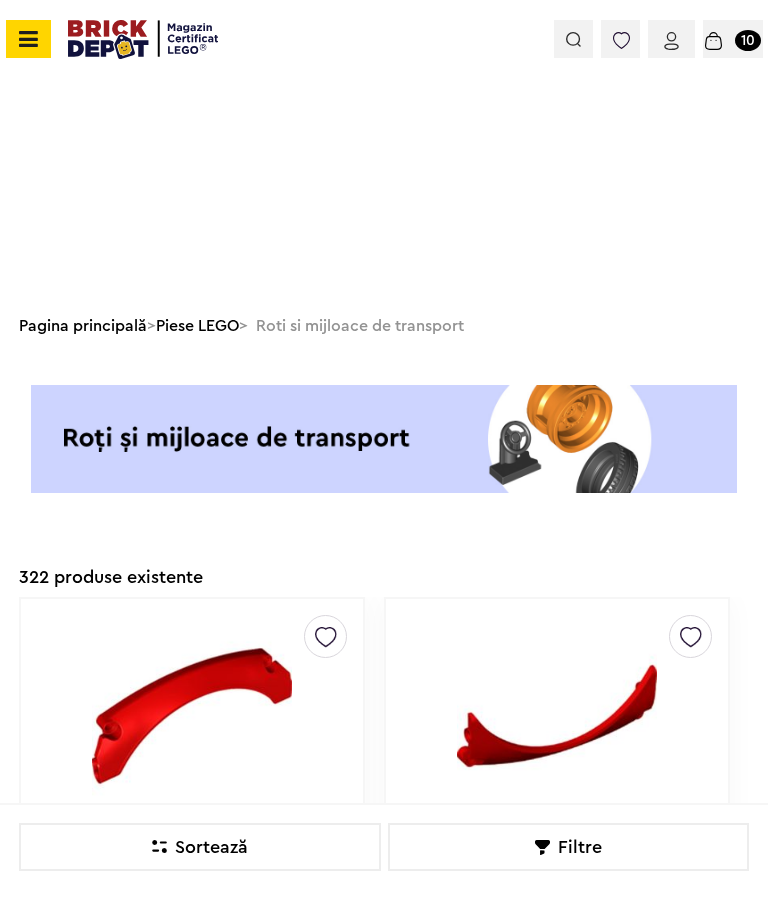scroll, scrollTop: 639, scrollLeft: 0, axis: vertical 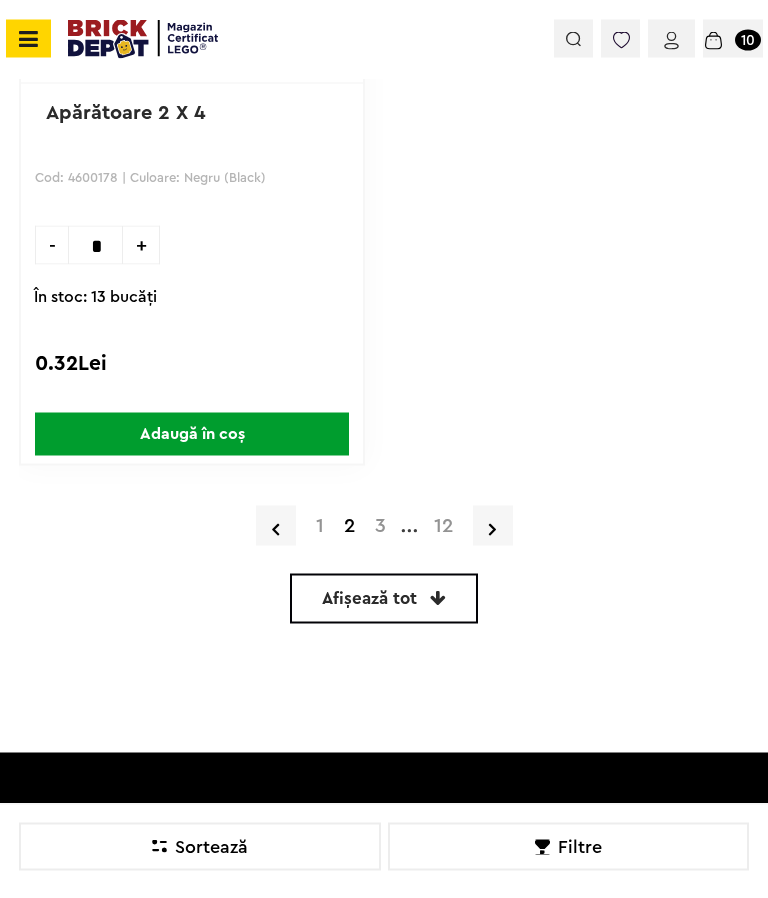 click on "3" at bounding box center (380, 526) 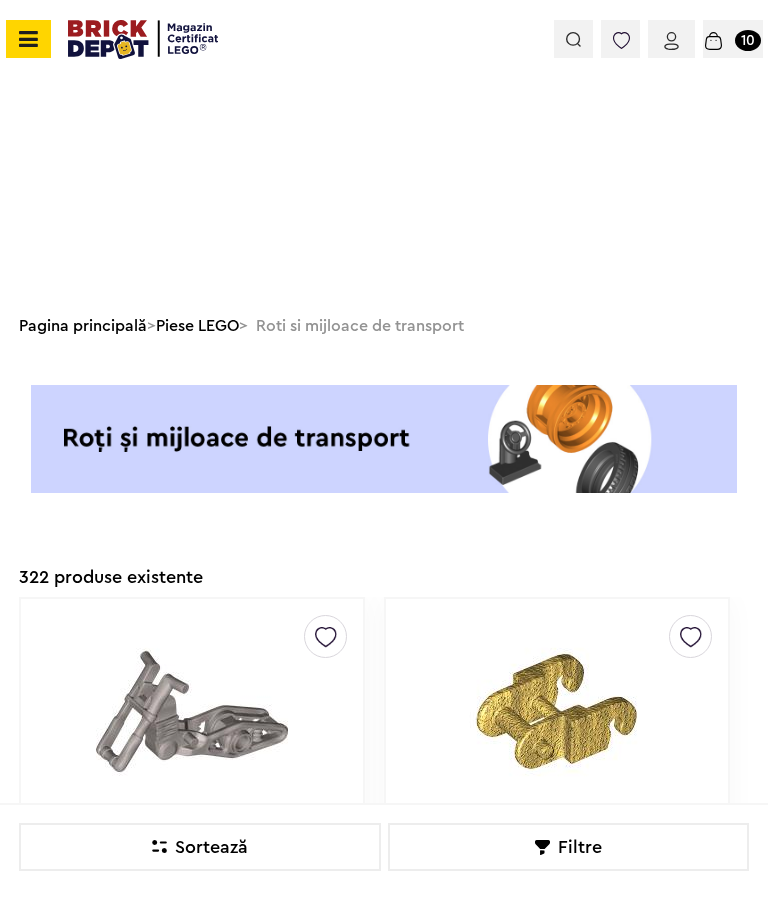 scroll, scrollTop: 795, scrollLeft: 0, axis: vertical 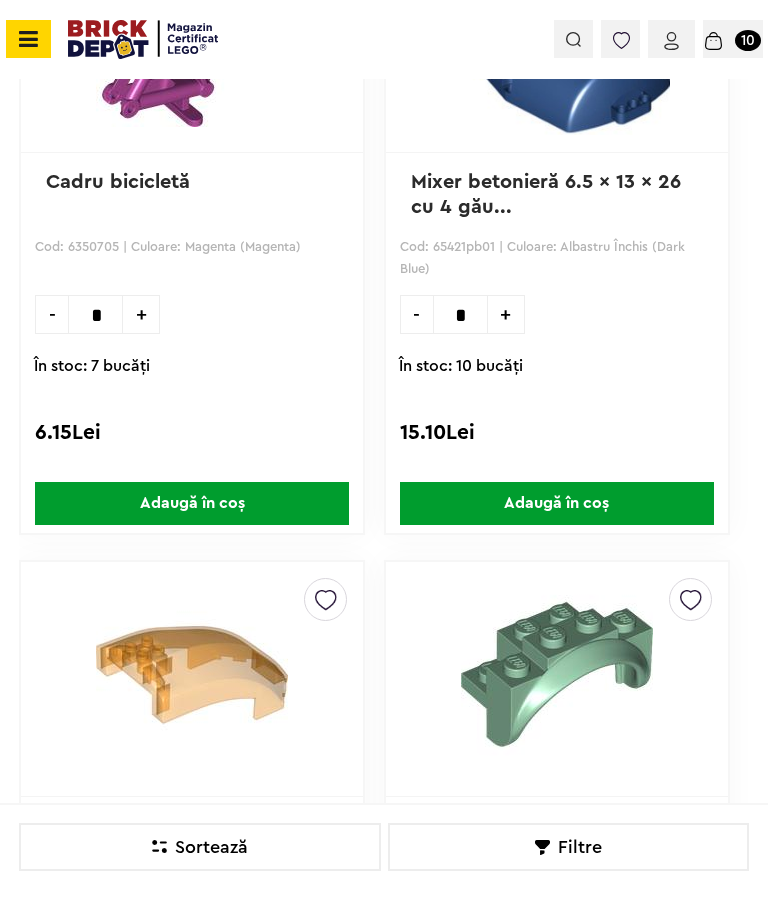 click on "Adaugă în coș" at bounding box center [192, 503] 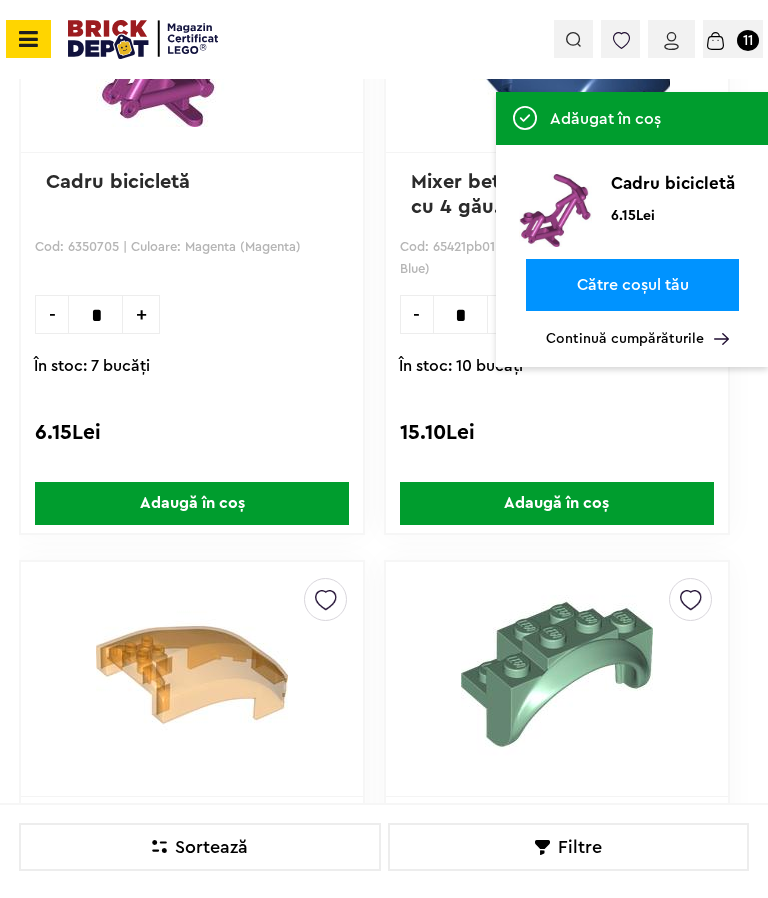 click on "Continuă cumpărăturile" at bounding box center (637, 339) 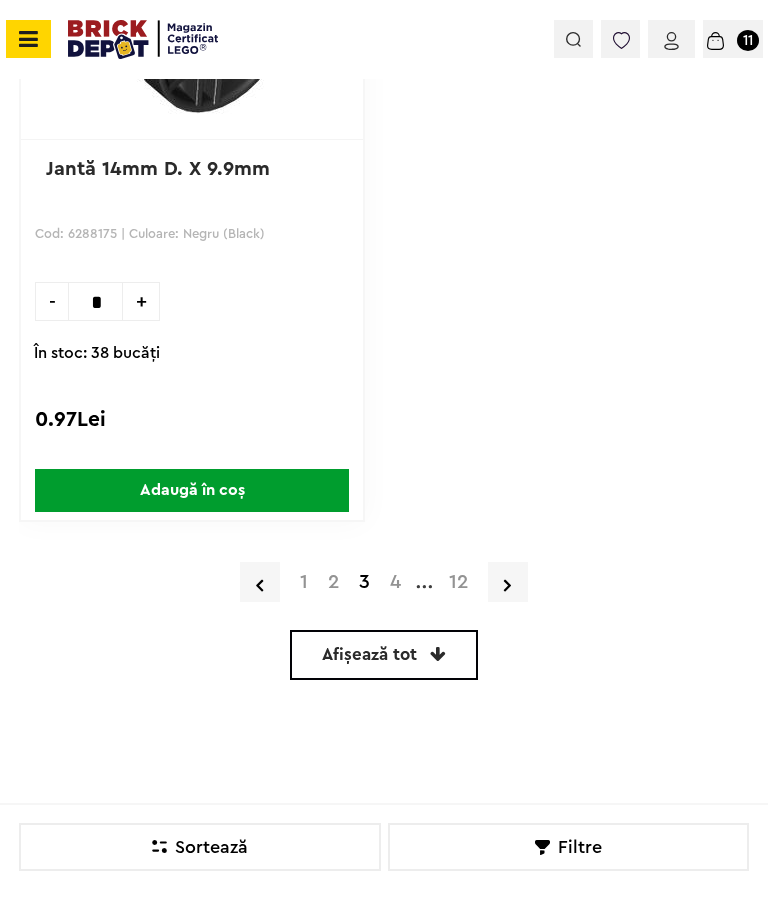 scroll, scrollTop: 9065, scrollLeft: 0, axis: vertical 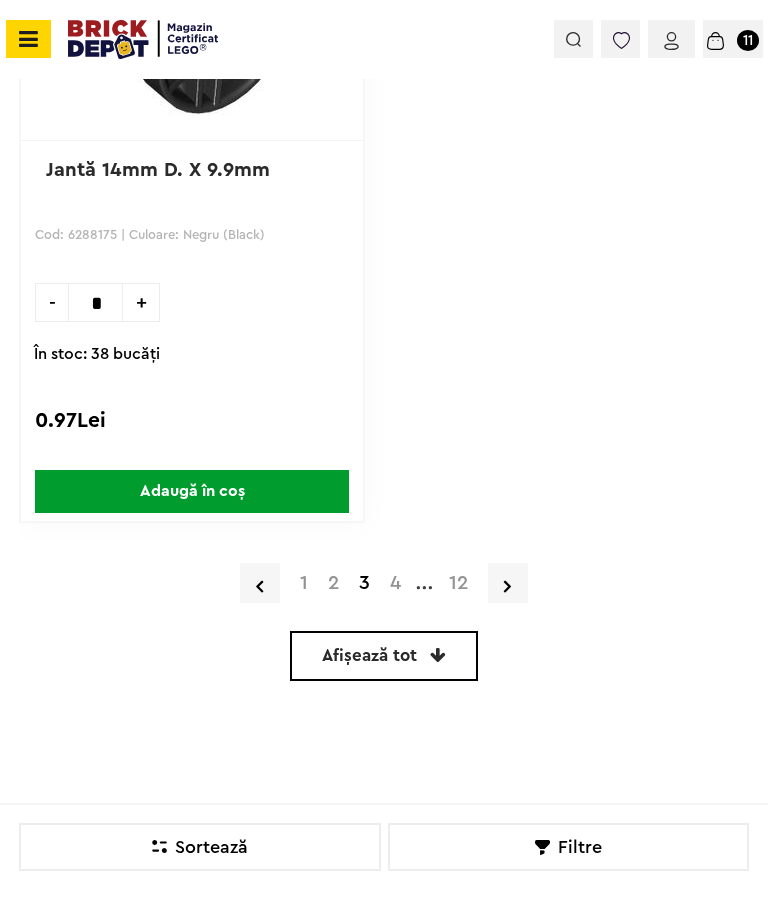 click on "4" at bounding box center (395, 583) 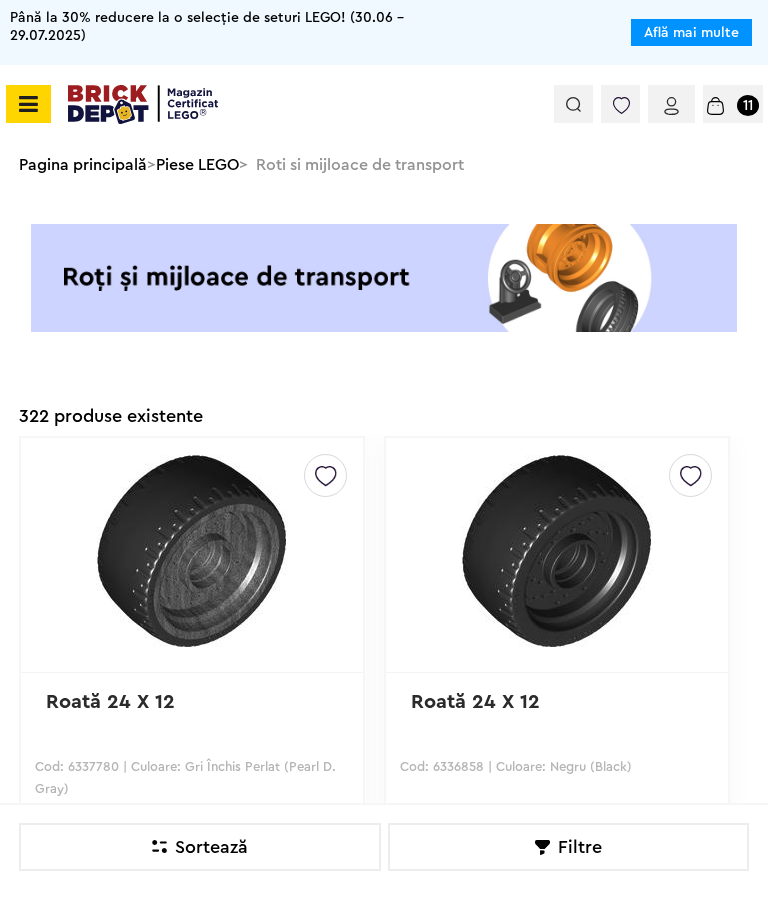 scroll, scrollTop: 0, scrollLeft: 0, axis: both 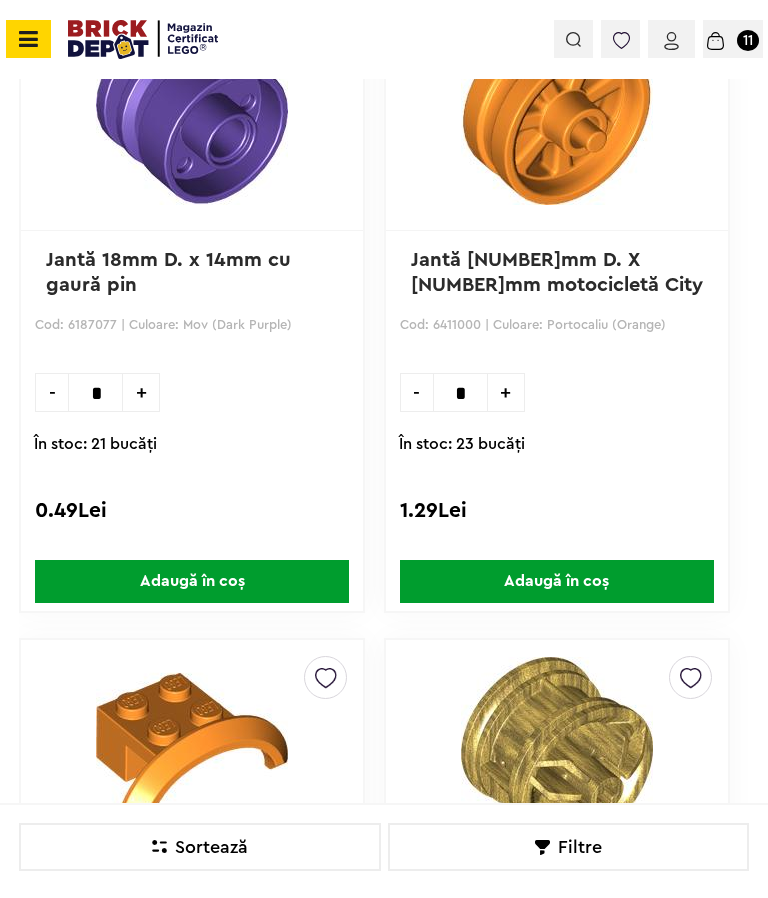 click on "Adaugă în coș" at bounding box center [557, 581] 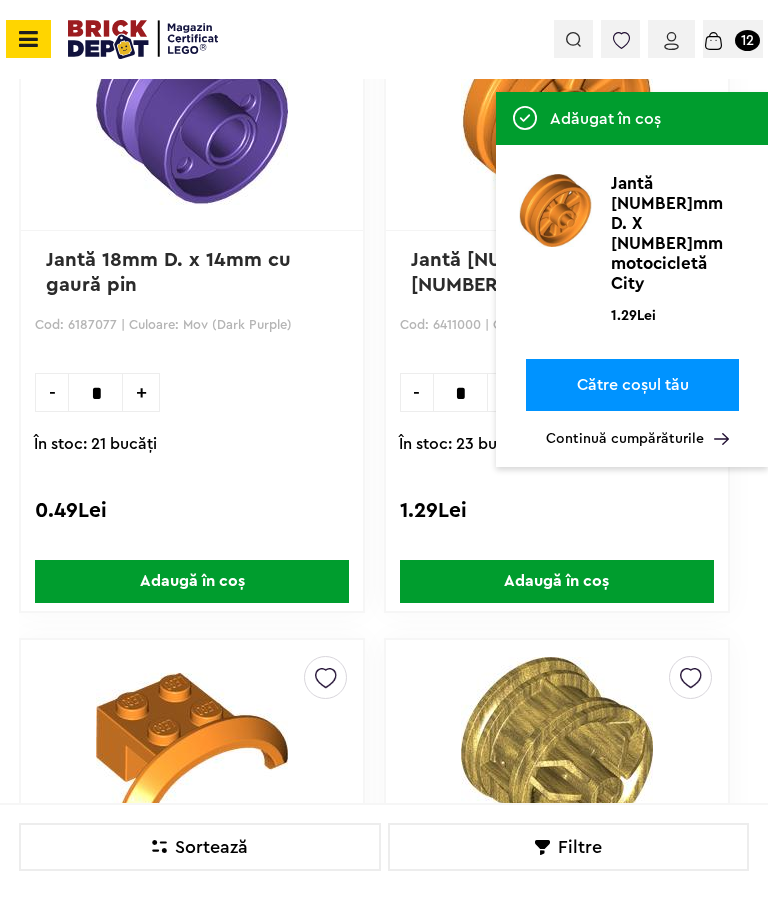 click on "Continuă cumpărăturile" at bounding box center (637, 439) 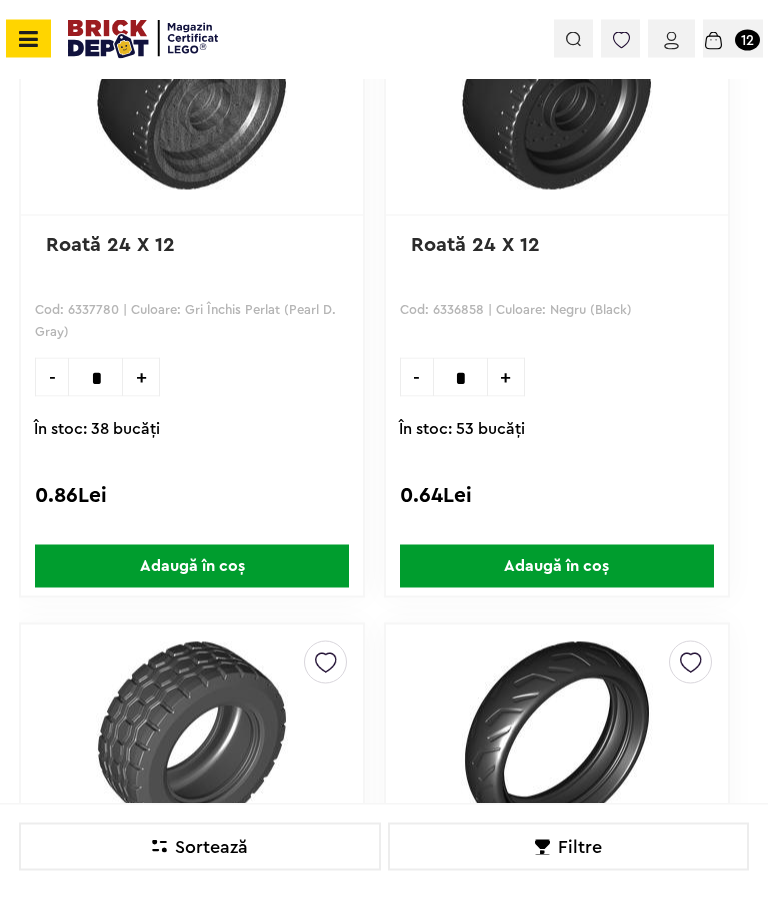 scroll, scrollTop: 0, scrollLeft: 0, axis: both 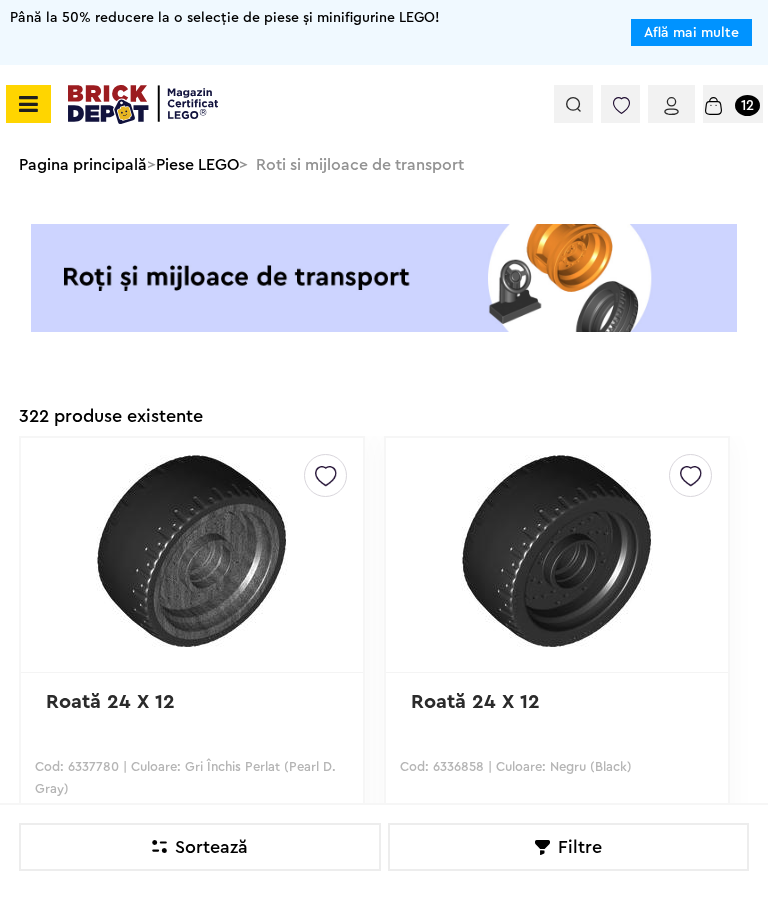click at bounding box center [573, 104] 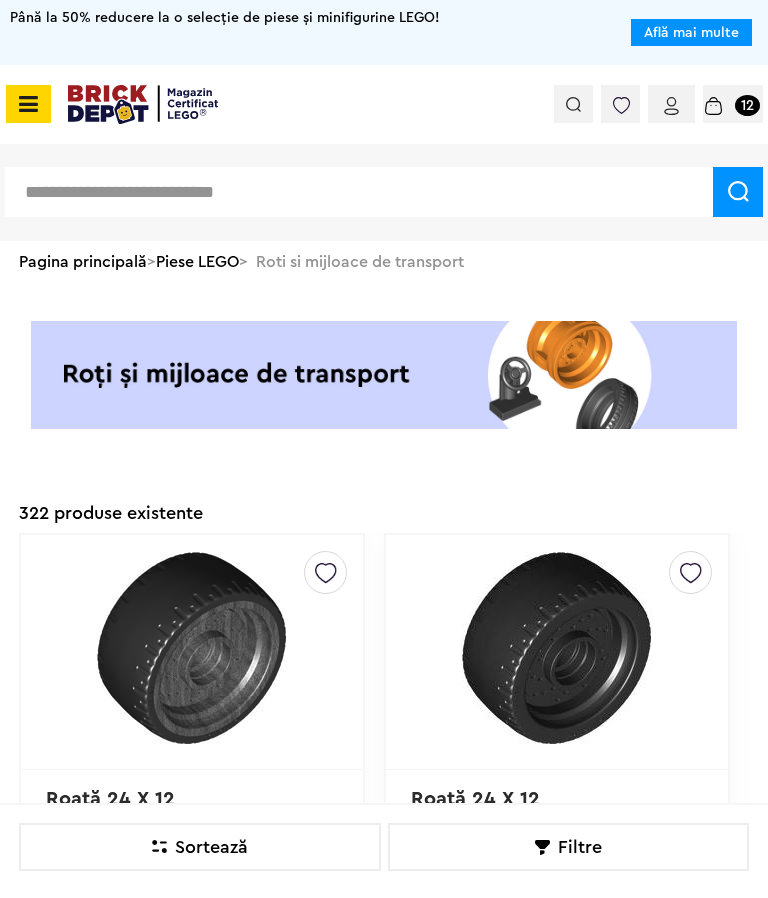 click at bounding box center [359, 192] 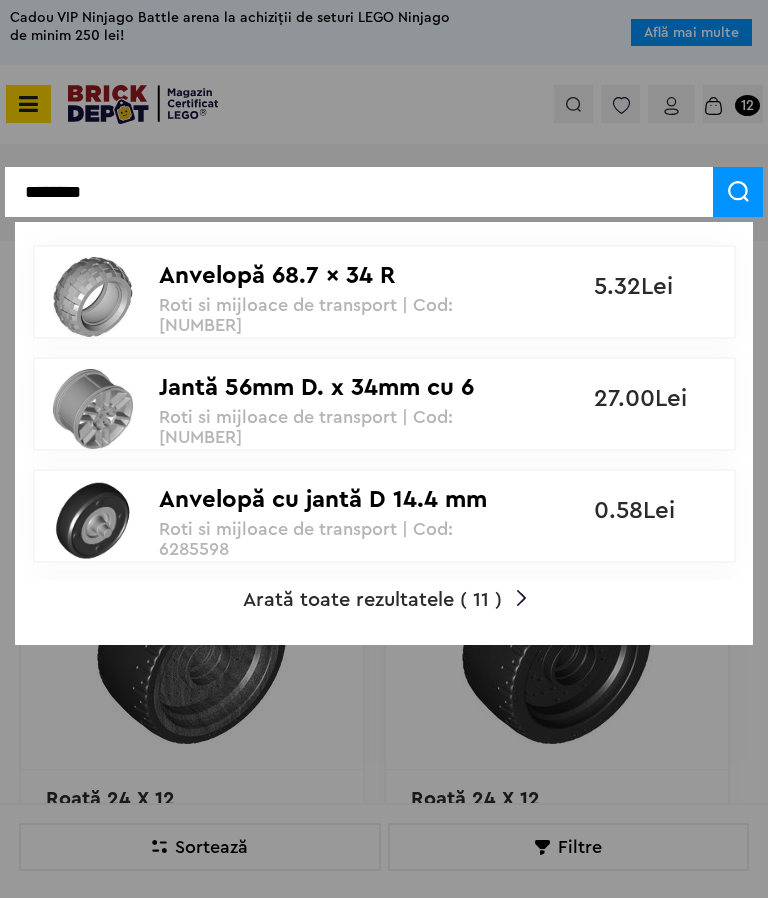 scroll, scrollTop: 0, scrollLeft: 0, axis: both 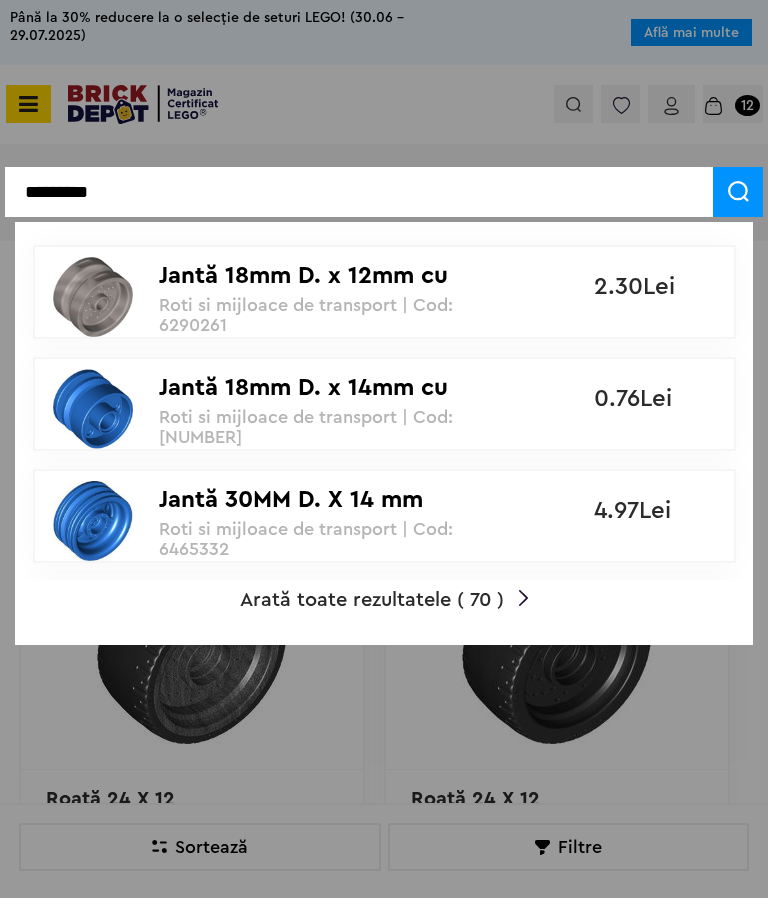 type on "*********" 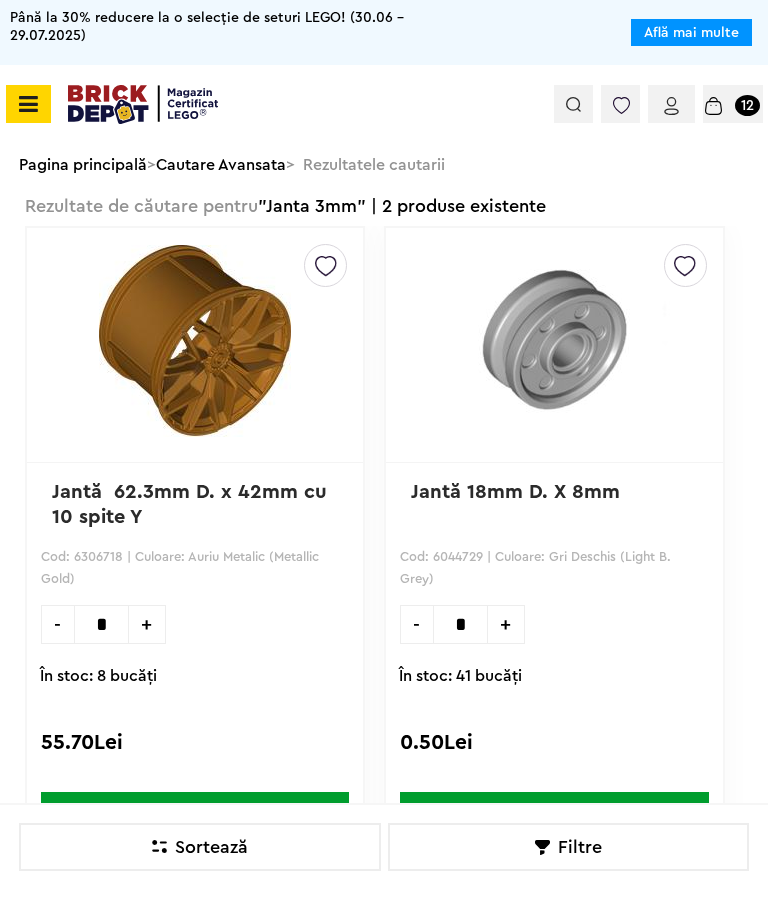 scroll, scrollTop: 0, scrollLeft: 0, axis: both 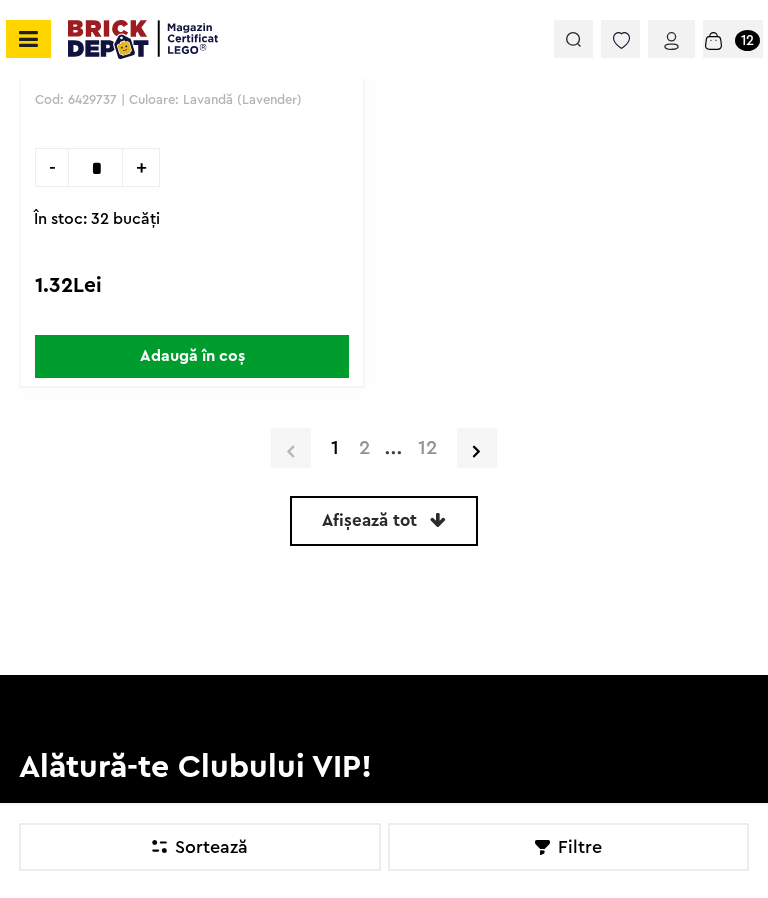 click on "Default ( 0 ) Creează o listă nouă Apărătoare 4 X 2 X 1 / 2 X 2 Cod: 6429737 | Culoare: Lavandă (Lavender) - * + În stoc: 32 bucăţi 1.32Lei  Adaugă în coș" at bounding box center [192, 78] 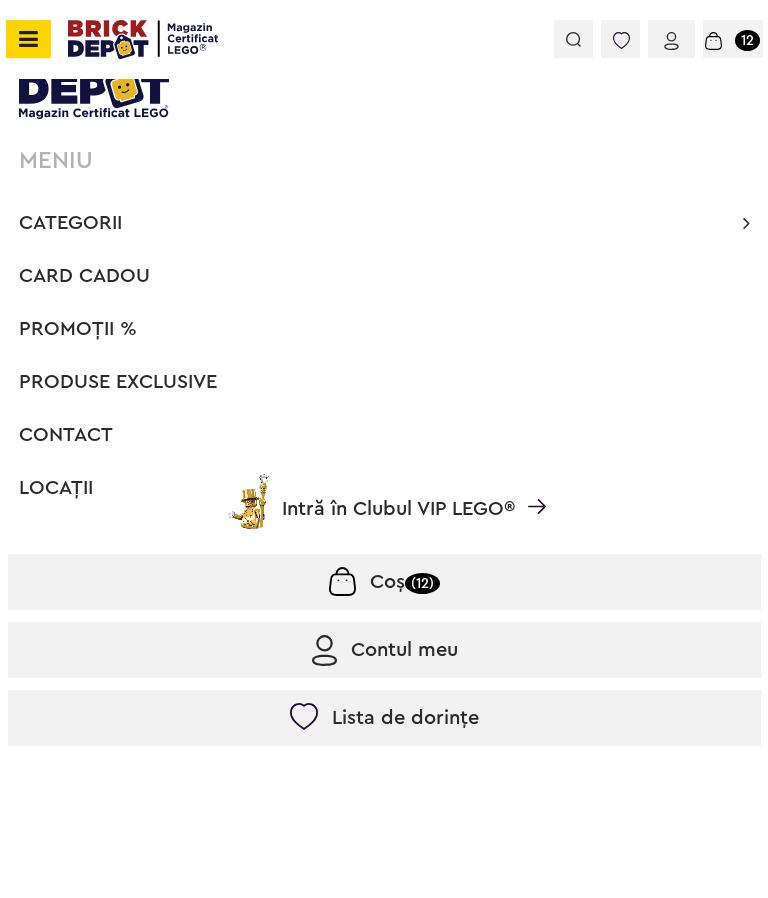 click on "Categorii" at bounding box center [70, 223] 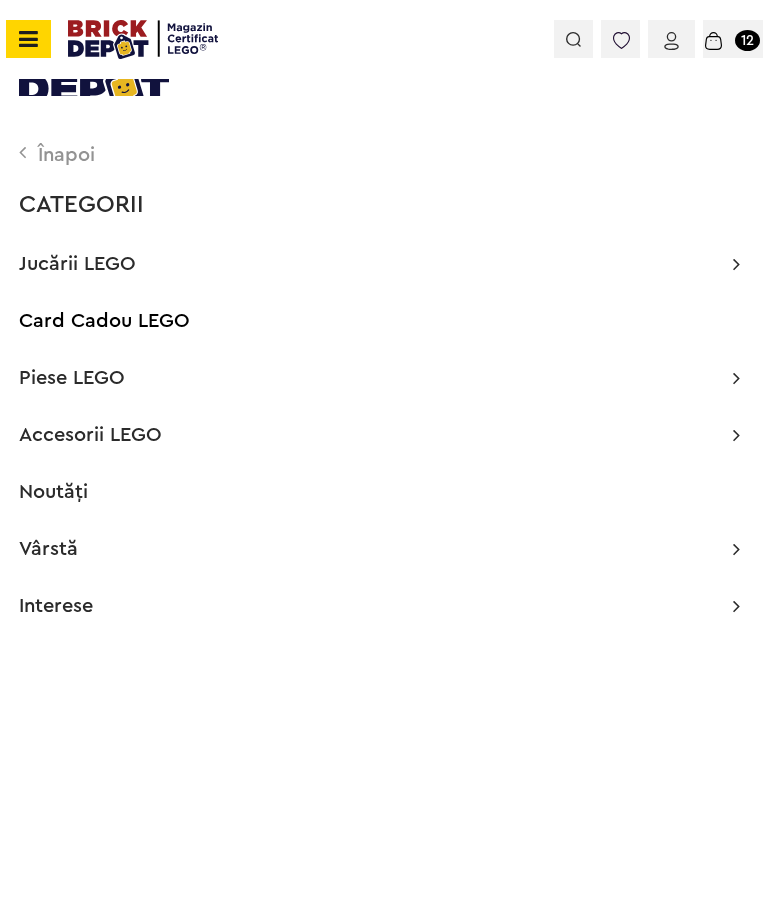 click on "Piese LEGO" at bounding box center (72, 378) 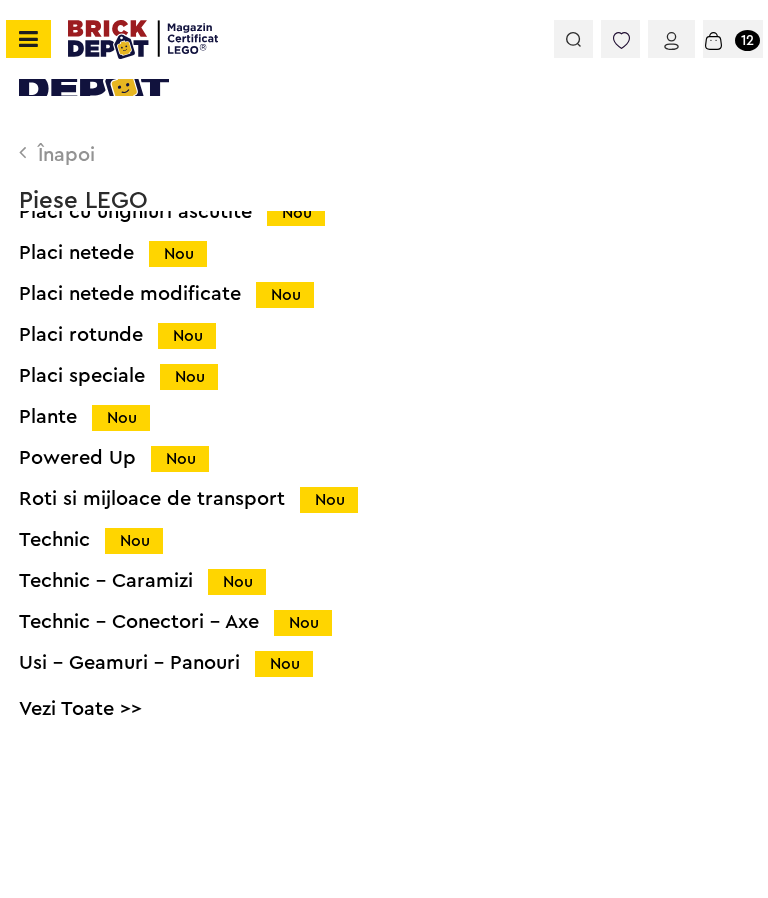 scroll, scrollTop: 613, scrollLeft: 0, axis: vertical 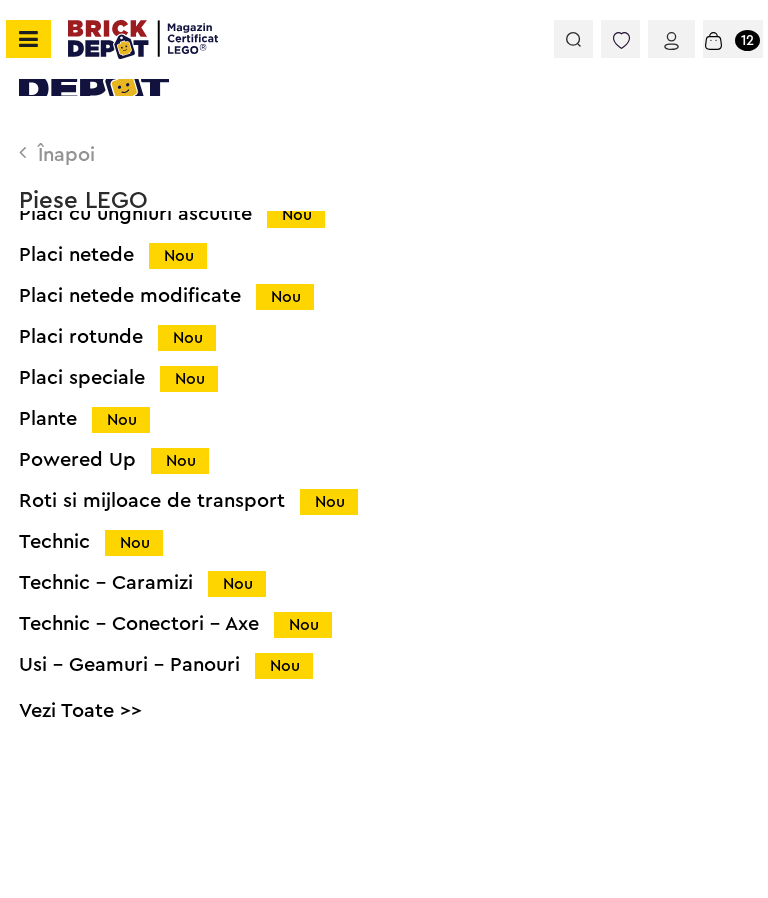 click on "Nou" at bounding box center (284, 666) 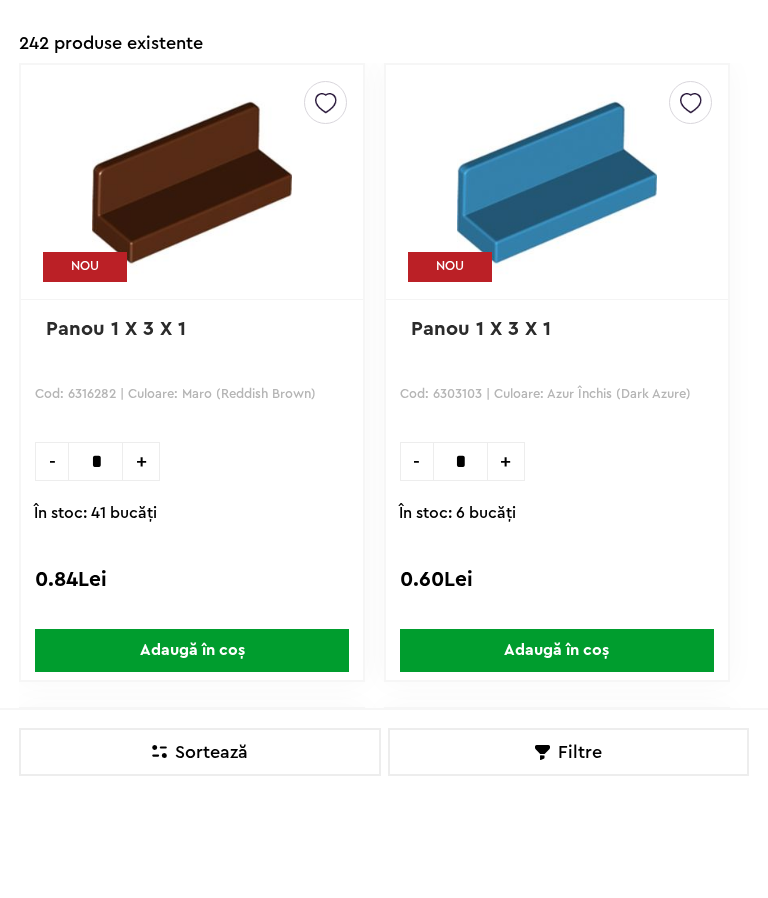 scroll, scrollTop: 0, scrollLeft: 0, axis: both 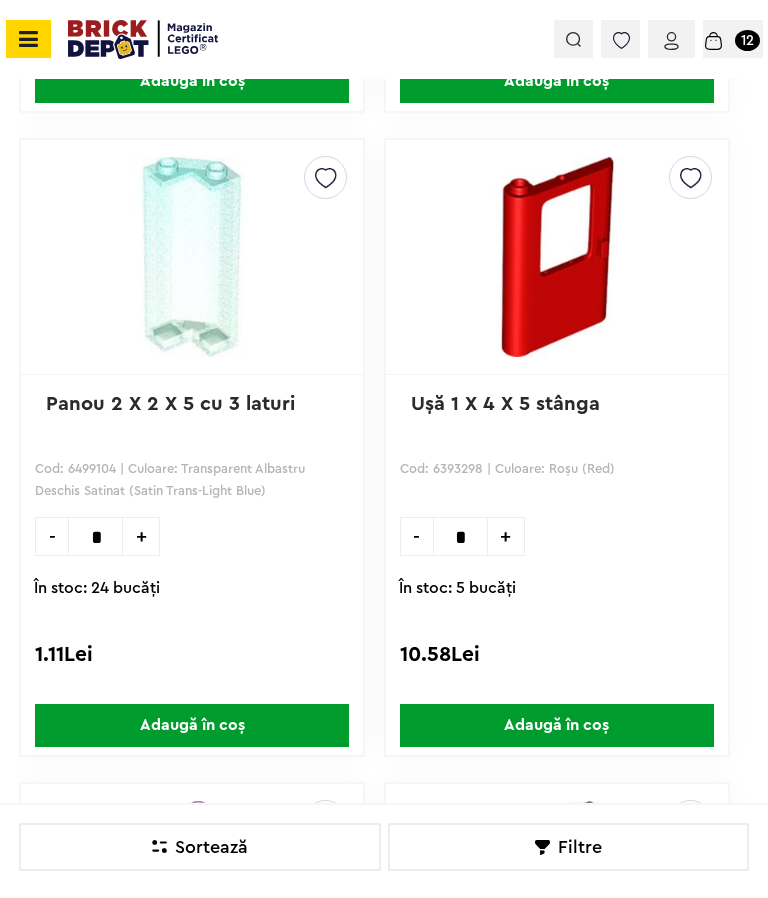 click on "Adaugă în coș" at bounding box center (192, 725) 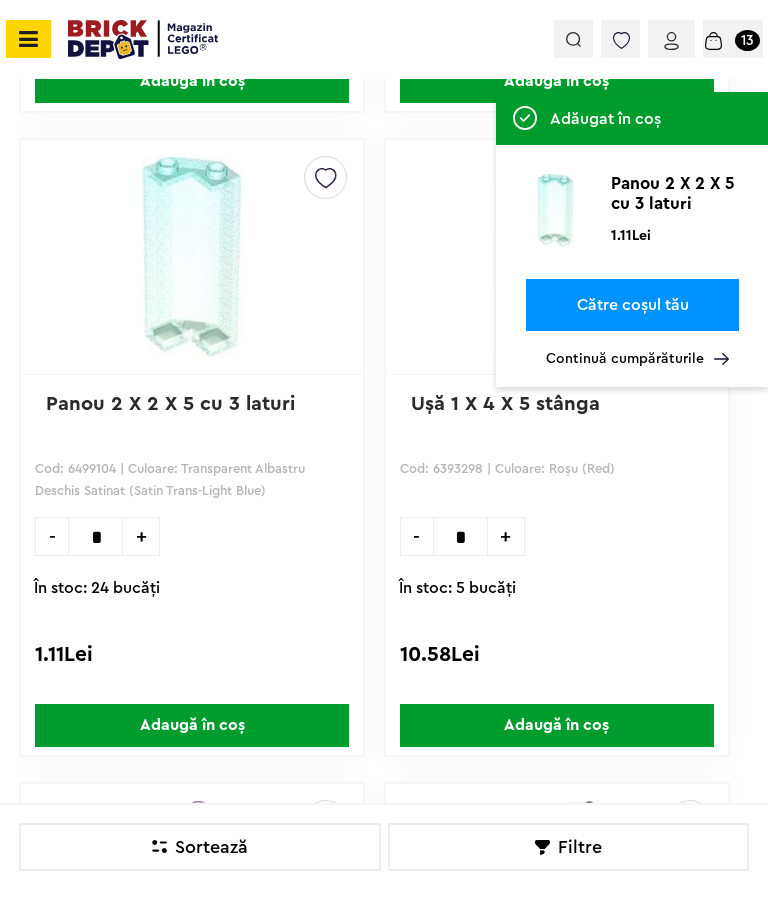 click on "Continuă cumpărăturile" at bounding box center [637, 359] 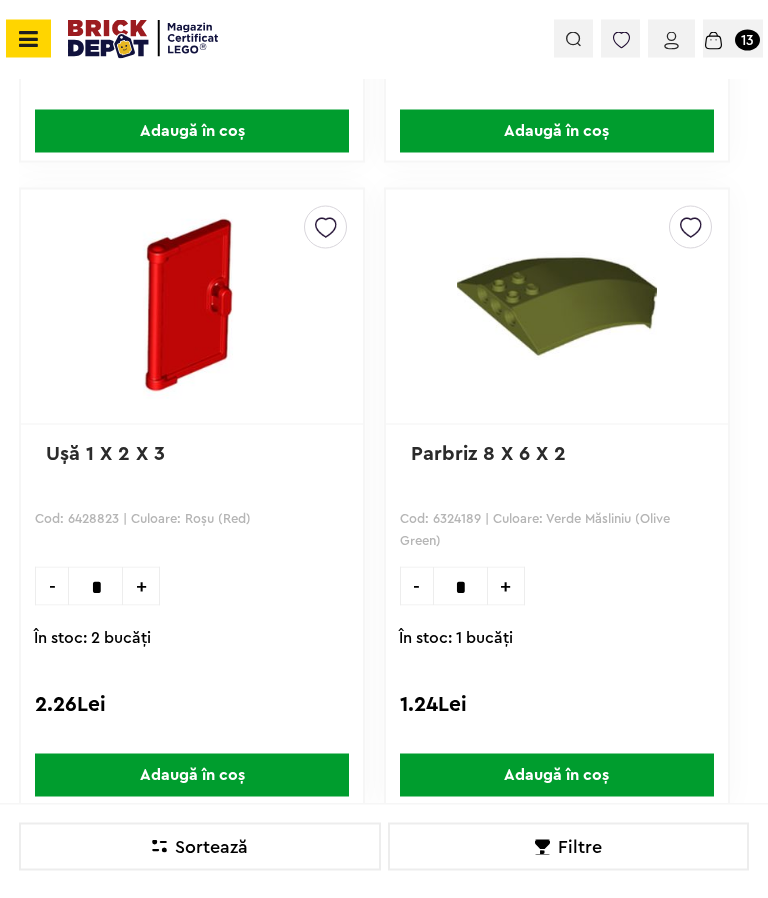 scroll, scrollTop: 3631, scrollLeft: 0, axis: vertical 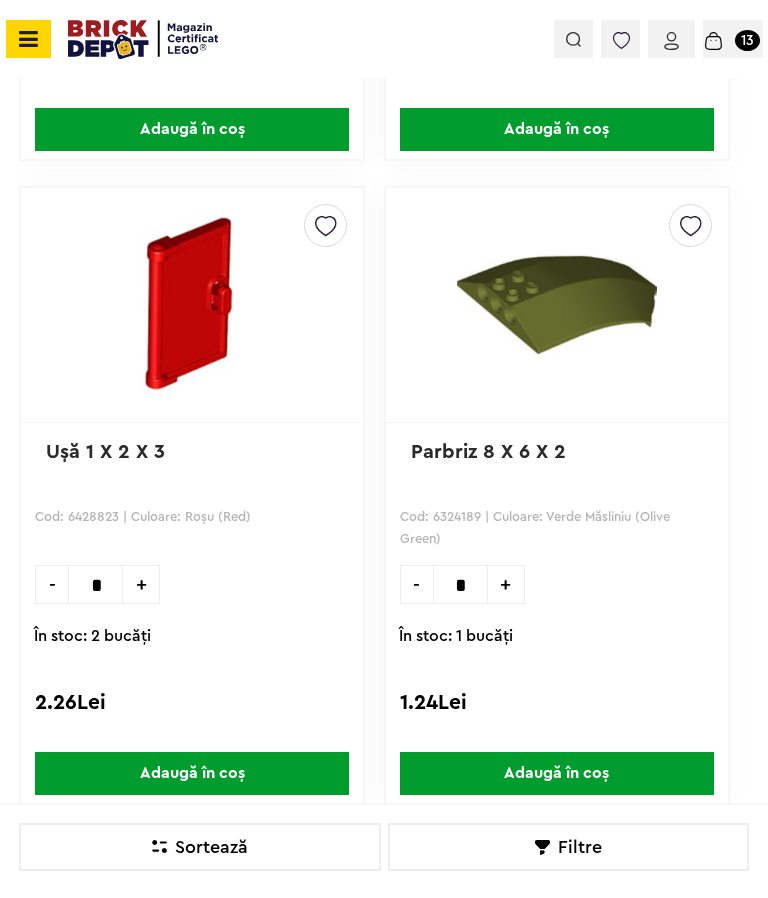 click on "Adaugă în coș" at bounding box center (192, 773) 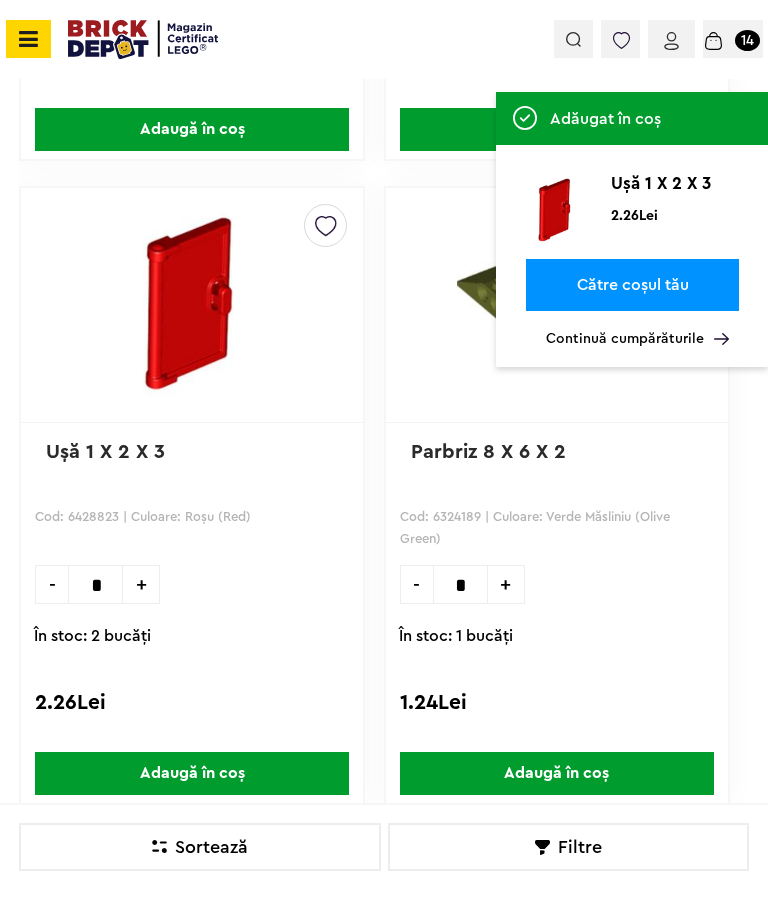 click on "Continuă cumpărăturile" at bounding box center [637, 339] 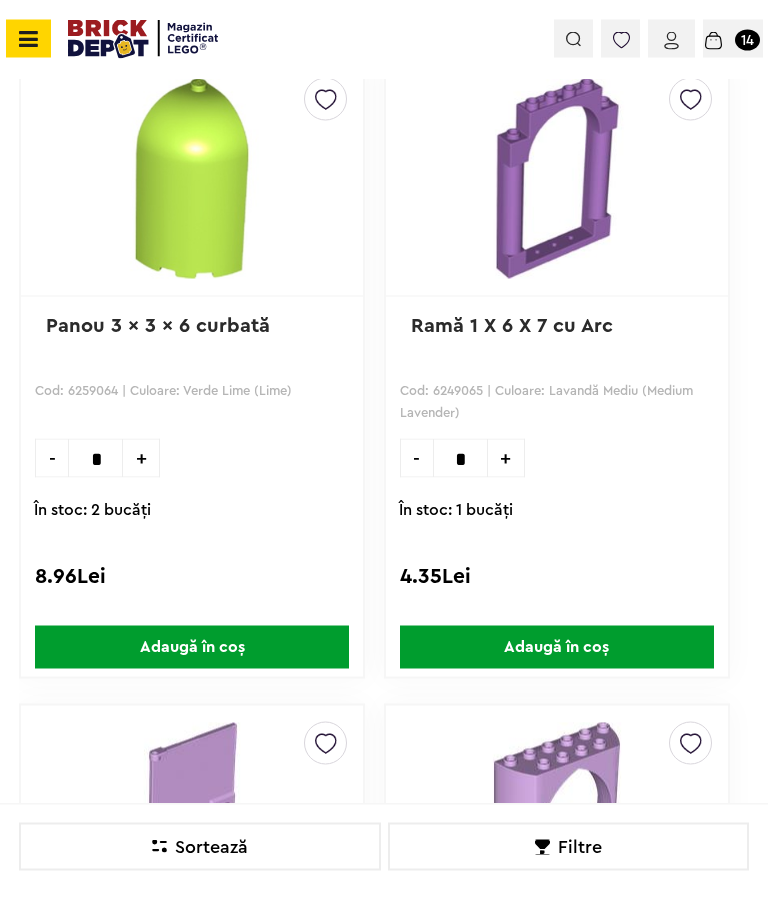 scroll, scrollTop: 4402, scrollLeft: 0, axis: vertical 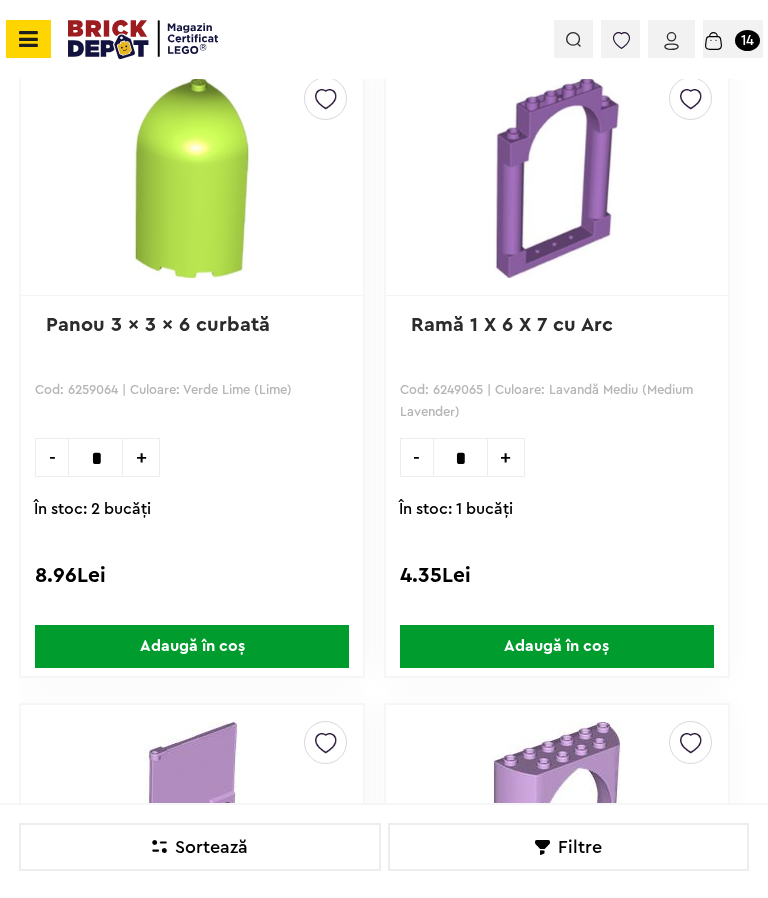 click on "Adaugă în coș" at bounding box center [192, 646] 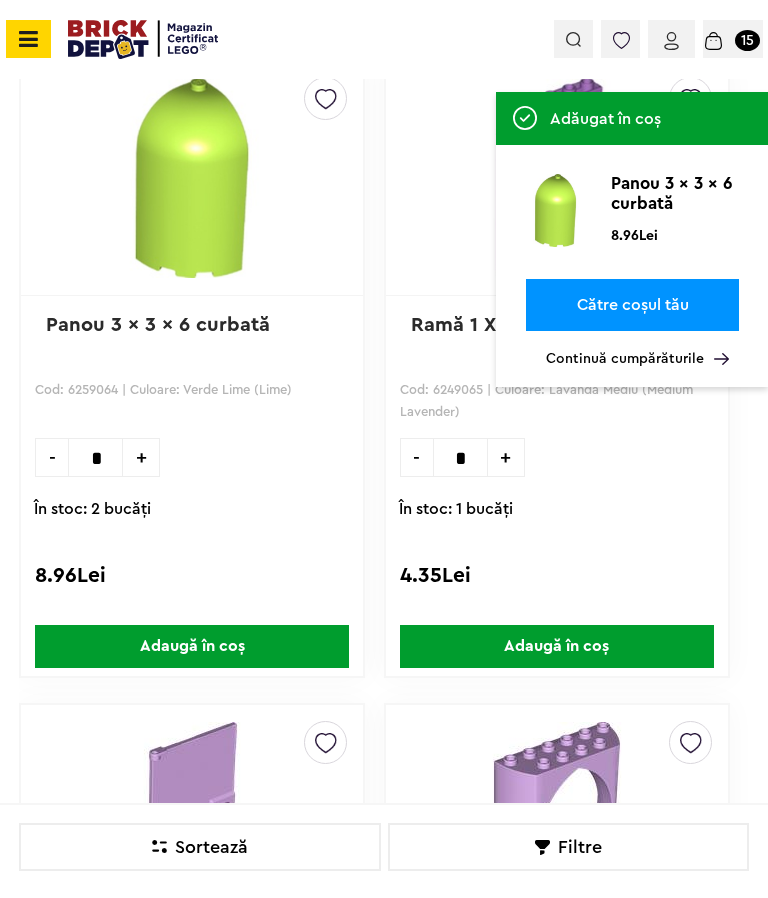 click on "Continuă cumpărăturile" at bounding box center (637, 359) 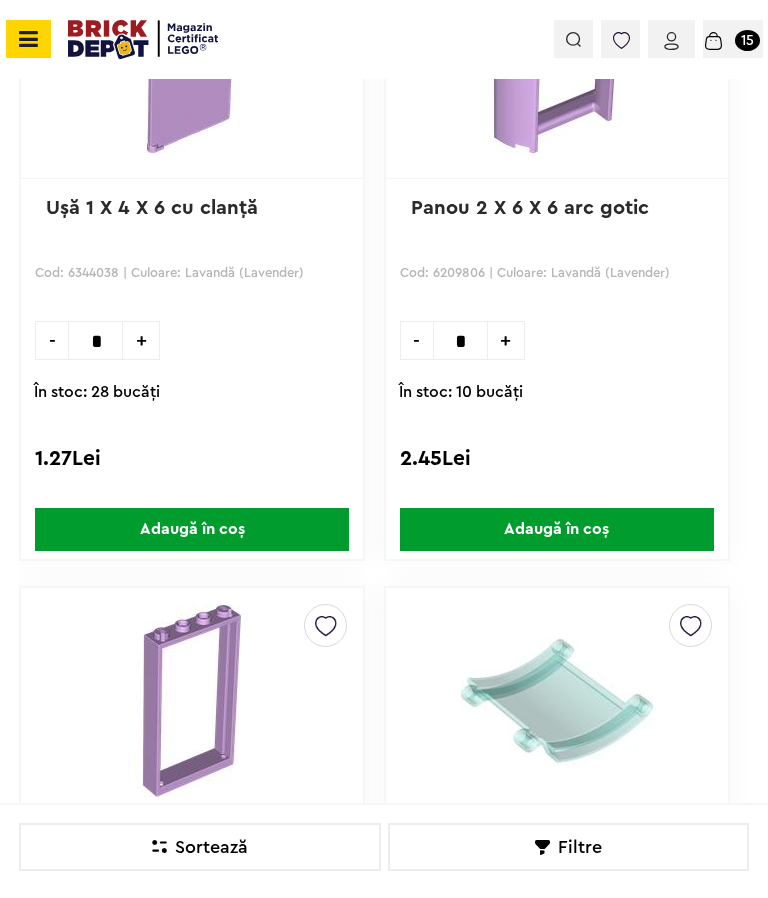 scroll, scrollTop: 5163, scrollLeft: 0, axis: vertical 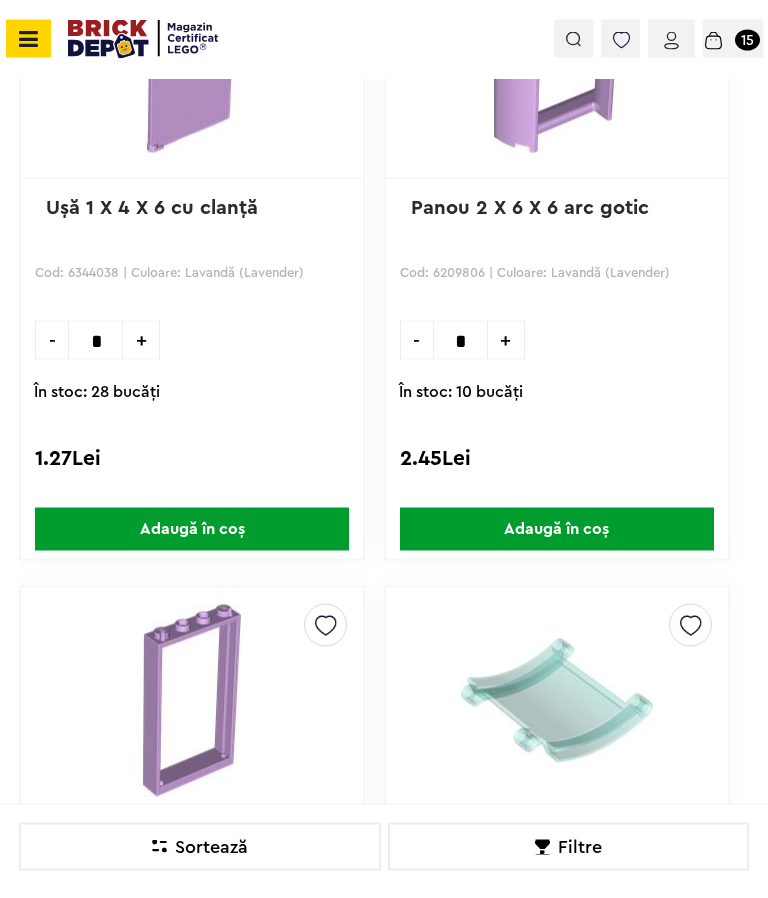 click on "Adaugă în coș" at bounding box center (192, 529) 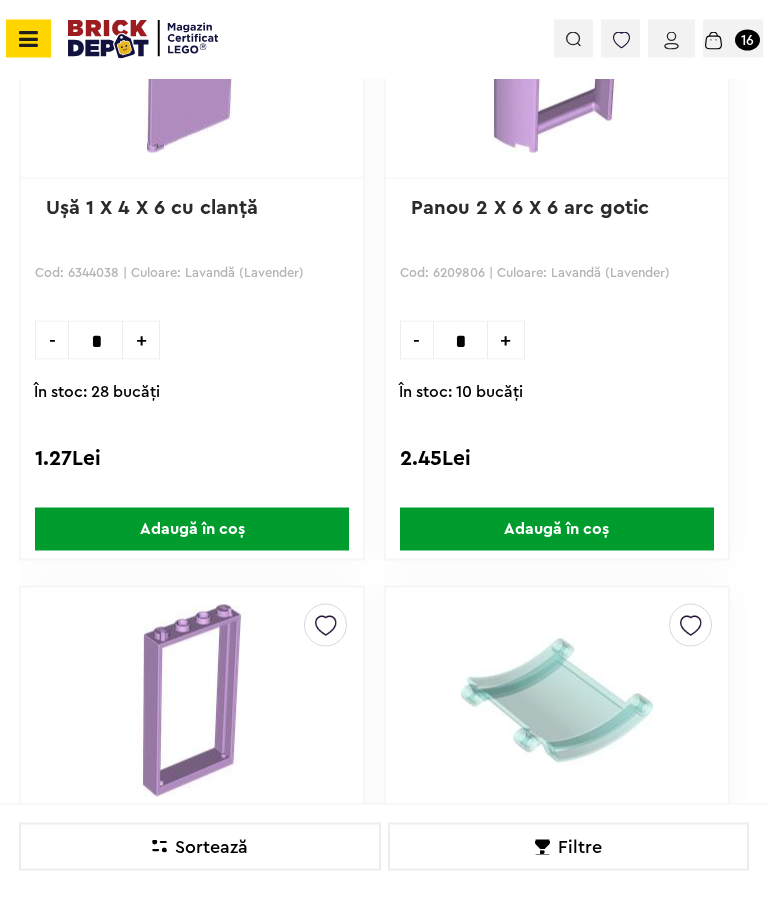 scroll, scrollTop: 5164, scrollLeft: 0, axis: vertical 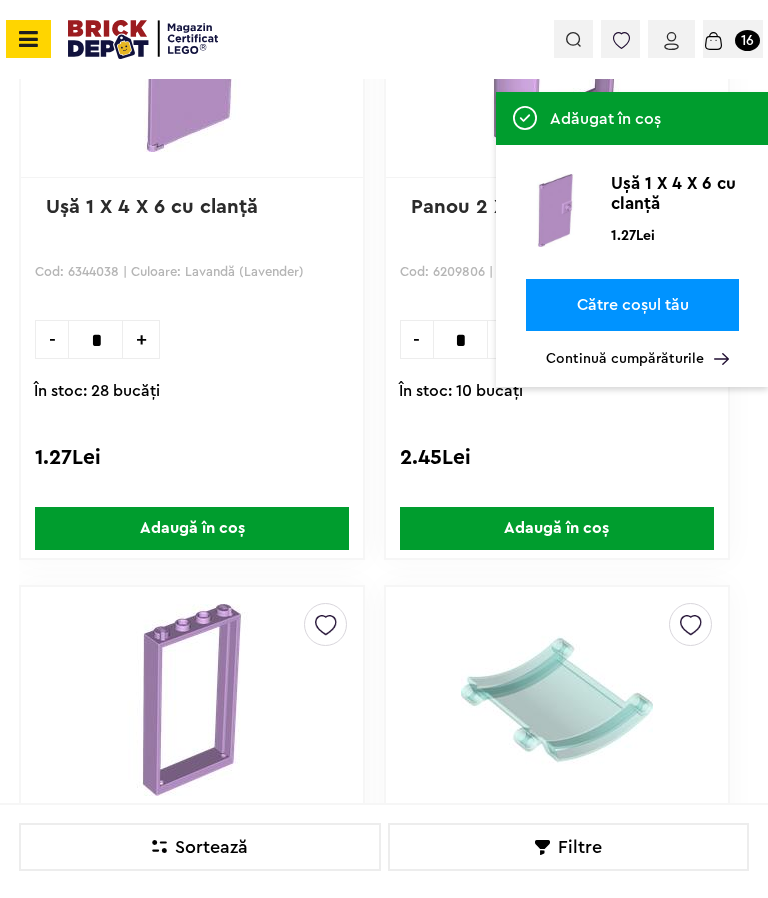 click on "Continuă cumpărăturile" at bounding box center [637, 359] 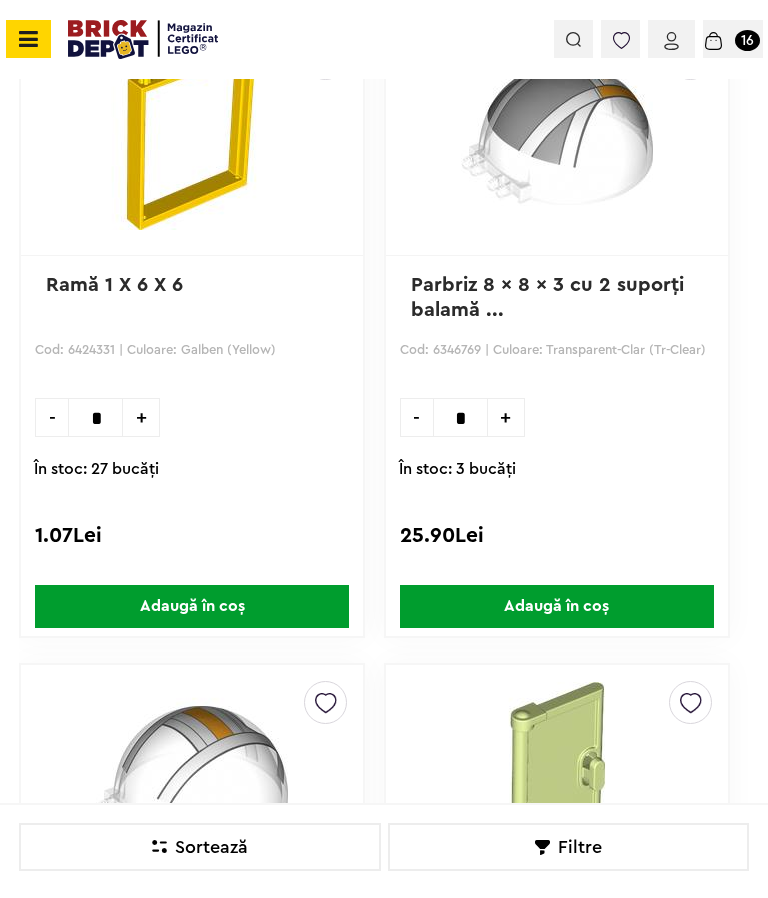 scroll, scrollTop: 6981, scrollLeft: 0, axis: vertical 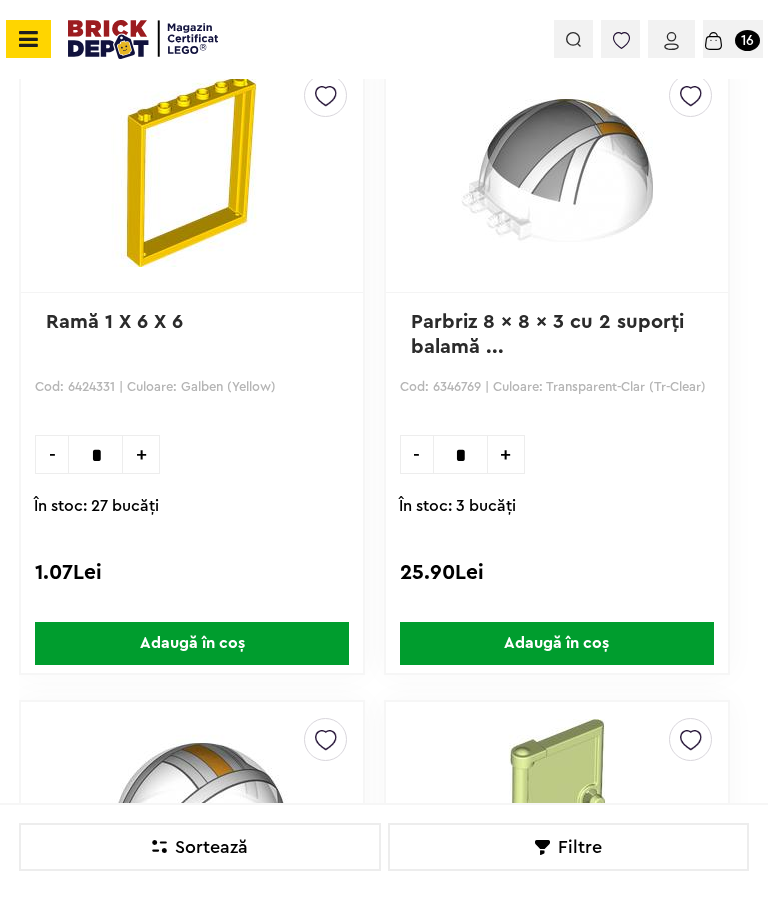 click on "Adaugă în coș" at bounding box center [192, 643] 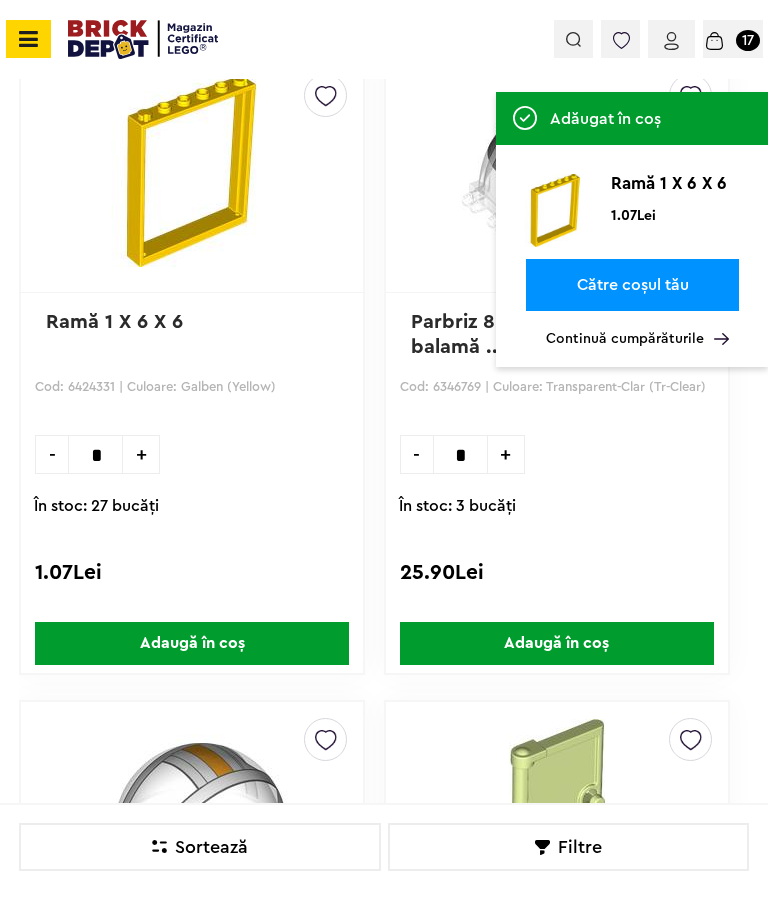 click on "Continuă cumpărăturile" at bounding box center (637, 339) 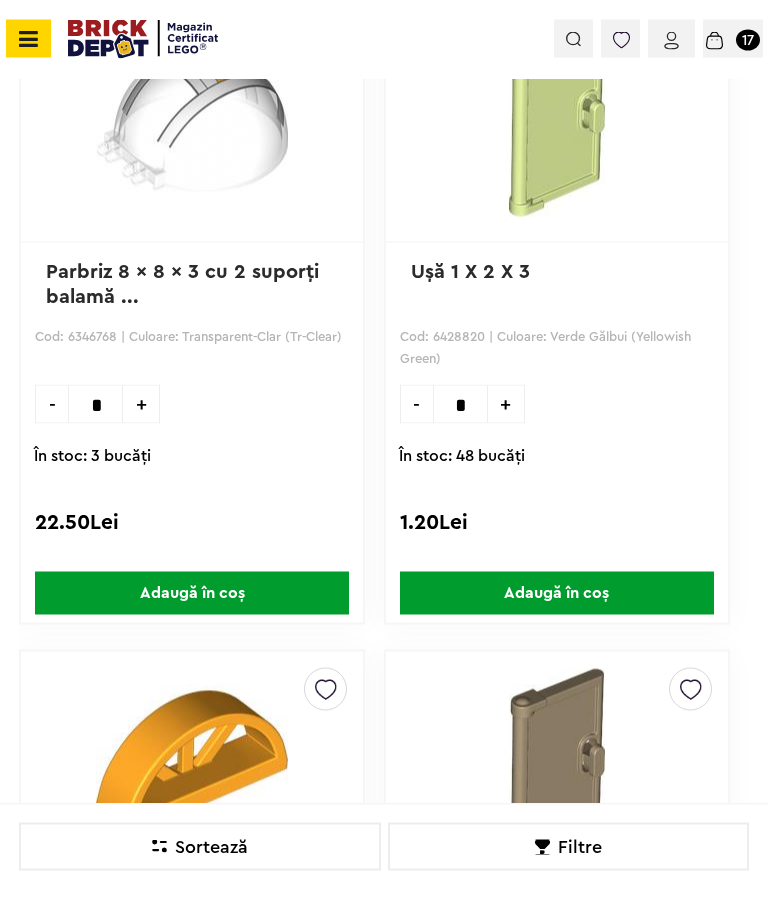 click on "Adaugă în coș" at bounding box center [557, 593] 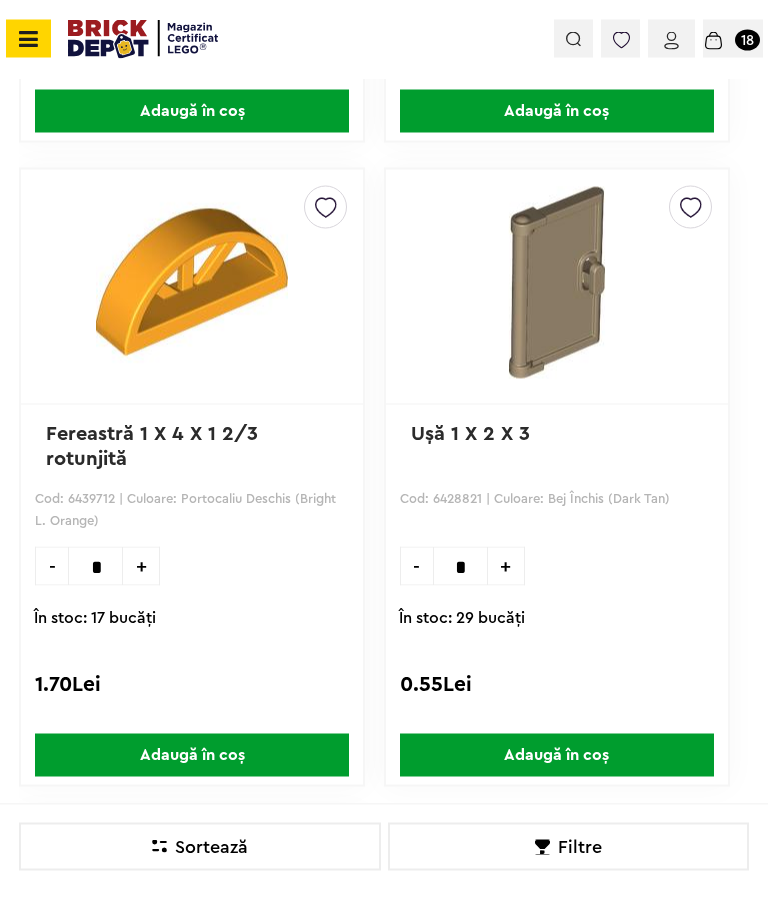scroll, scrollTop: 8161, scrollLeft: 0, axis: vertical 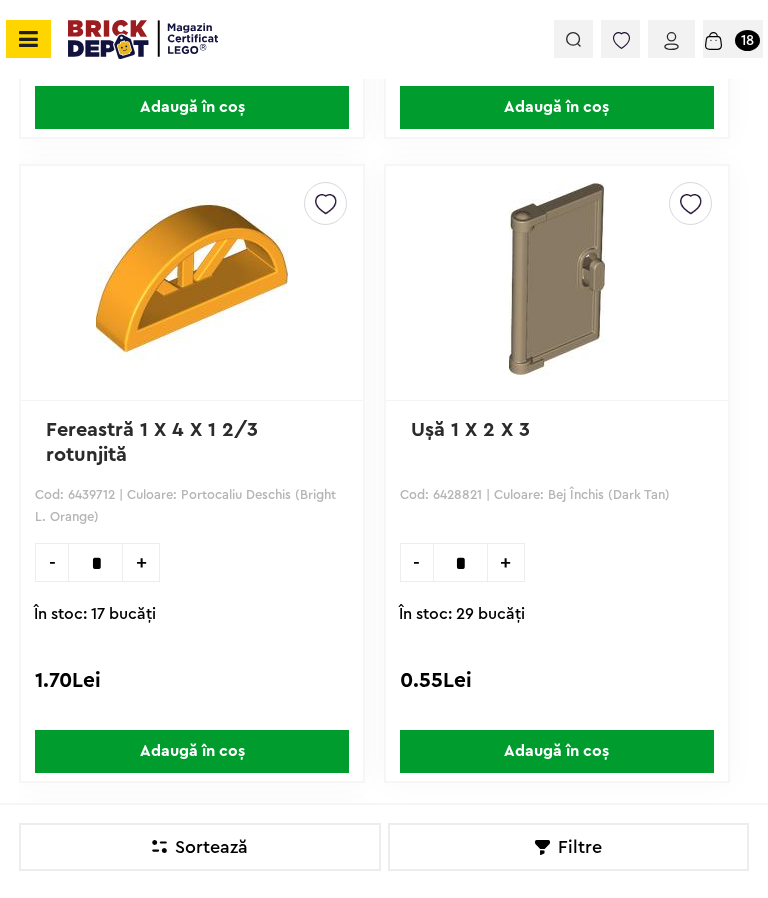 click on "Adaugă în coș" at bounding box center (192, 751) 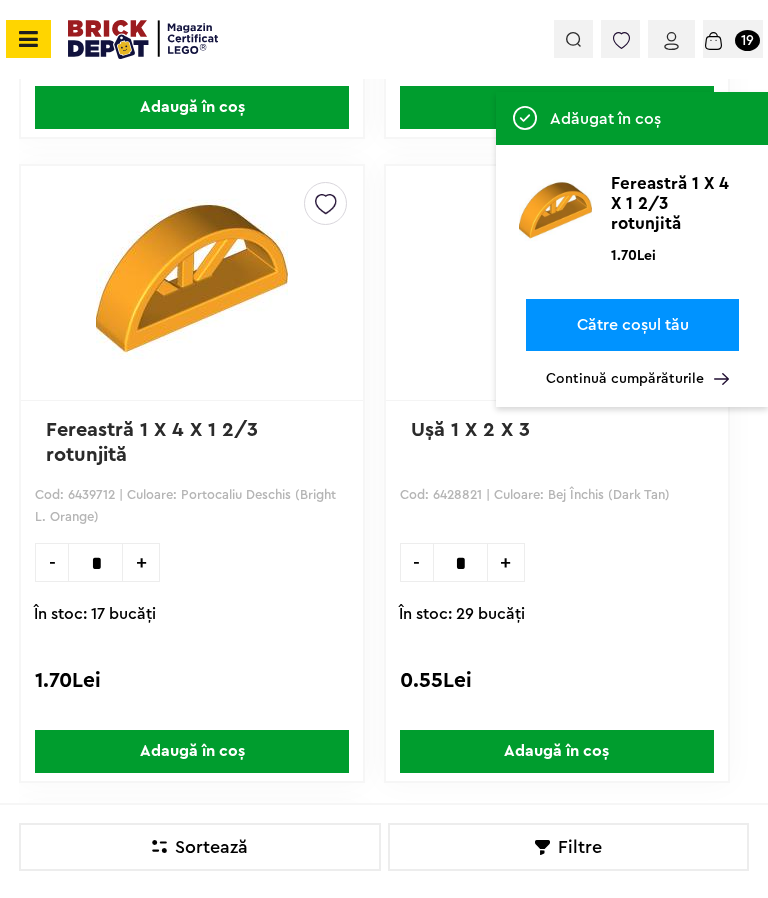 click on "Continuă cumpărăturile" at bounding box center (637, 379) 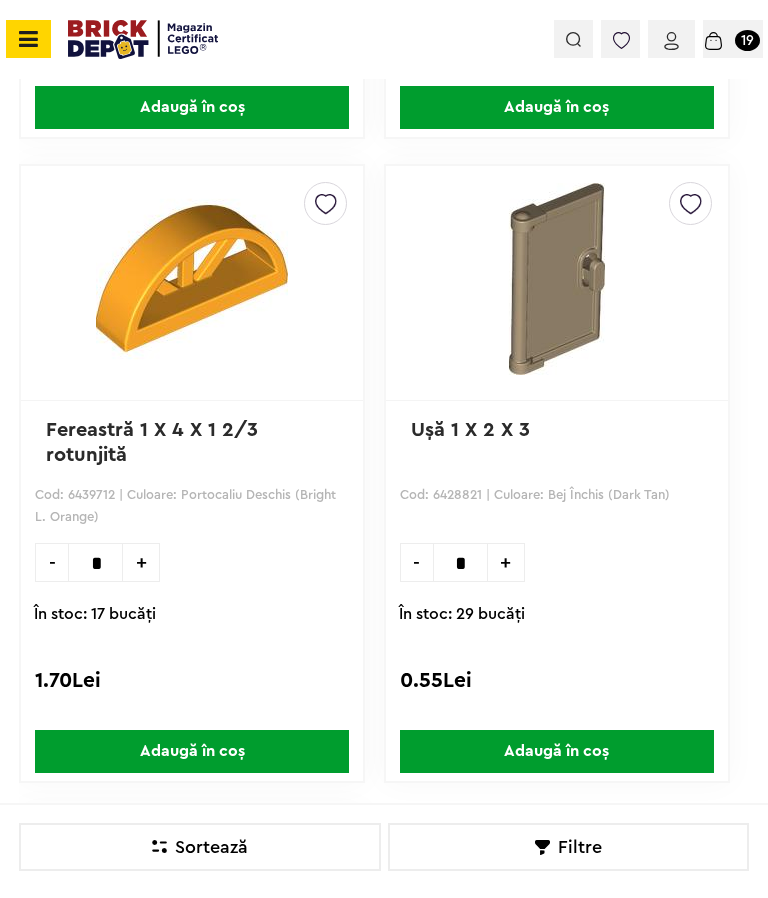 click on "Adaugă în coș" at bounding box center [557, 751] 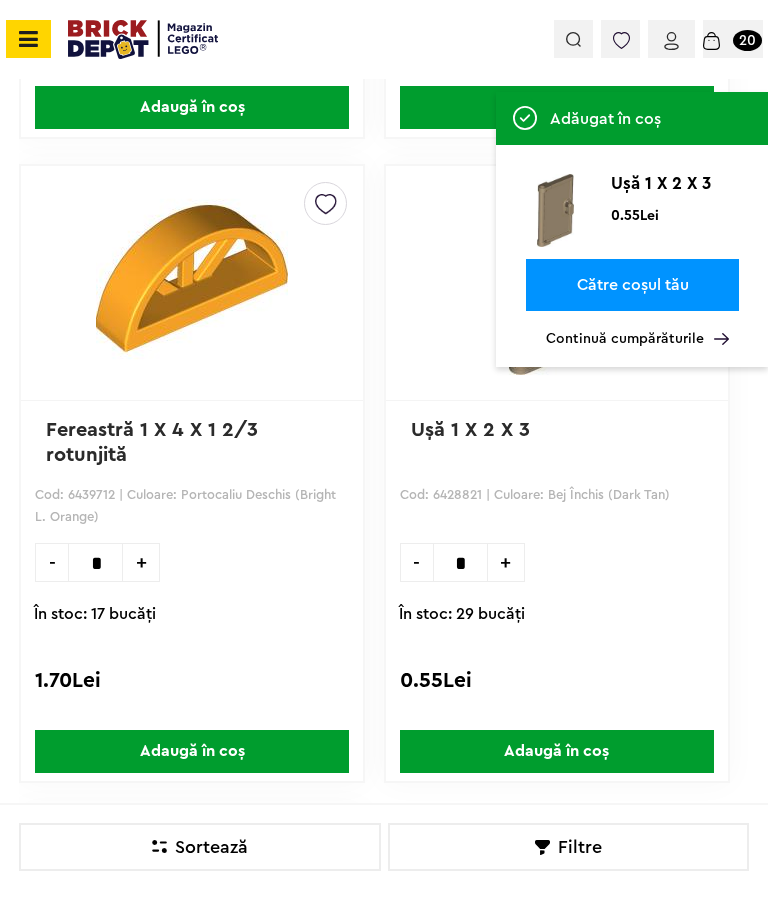 click on "Continuă cumpărăturile" at bounding box center (637, 339) 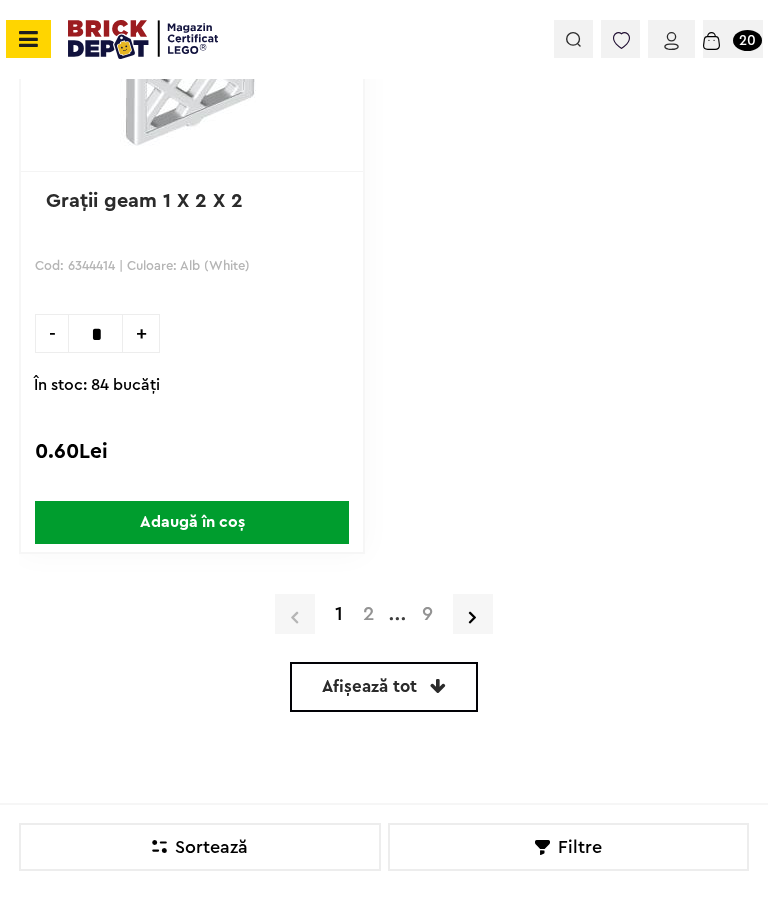 scroll, scrollTop: 9034, scrollLeft: 0, axis: vertical 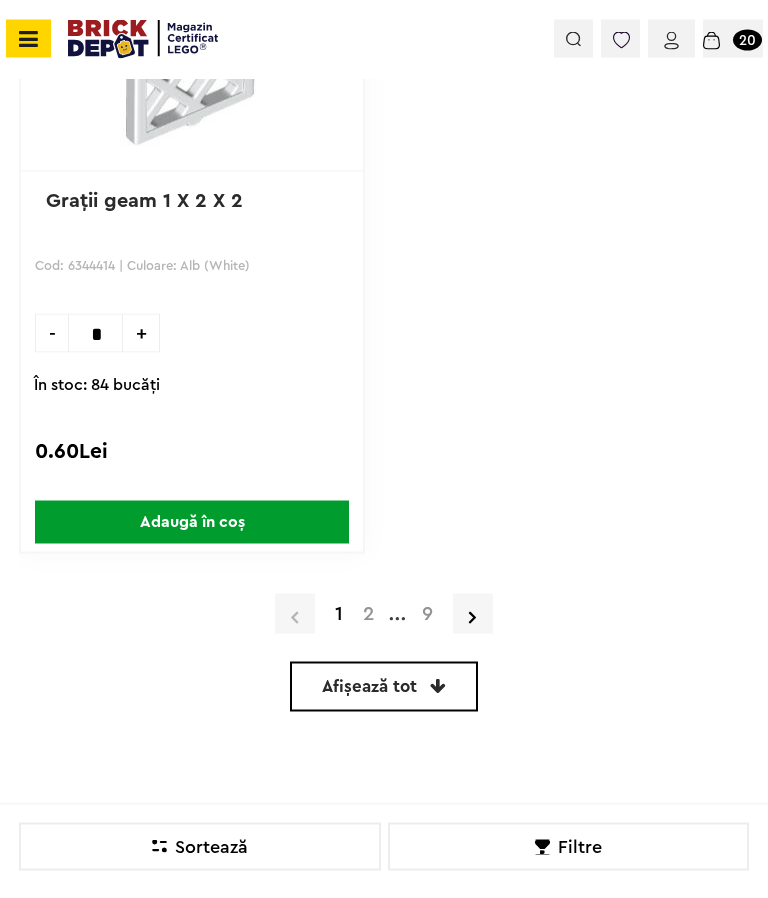click on "Adaugă în coș" at bounding box center [192, 522] 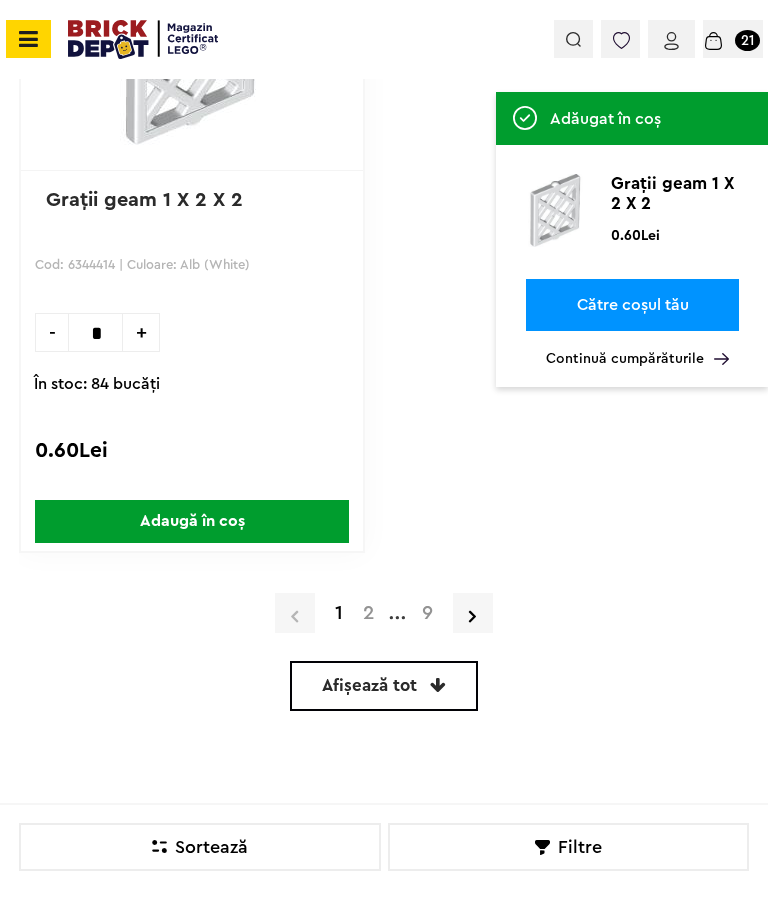 click on "Continuă cumpărăturile" at bounding box center [637, 359] 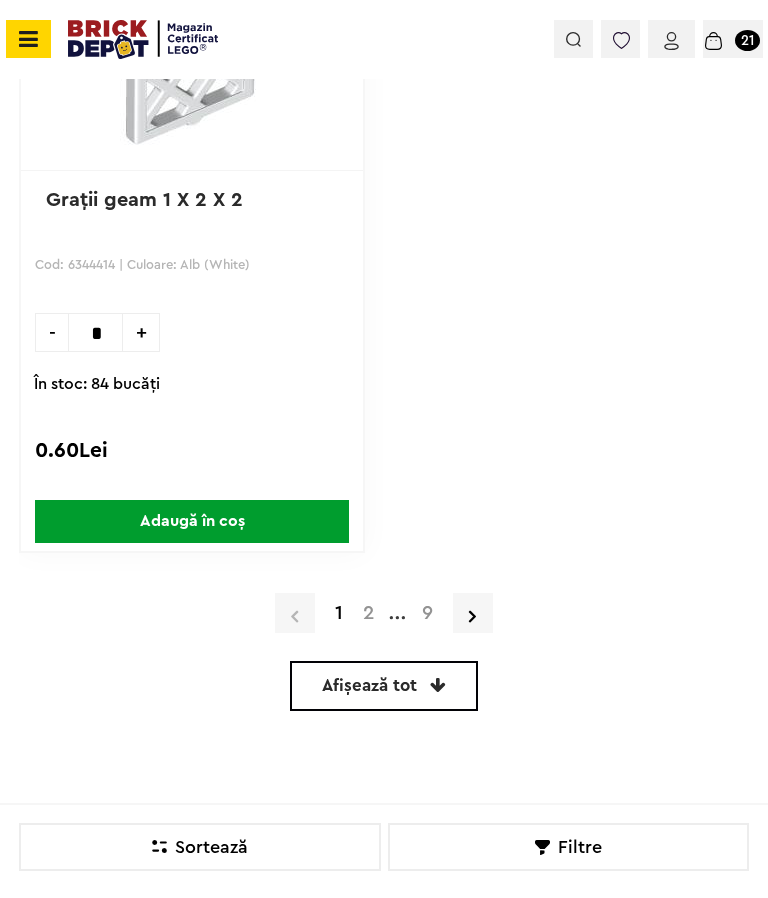 click on "2" at bounding box center [368, 613] 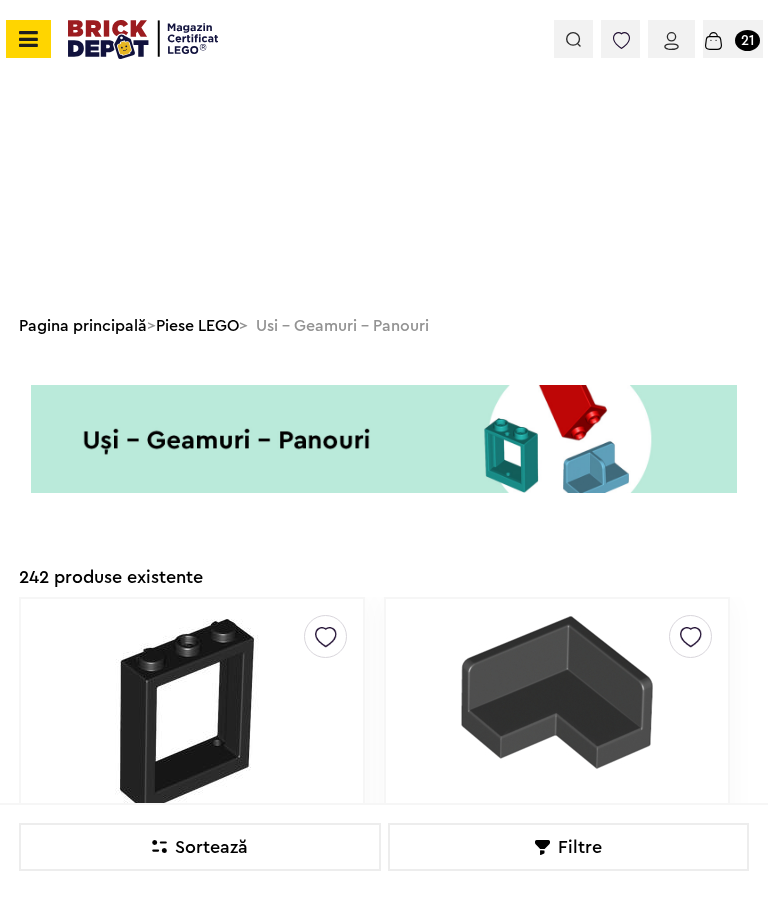 scroll, scrollTop: 677, scrollLeft: 0, axis: vertical 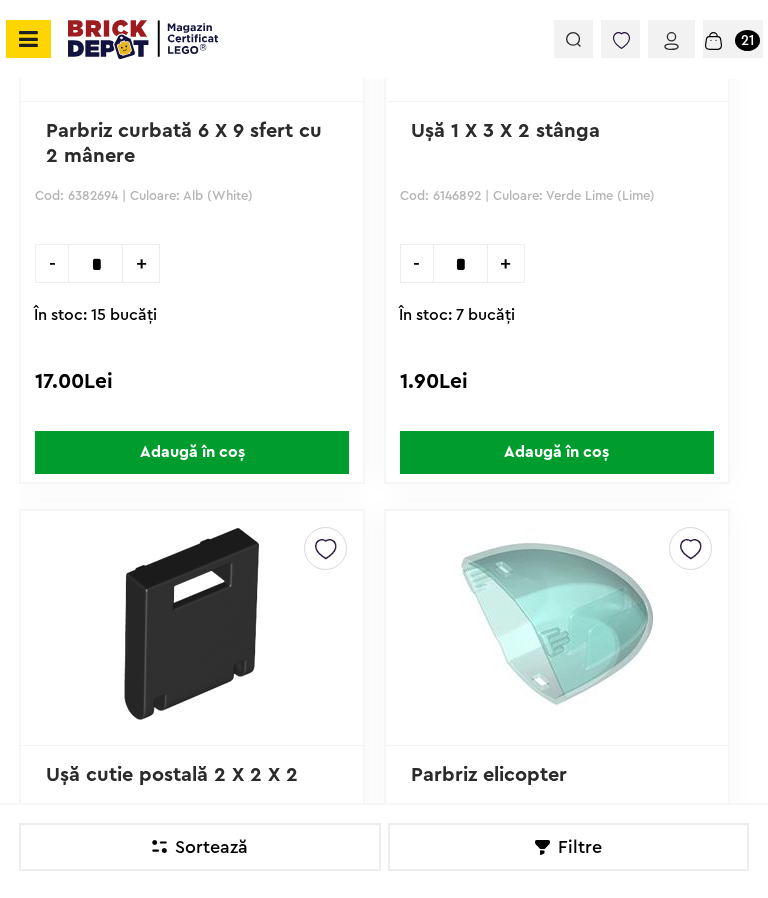 click on "Adaugă în coș" at bounding box center [557, 452] 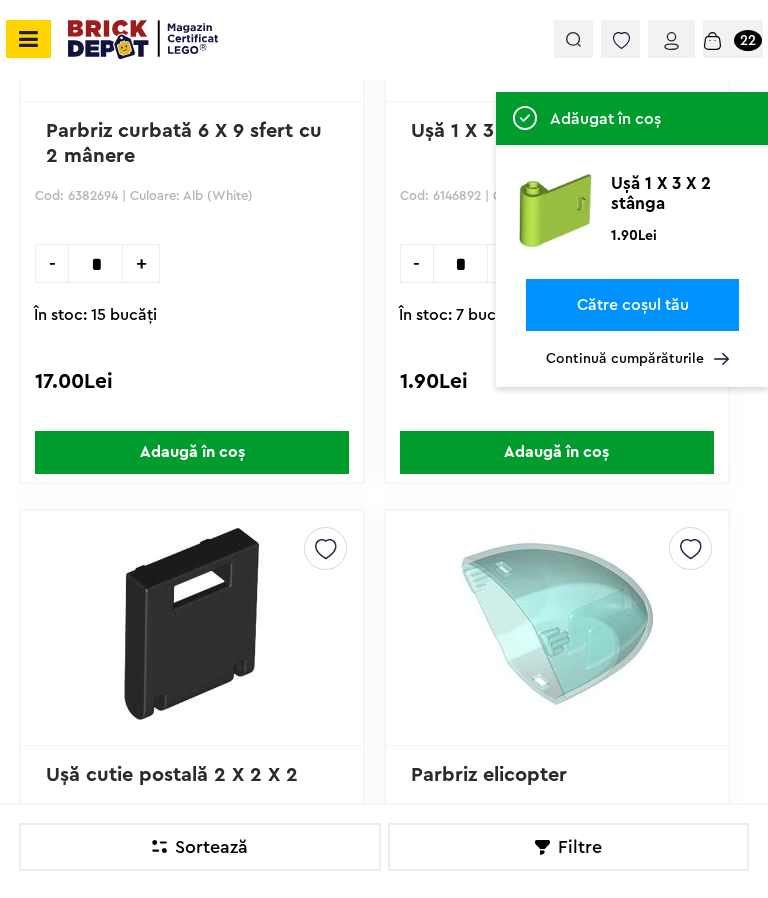 click on "Continuă cumpărăturile" at bounding box center (637, 359) 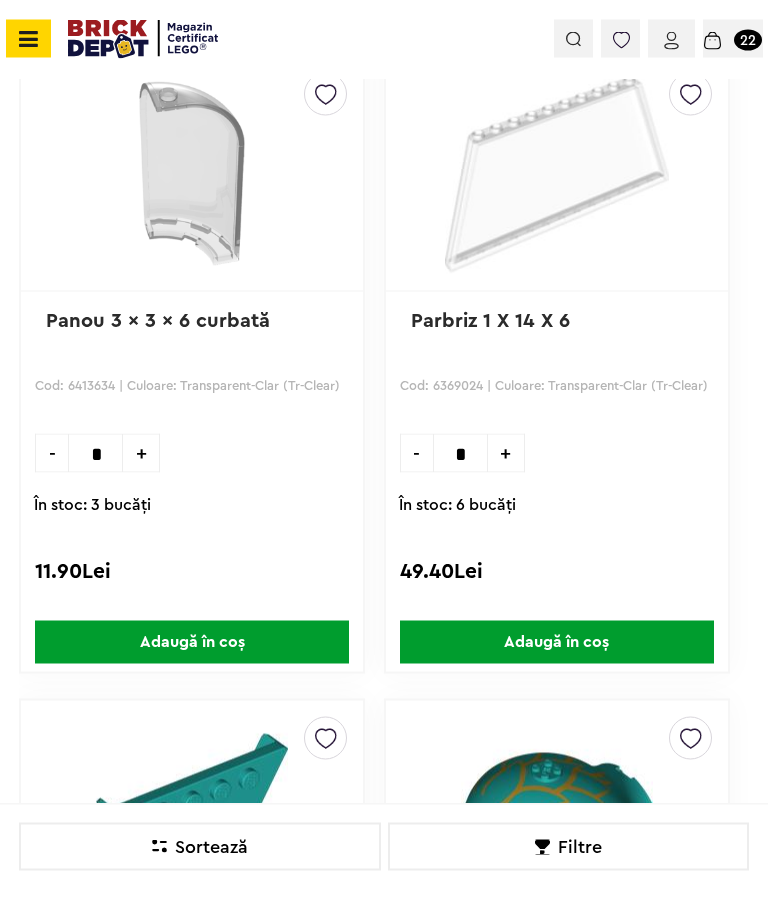 scroll, scrollTop: 4408, scrollLeft: 0, axis: vertical 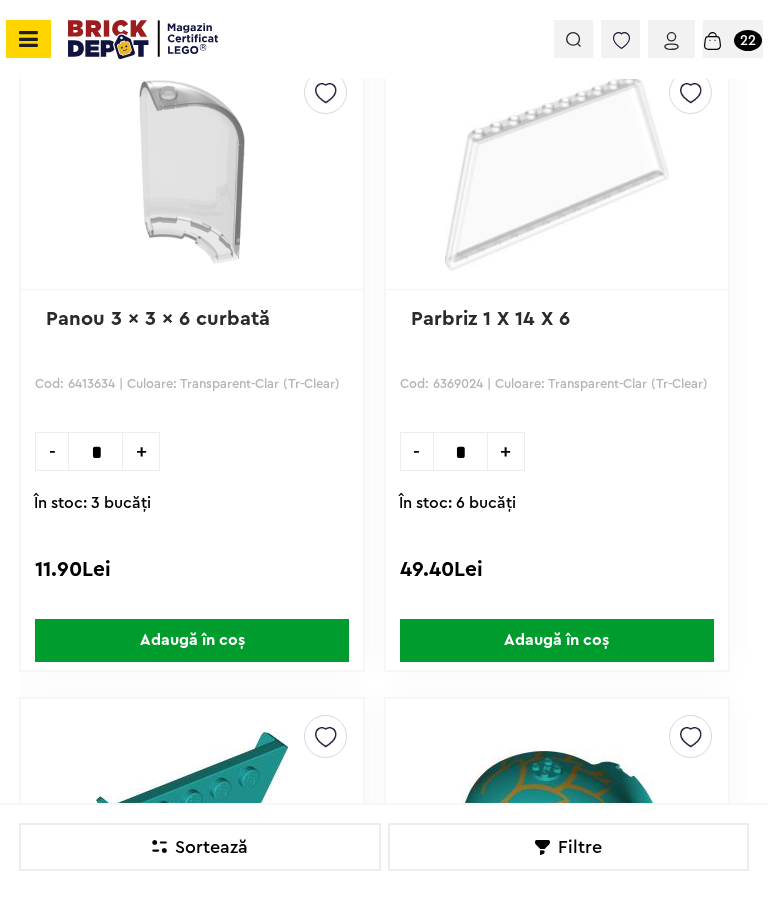 click on "Adaugă în coș" at bounding box center [192, 640] 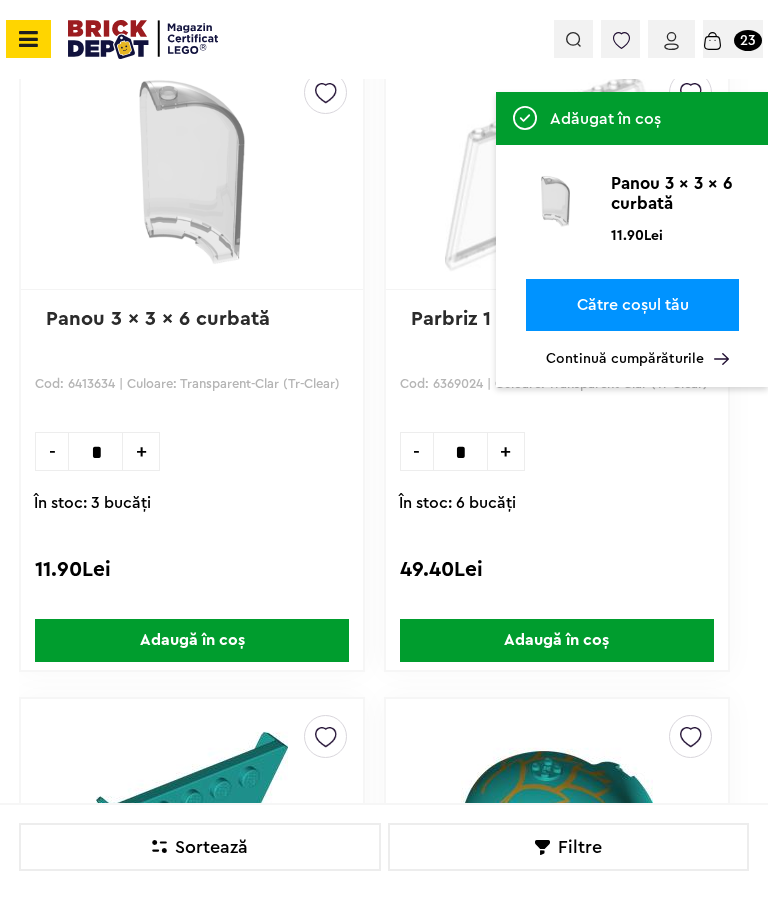 click on "Continuă cumpărăturile" at bounding box center (637, 359) 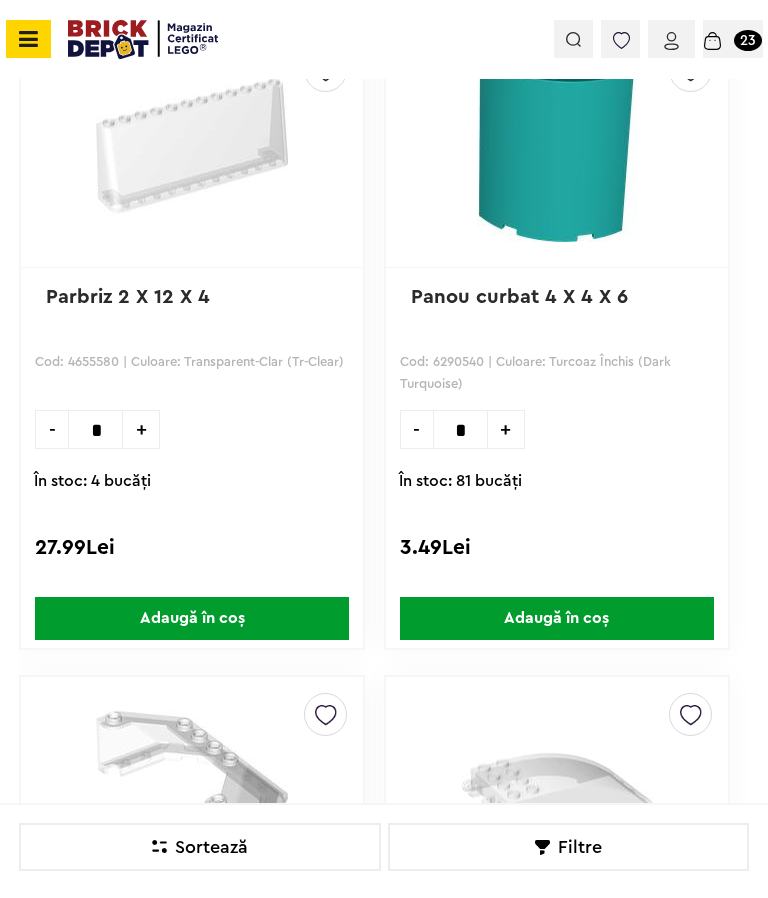 scroll, scrollTop: 7655, scrollLeft: 0, axis: vertical 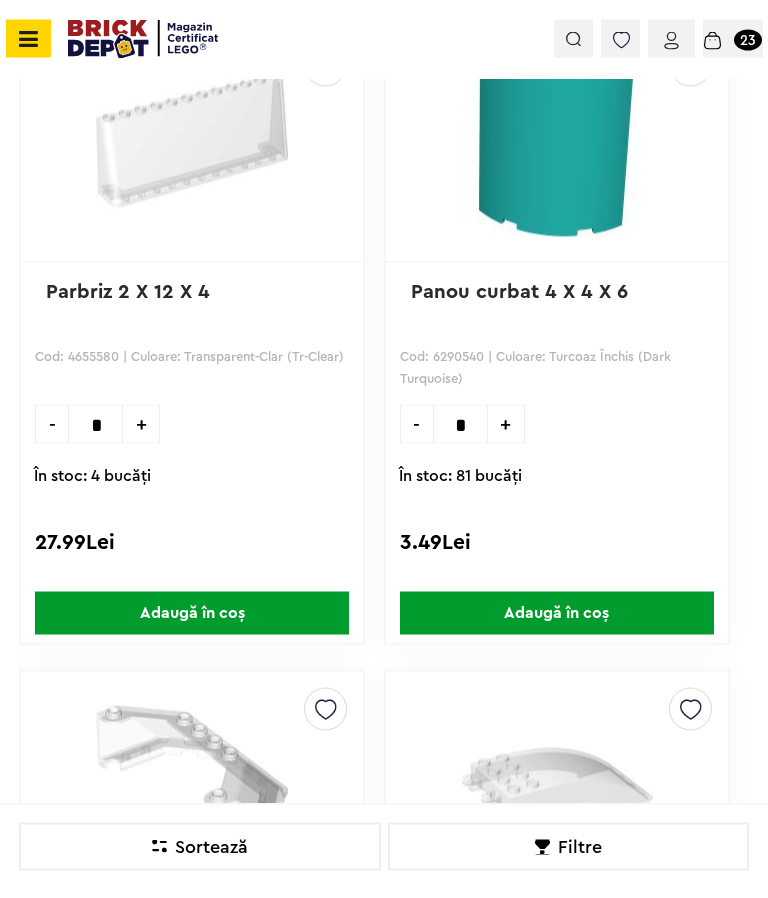click on "Adaugă în coș" at bounding box center (557, 613) 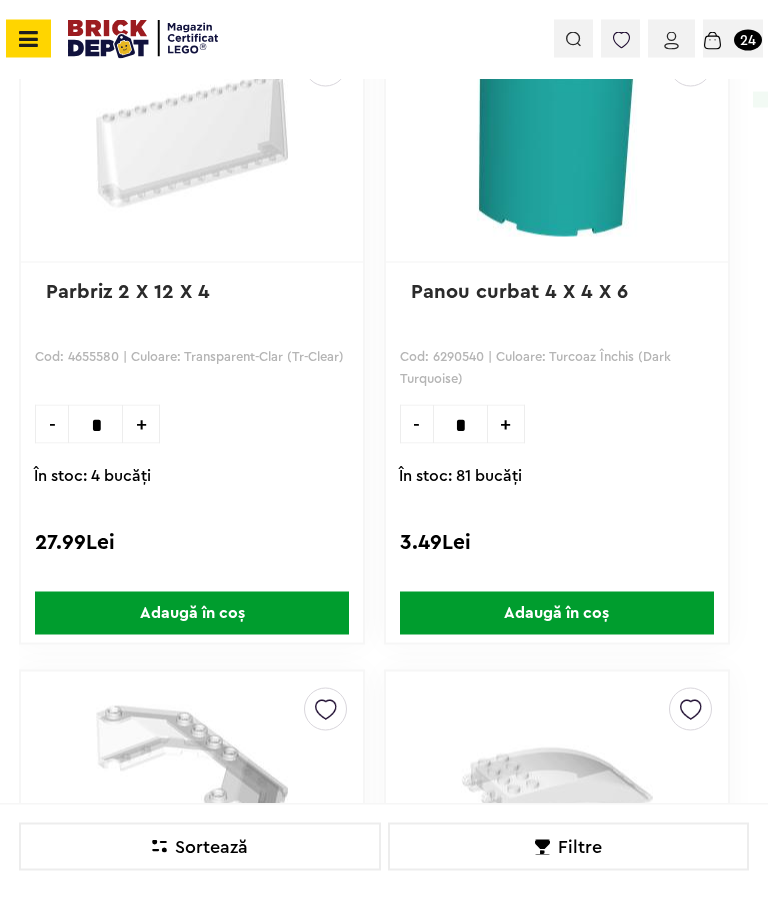 scroll, scrollTop: 7656, scrollLeft: 0, axis: vertical 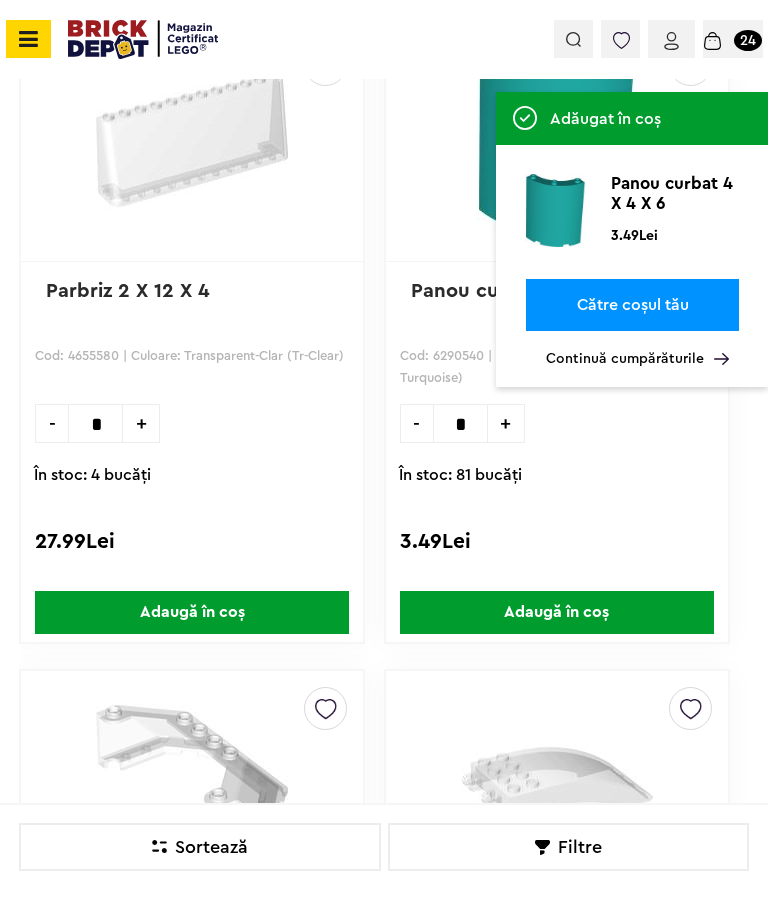 click on "Continuă cumpărăturile" at bounding box center [637, 359] 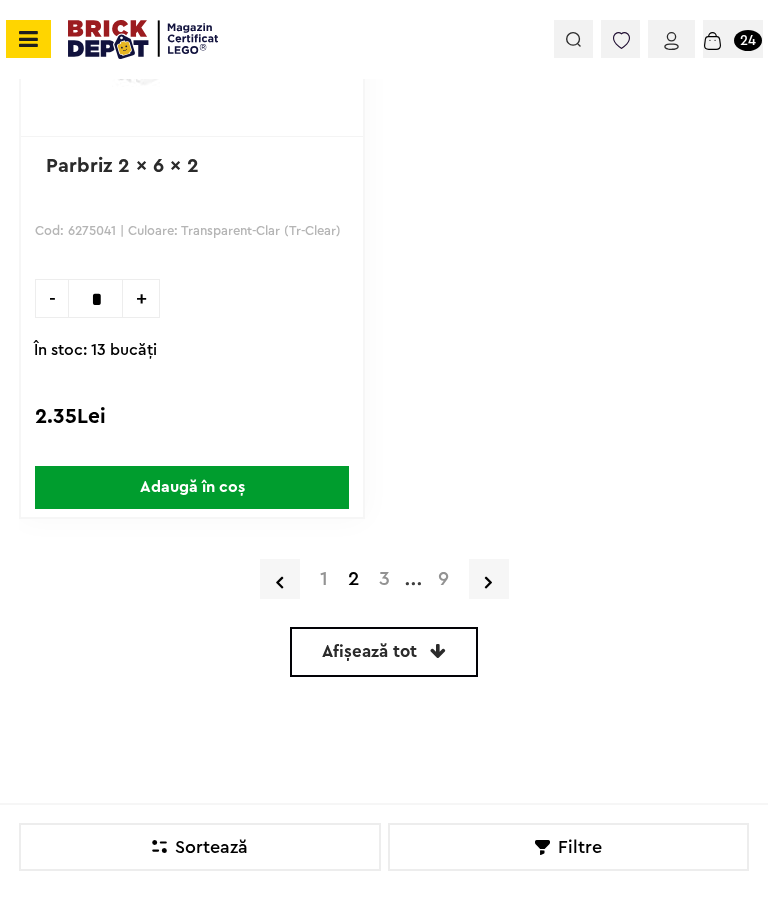 scroll, scrollTop: 9068, scrollLeft: 0, axis: vertical 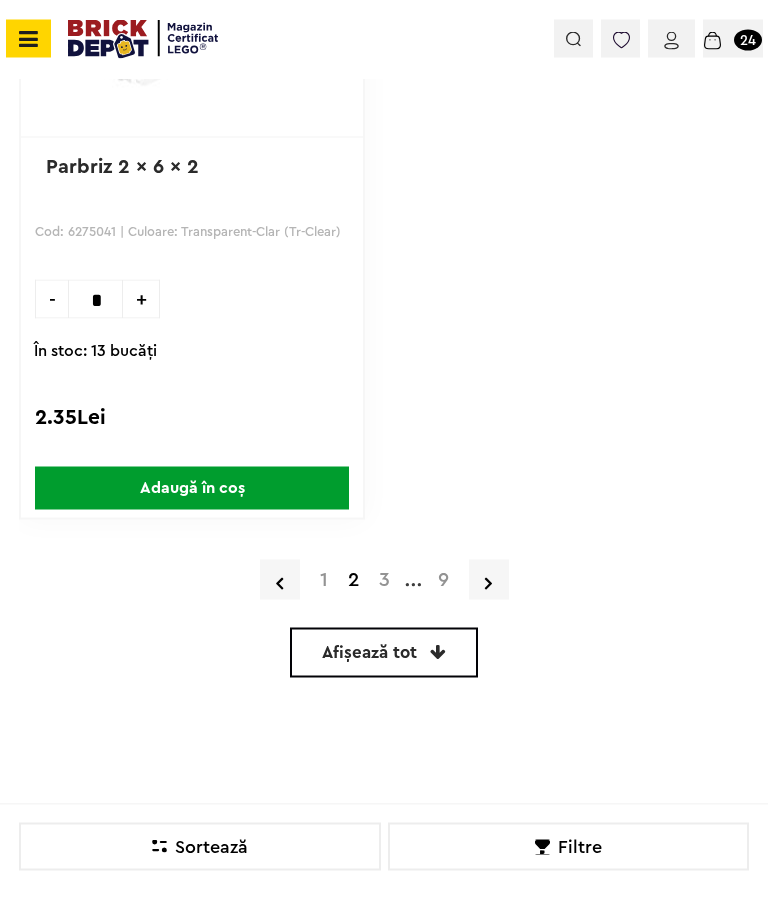 click on "3" at bounding box center [384, 580] 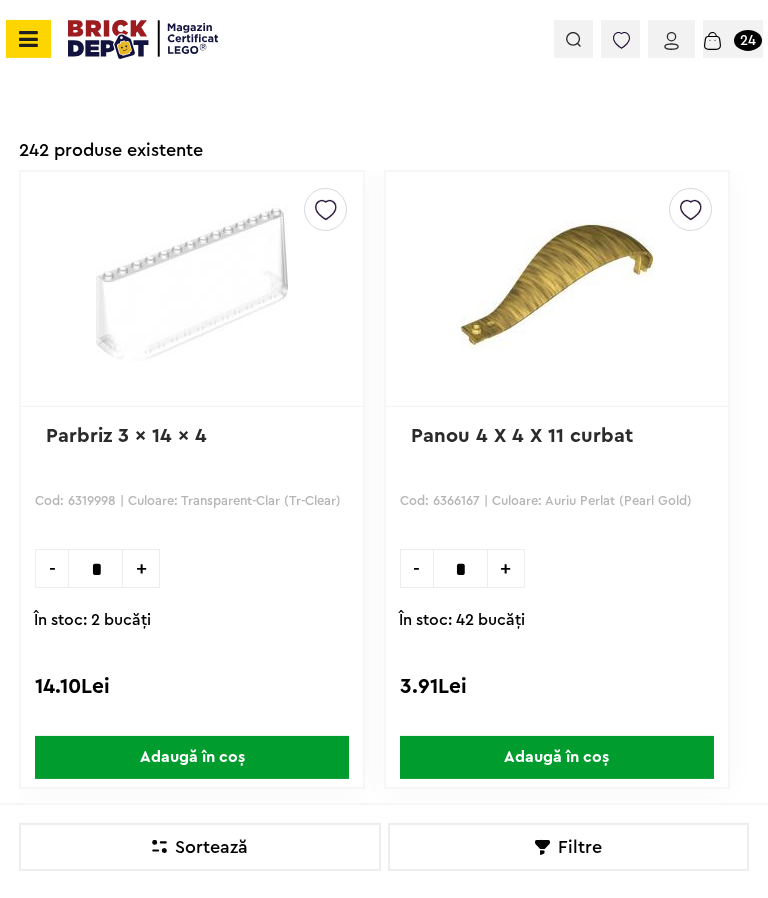 scroll, scrollTop: 0, scrollLeft: 0, axis: both 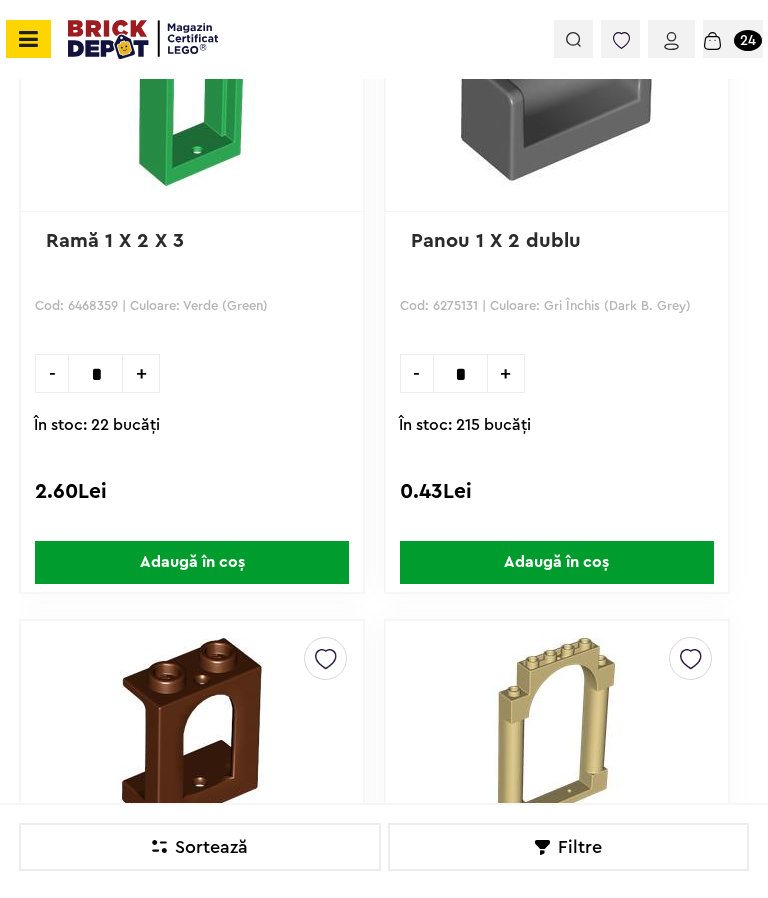 click on "Adaugă în coș" at bounding box center [192, 562] 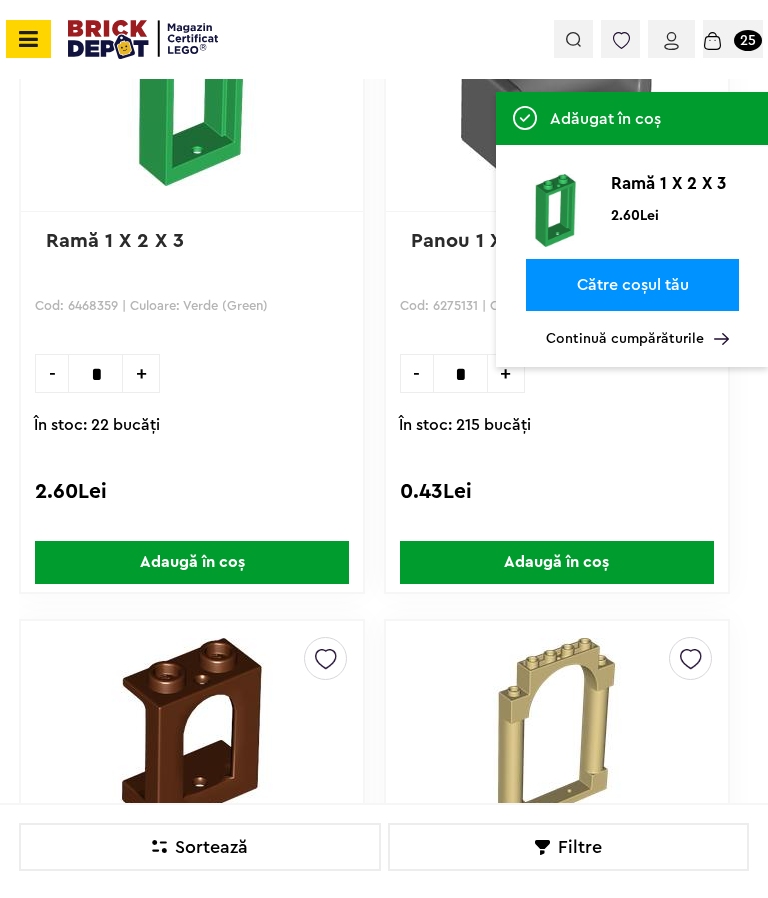 click on "Continuă cumpărăturile" at bounding box center (637, 339) 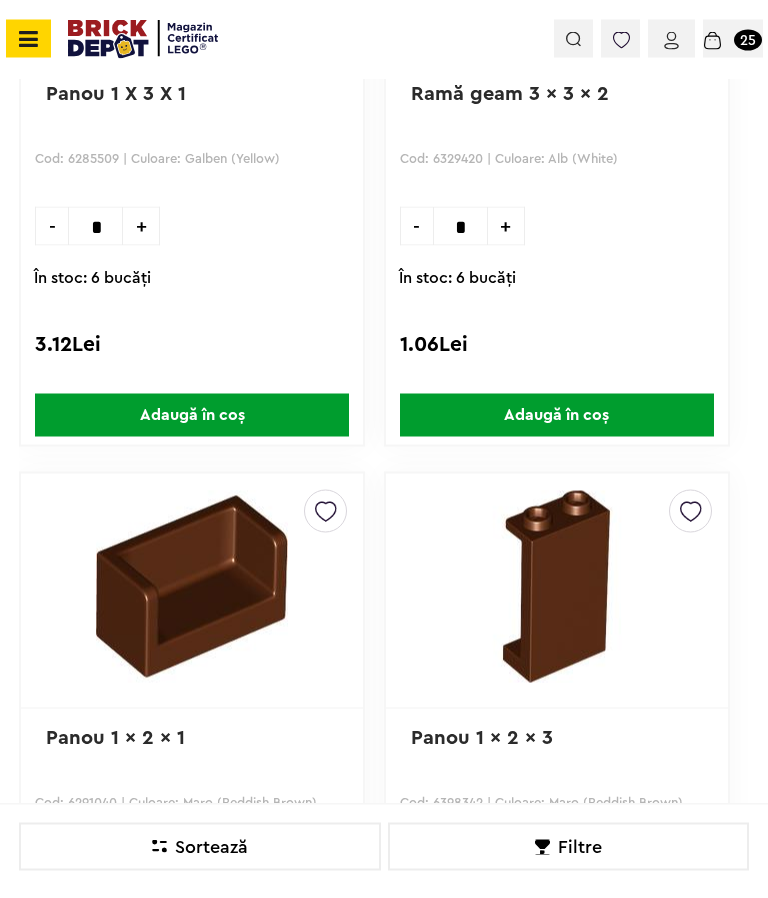 scroll, scrollTop: 3965, scrollLeft: 0, axis: vertical 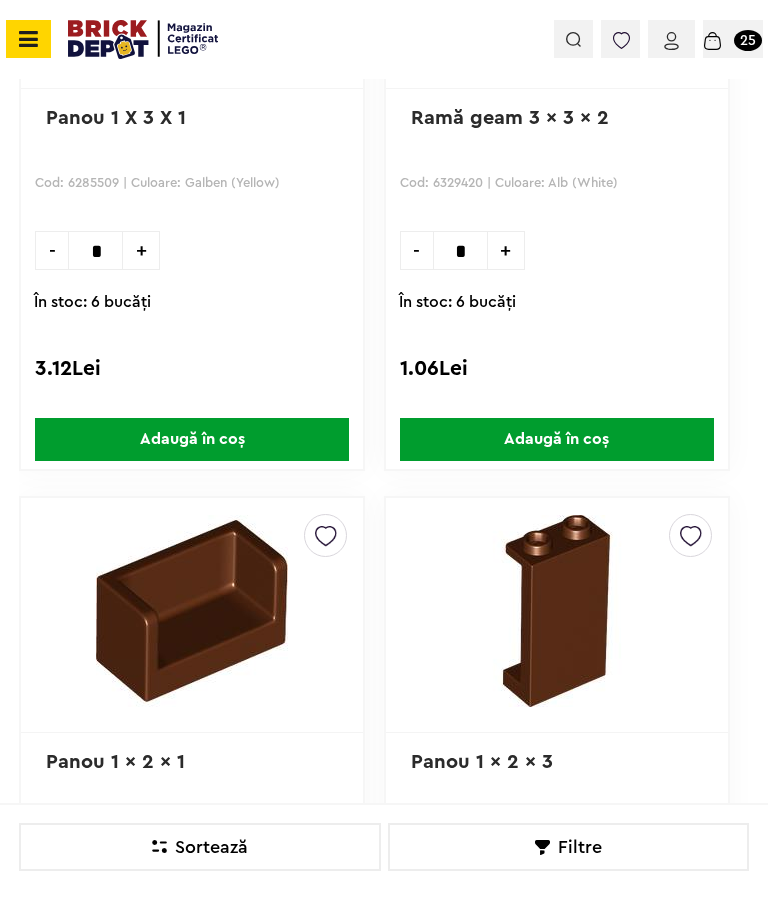 click on "Adaugă în coș" at bounding box center (557, 439) 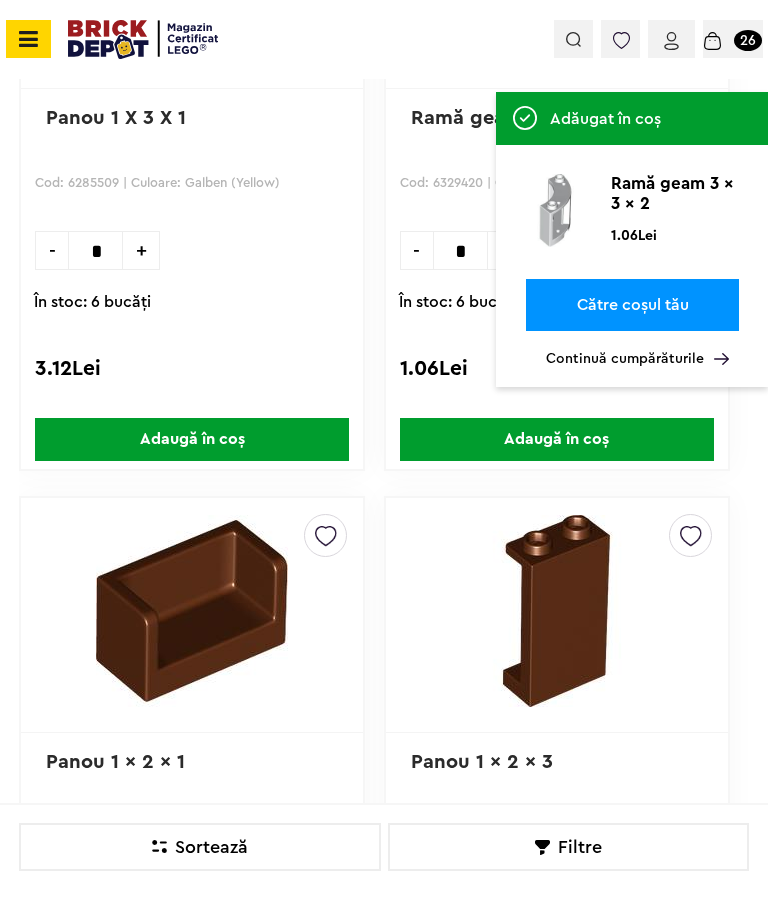 click on "Continuă cumpărăturile" at bounding box center [637, 359] 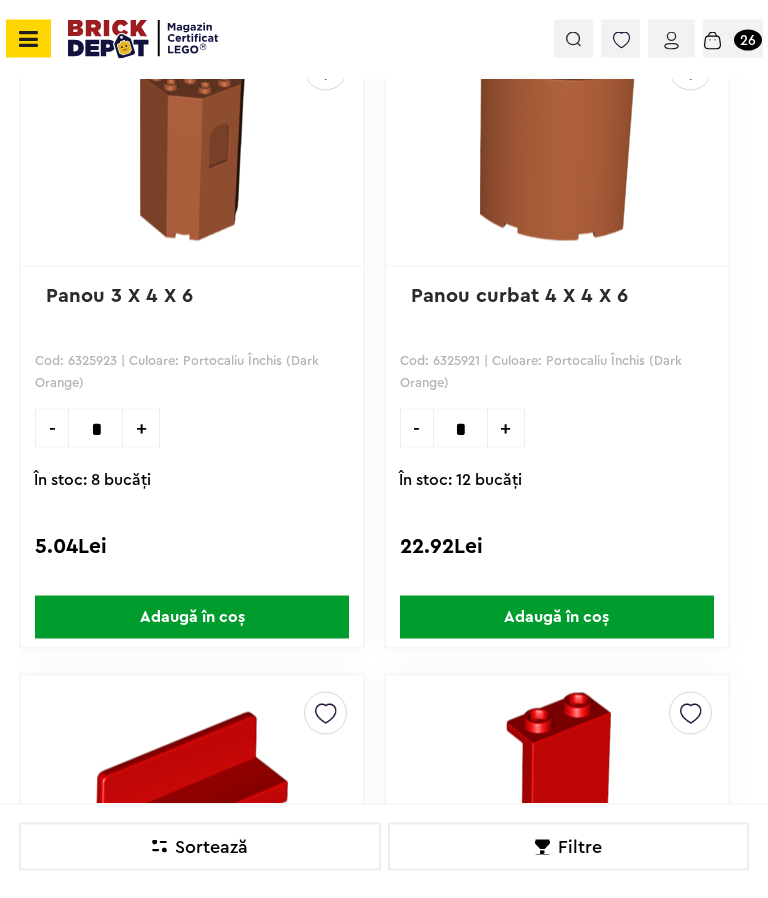 scroll, scrollTop: 6364, scrollLeft: 0, axis: vertical 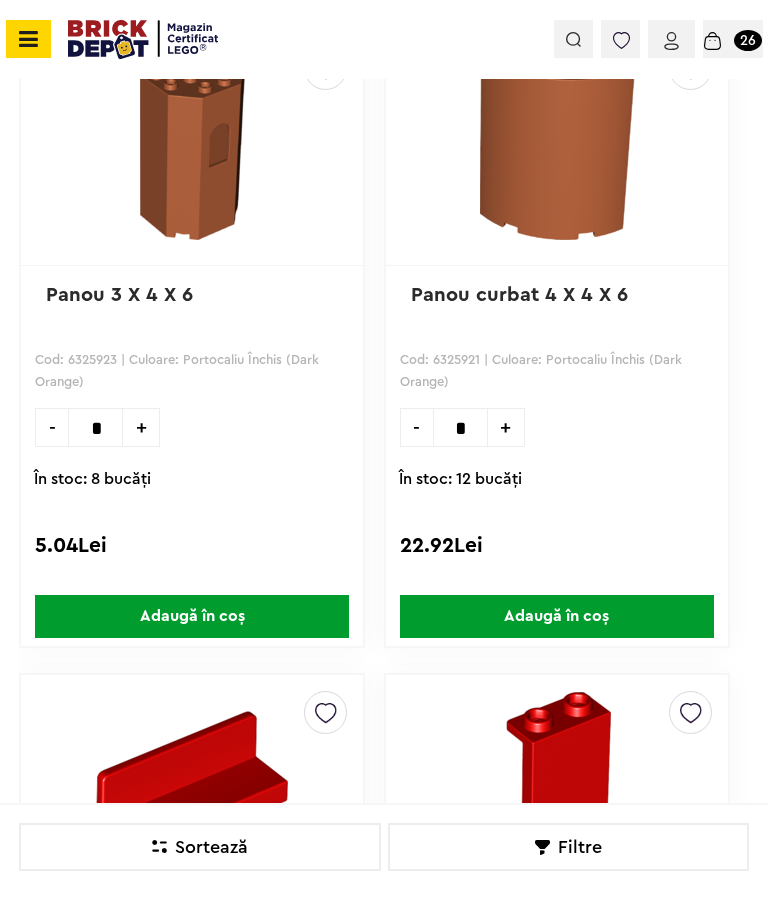 click on "Adaugă în coș" at bounding box center [192, 616] 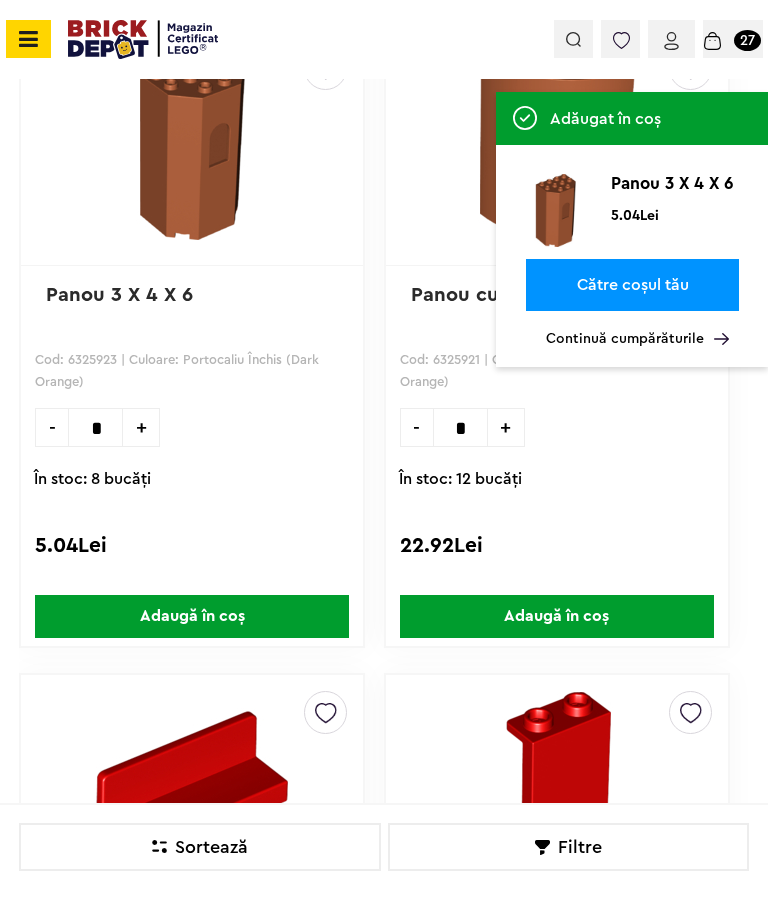 click on "Continuă cumpărăturile" at bounding box center [637, 339] 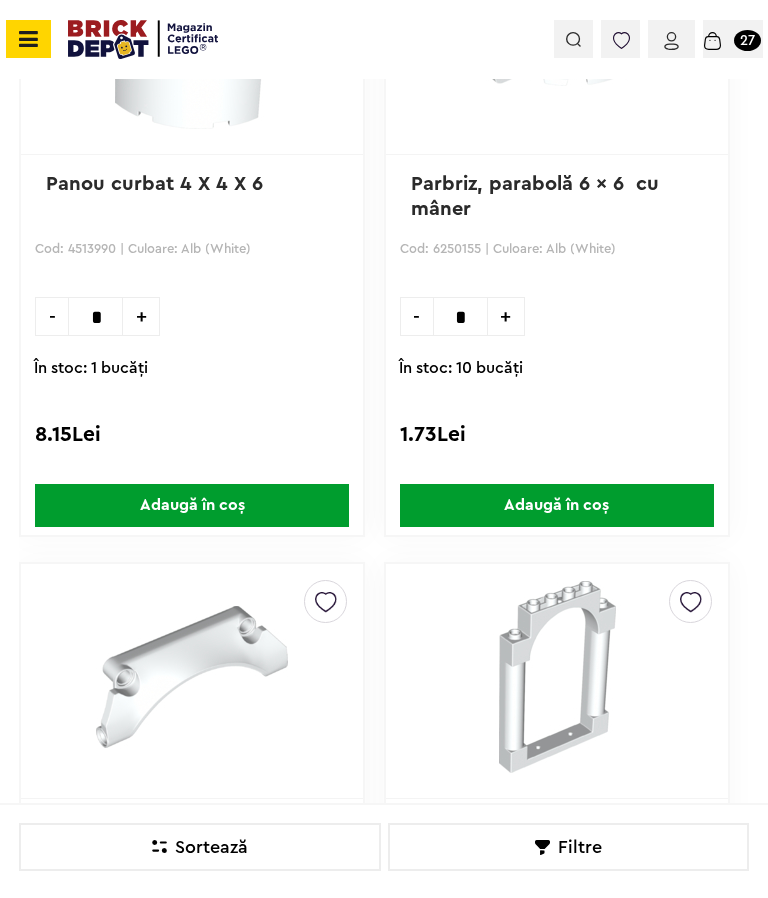 scroll, scrollTop: 7770, scrollLeft: 0, axis: vertical 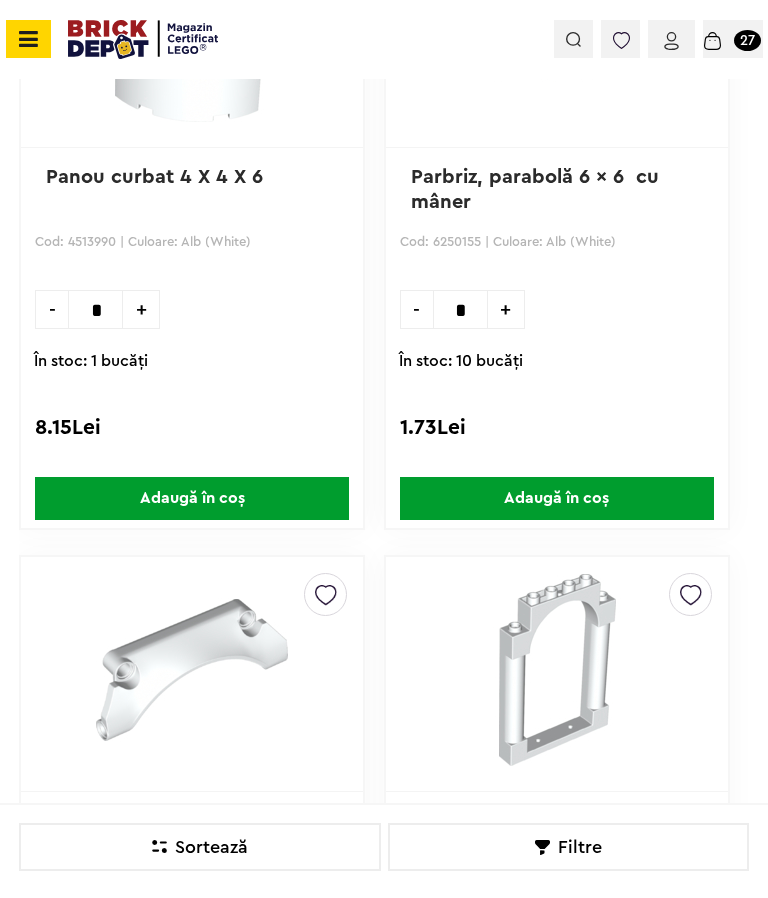 click on "Adaugă în coș" at bounding box center [192, 498] 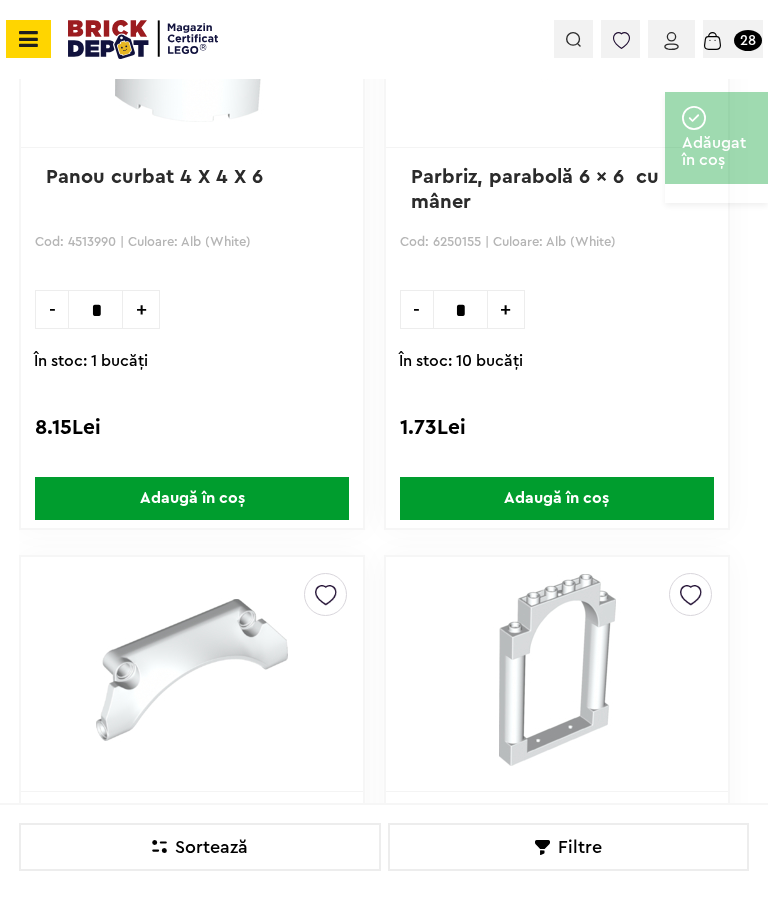 click on "În stoc: 10 bucăţi" at bounding box center (570, 361) 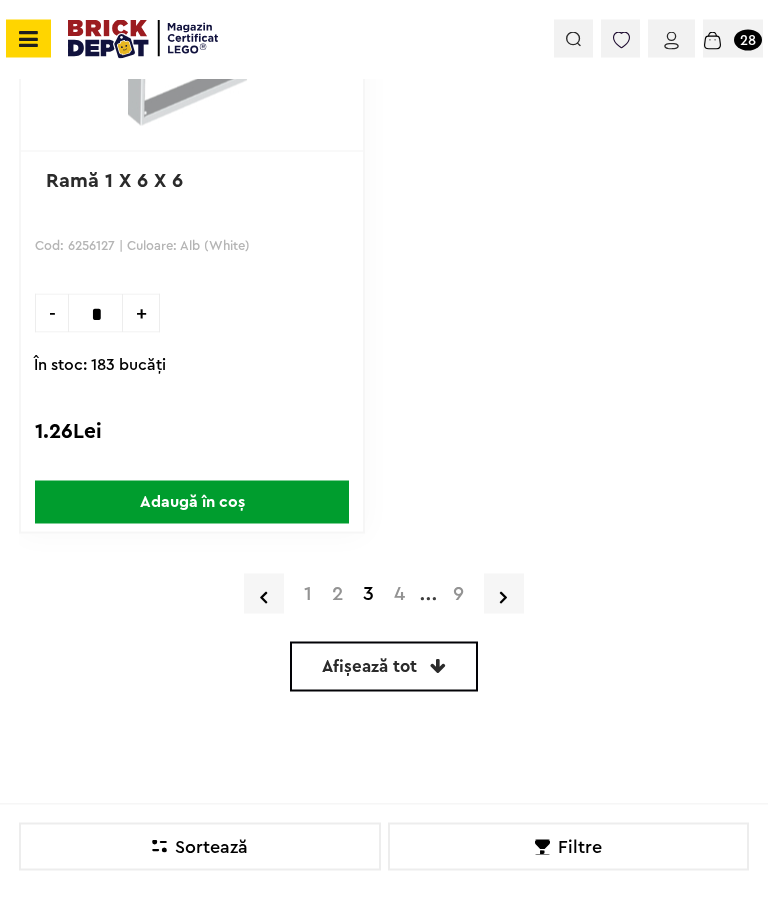 click on "Adaugă în coș" at bounding box center (192, 502) 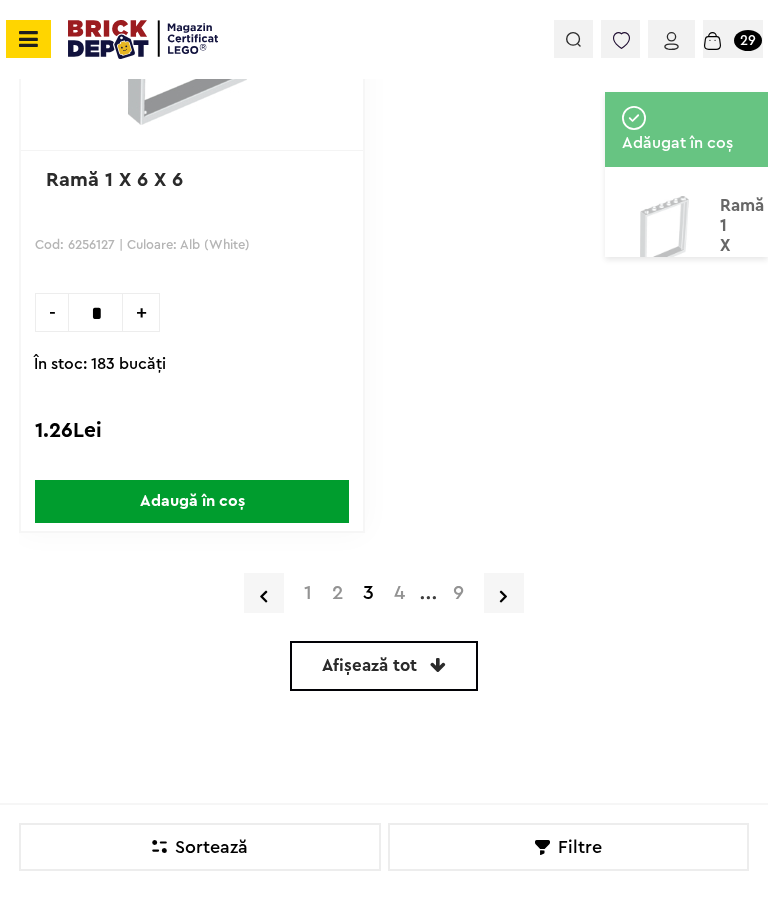 click on "Default ( 0 ) Creează o listă nouă Parbriz 3 x 14 x 4 Cod: 6319998 | Culoare: Transparent-Clar (Tr-Clear) - * + În stoc: 2 bucăţi 14.10Lei  Adaugă în coș  Default ( 0 ) Creează o listă nouă Panou 4 X 4 X 11 curbat Cod: 6366167 | Culoare: Auriu Perlat (Pearl Gold) - * + În stoc: 42 bucăţi 3.91Lei  Adaugă în coș  Default ( 0 ) Creează o listă nouă Uşă 1 X 3 X 1 stânga Cod: 6365883 | Culoare: Maro (Reddish Brown) - * + În stoc: 37 bucăţi 4.48Lei  Adaugă în coș  Default ( 0 ) Creează o listă nouă Uşă 1 X 3 X 1 dreapta Cod: 6365884 | Culoare: Maro (Reddish Brown) - * + În stoc: 44 bucăţi 4.47Lei  Adaugă în coș  Default ( 0 ) Creează o listă nouă Ramă 1 X 2 X 3 Cod: 6468359 | Culoare: Verde (Green) - * + În stoc: 22 bucăţi 2.60Lei  Adaugă în coș  Default ( 0 ) Creează o listă nouă Panou 1 X 2 dublu Cod: 6275131 | Culoare: Gri Închis (Dark B. Grey) - * + În stoc: 215 bucăţi 0.43Lei  Adaugă în coș  Default ( 0 ) Creează o listă nouă - * + 0" at bounding box center [384, -3950] 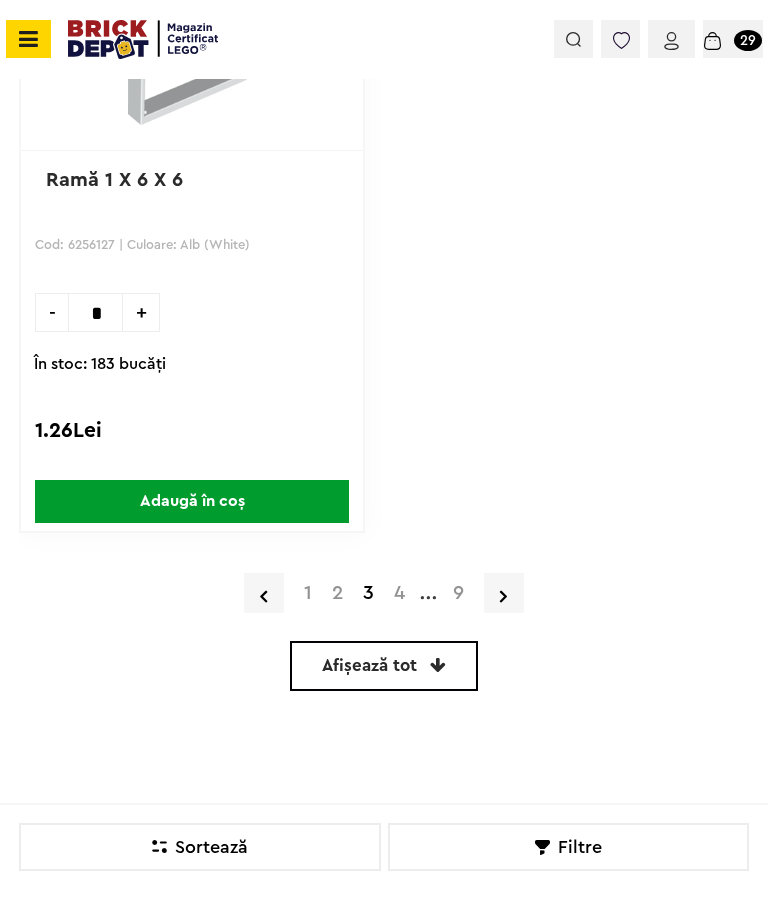 click on "4" at bounding box center [399, 593] 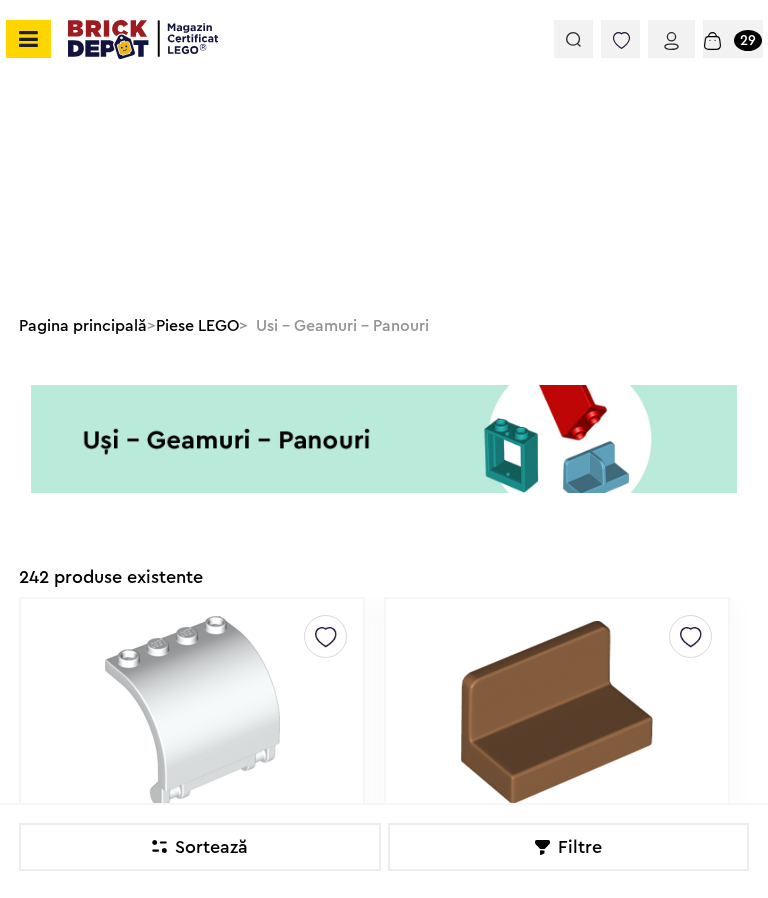 scroll, scrollTop: 400, scrollLeft: 0, axis: vertical 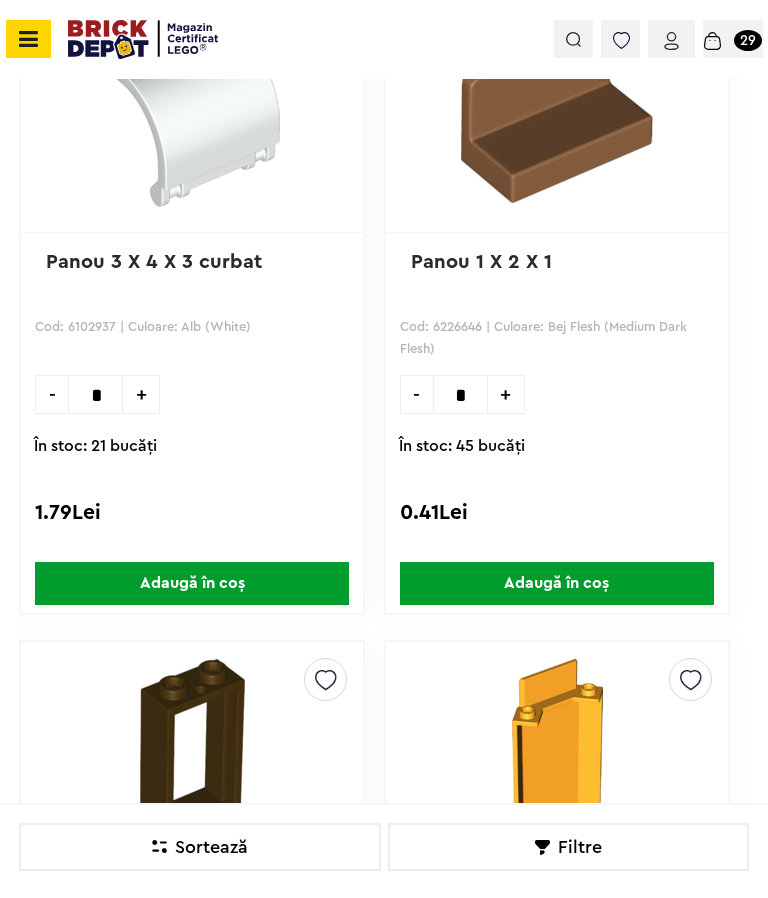 click on "Adaugă în coș" at bounding box center (192, 583) 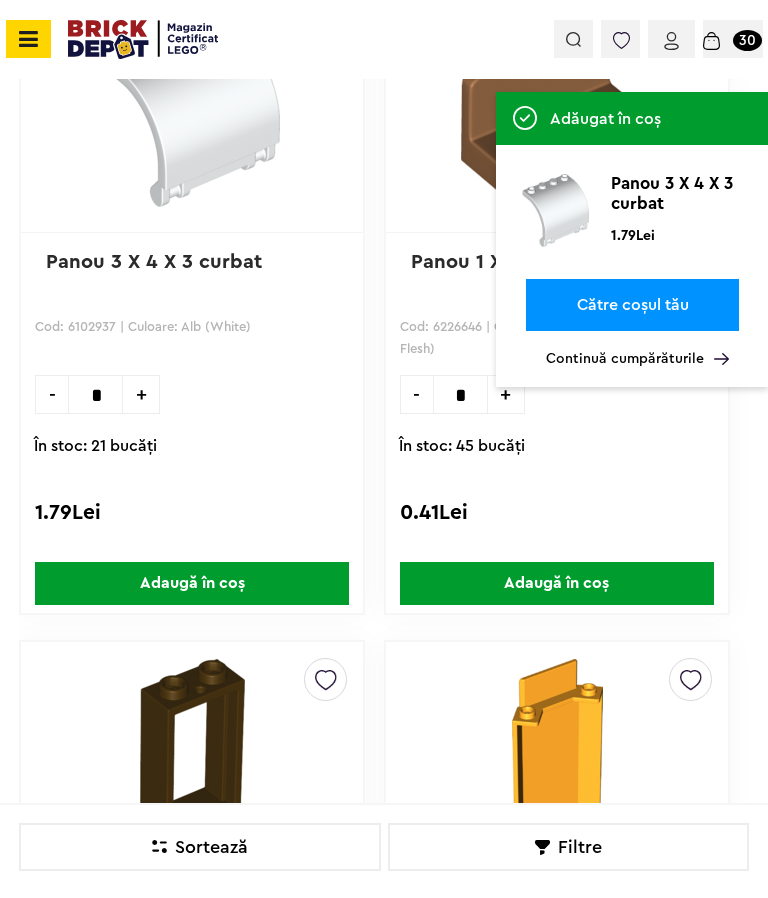 click on "Continuă cumpărăturile" at bounding box center [637, 359] 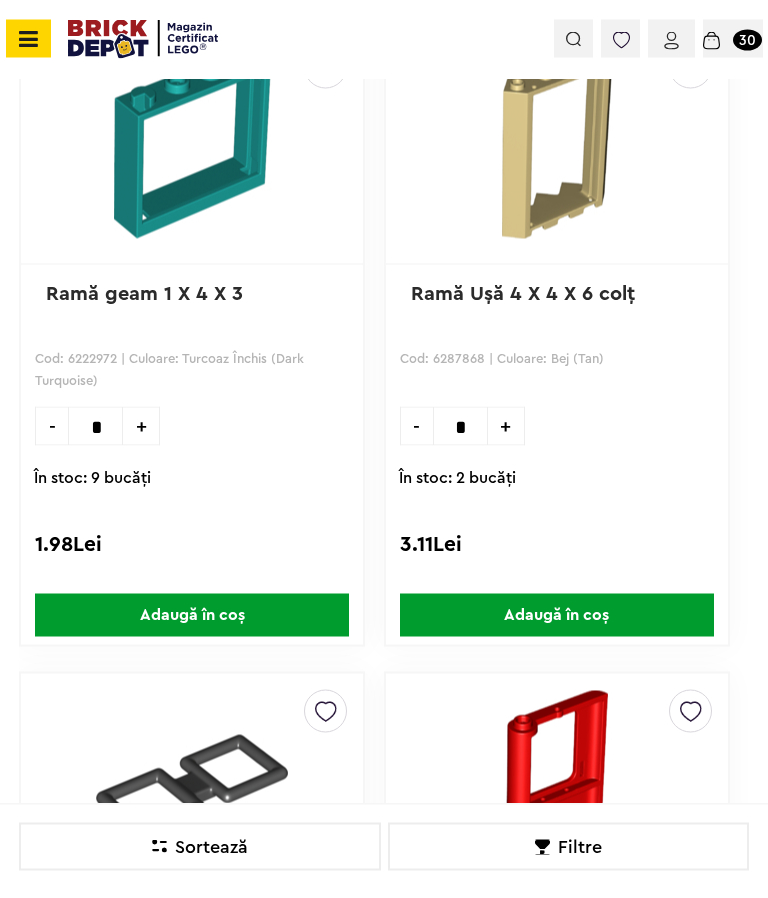 scroll, scrollTop: 1857, scrollLeft: 0, axis: vertical 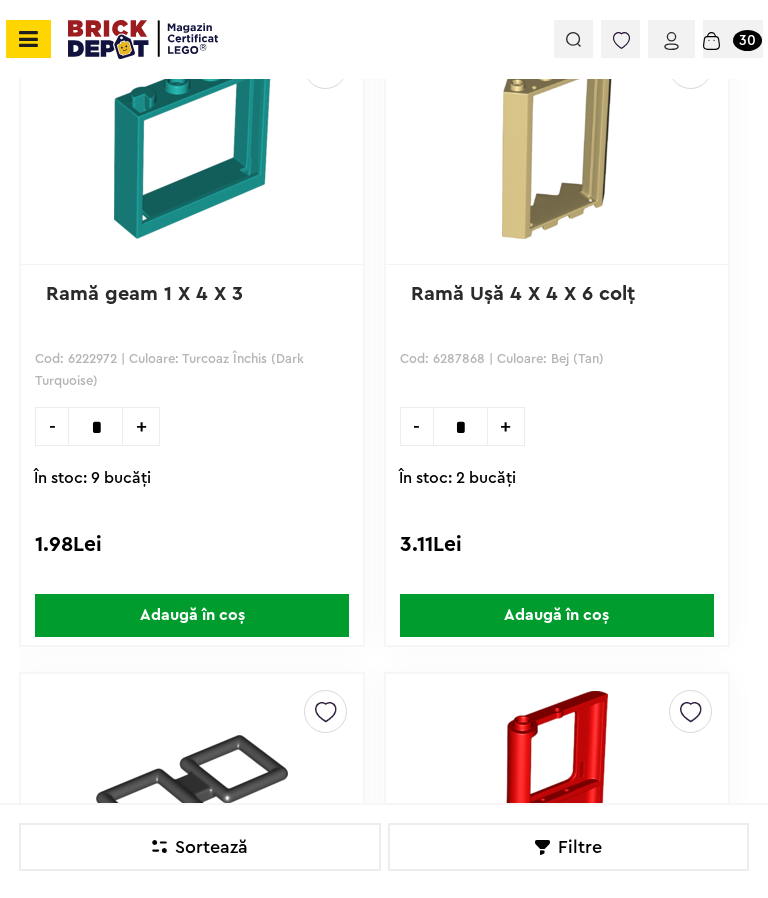 click on "Adaugă în coș" at bounding box center (557, 615) 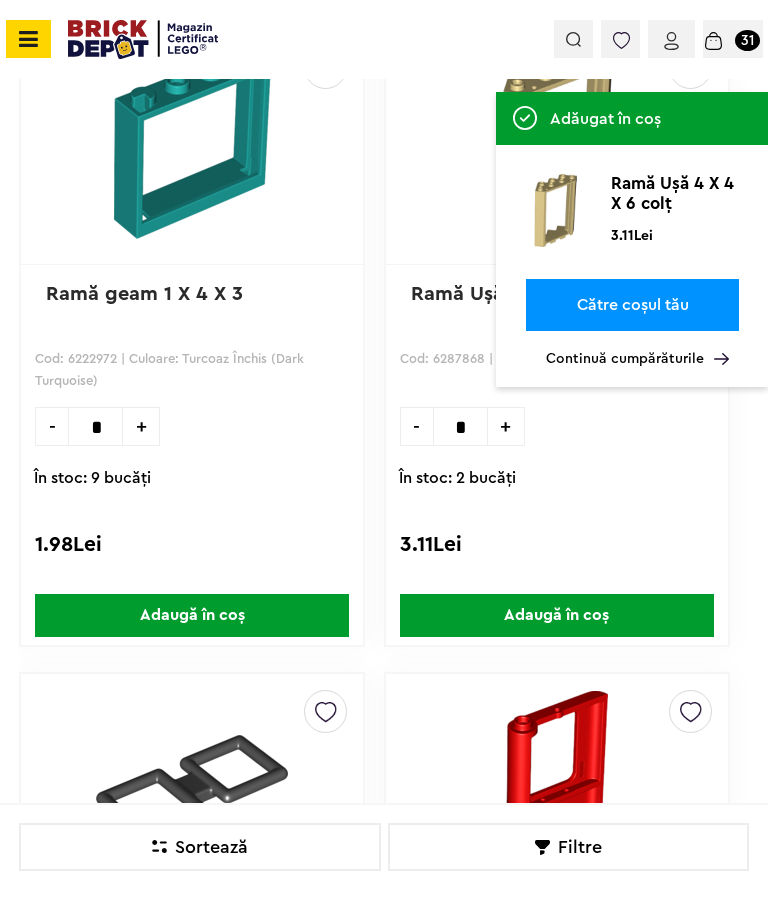 click on "Continuă cumpărăturile" at bounding box center (637, 359) 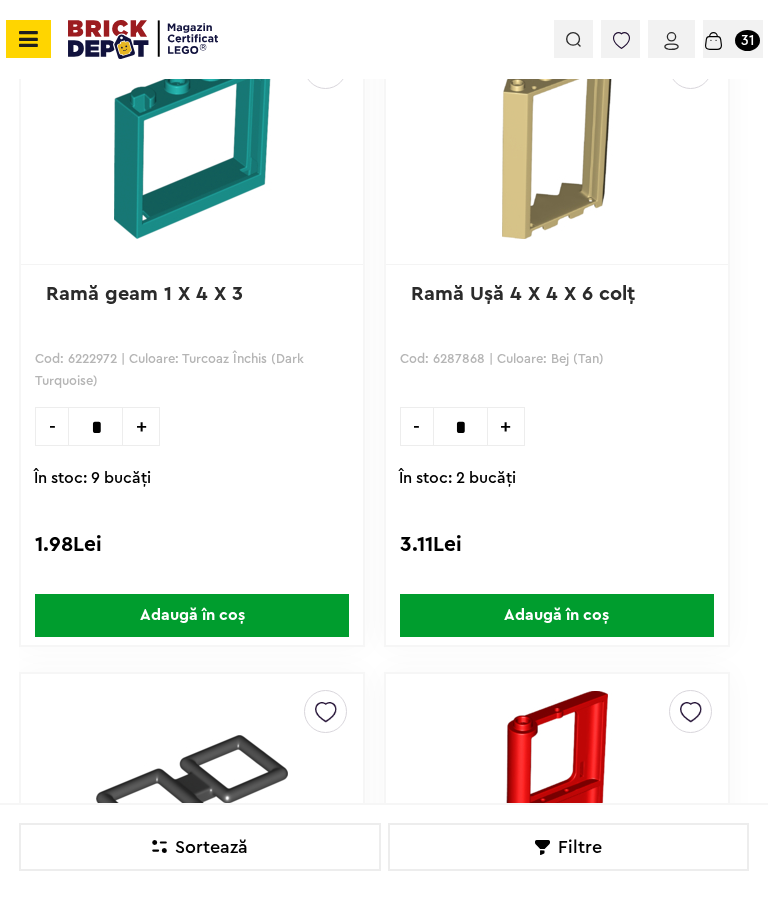 click on "Adaugă în coș" at bounding box center (192, 615) 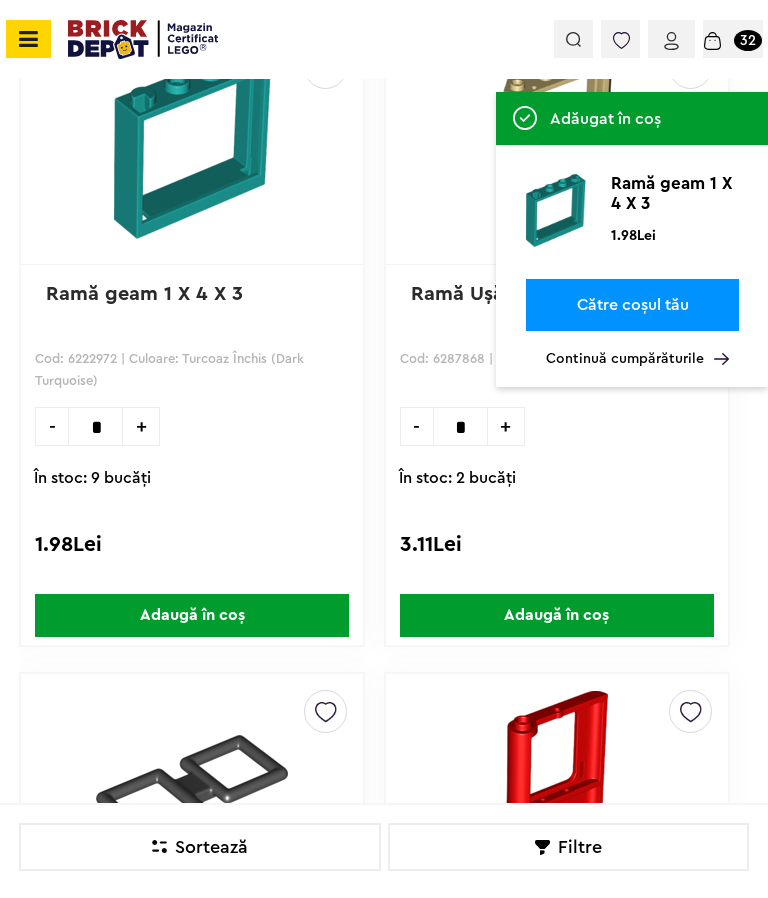 click on "Continuă cumpărăturile" at bounding box center (637, 359) 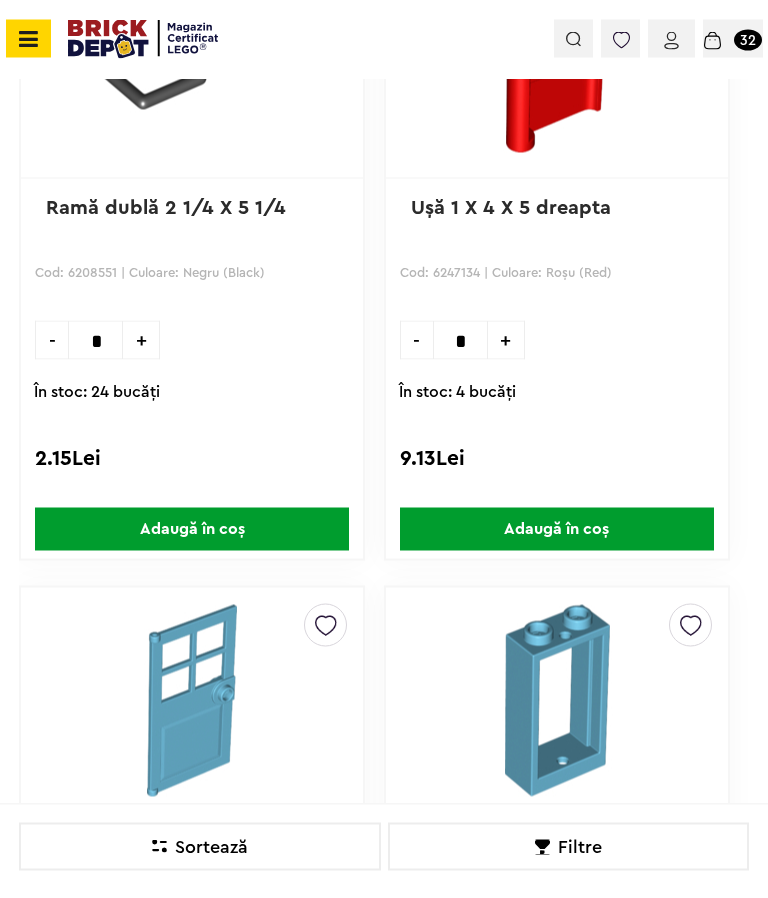 scroll, scrollTop: 2578, scrollLeft: 0, axis: vertical 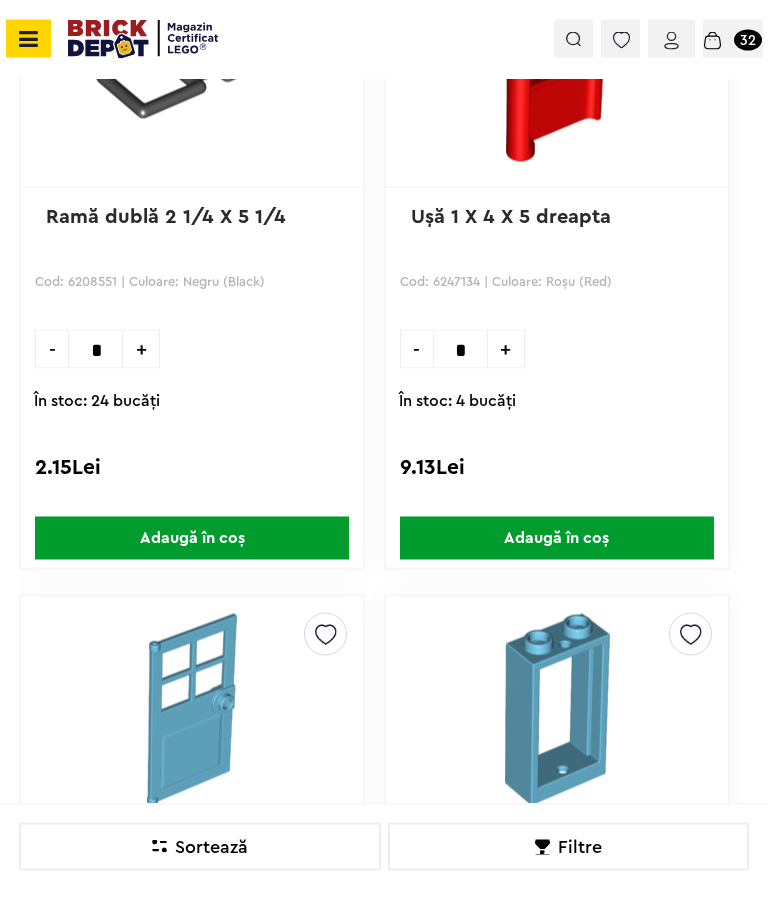 click on "Adaugă în coș" at bounding box center [557, 538] 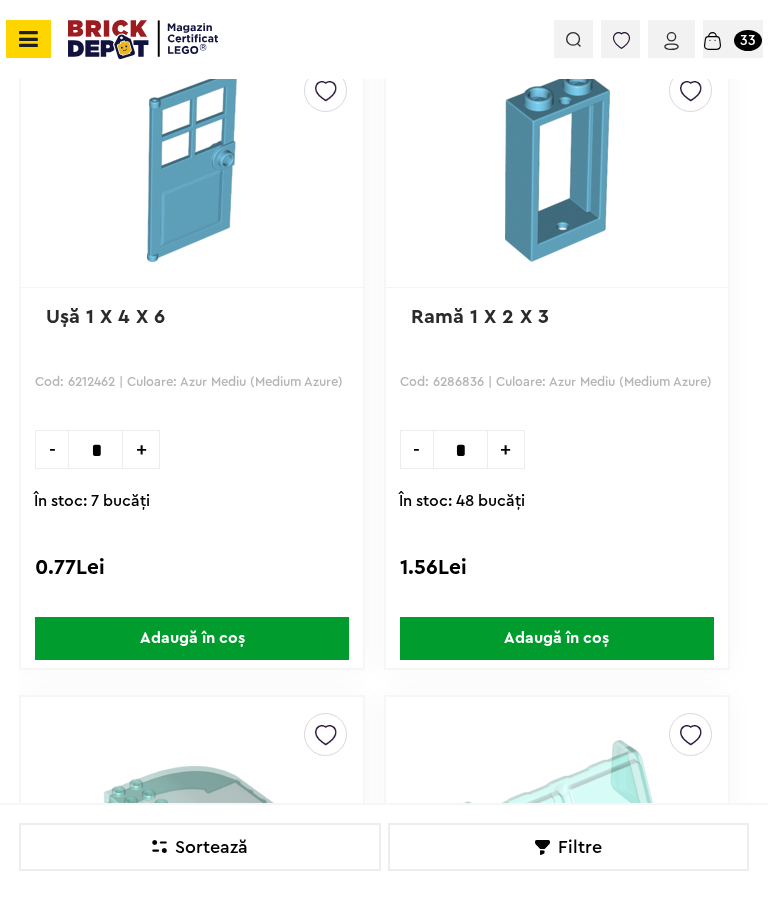 scroll, scrollTop: 3129, scrollLeft: 0, axis: vertical 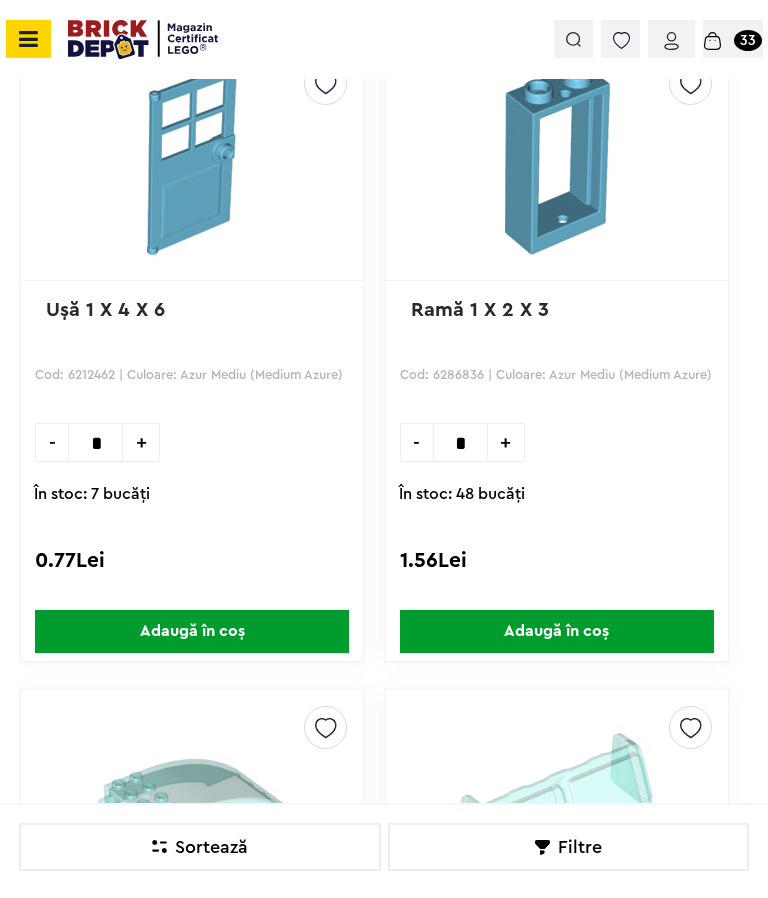 click on "Adaugă în coș" at bounding box center [192, 631] 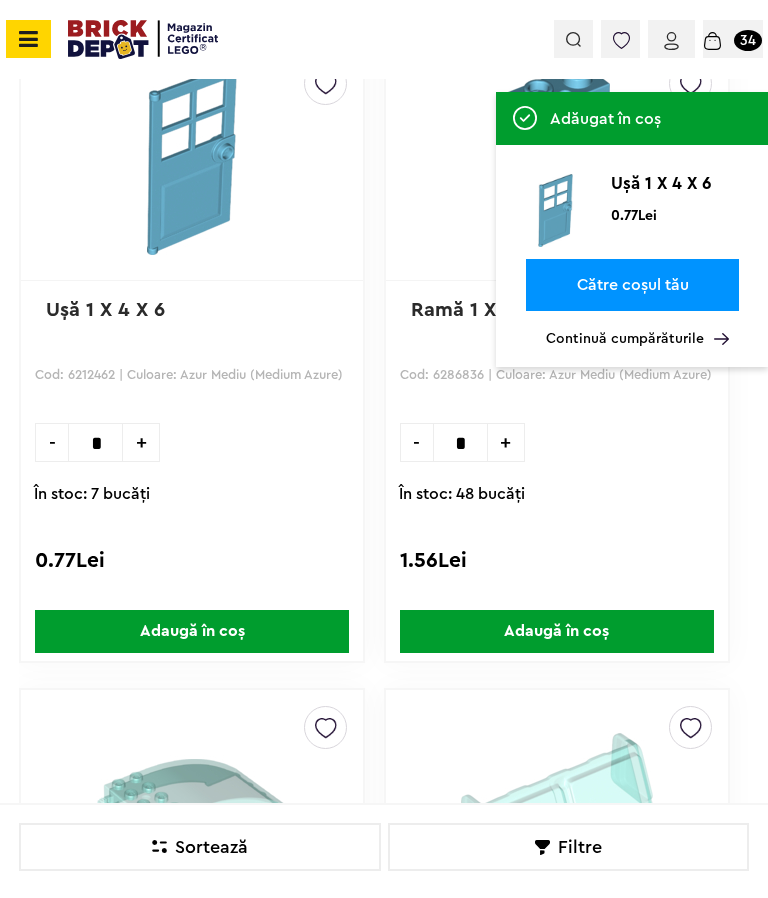 click on "Continuă cumpărăturile" at bounding box center [637, 339] 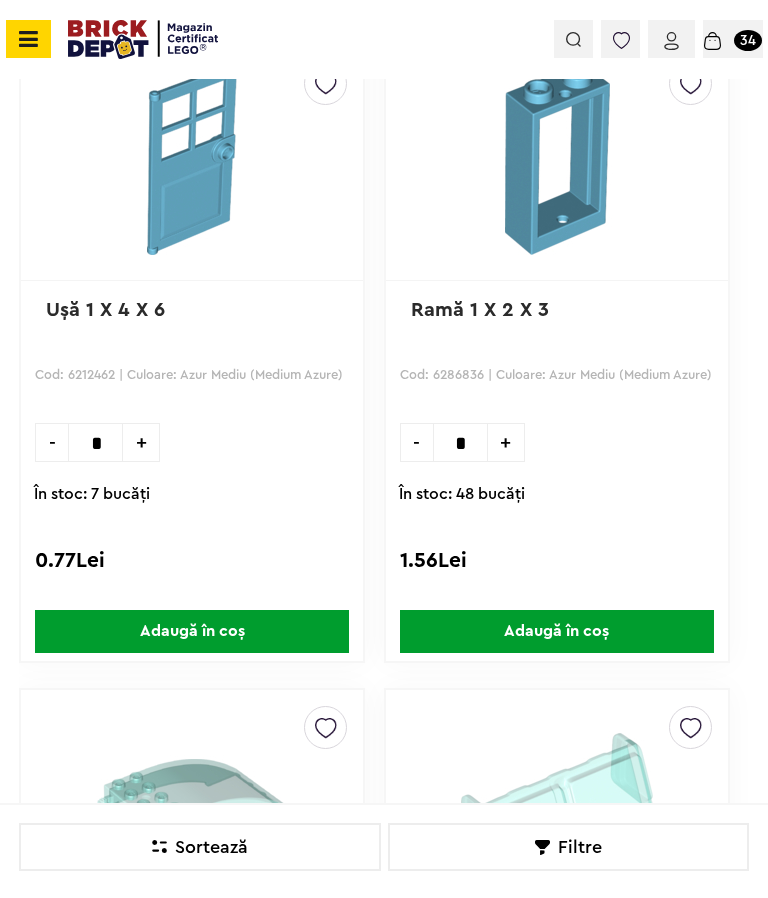 click on "Adaugă în coș" at bounding box center (557, 631) 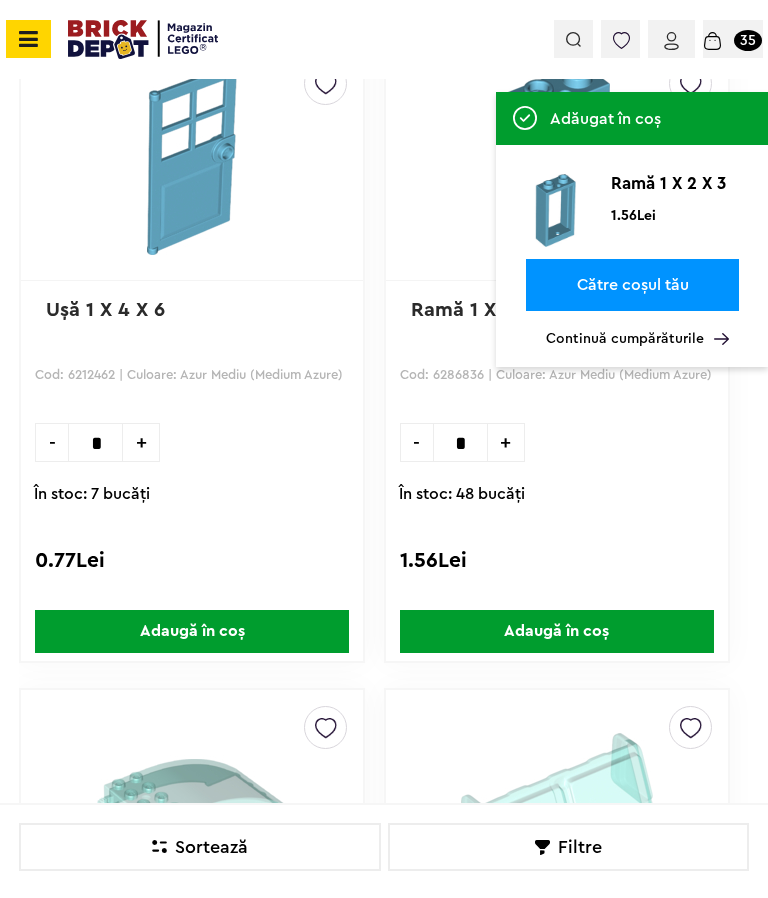 click on "Continuă cumpărăturile" at bounding box center (637, 339) 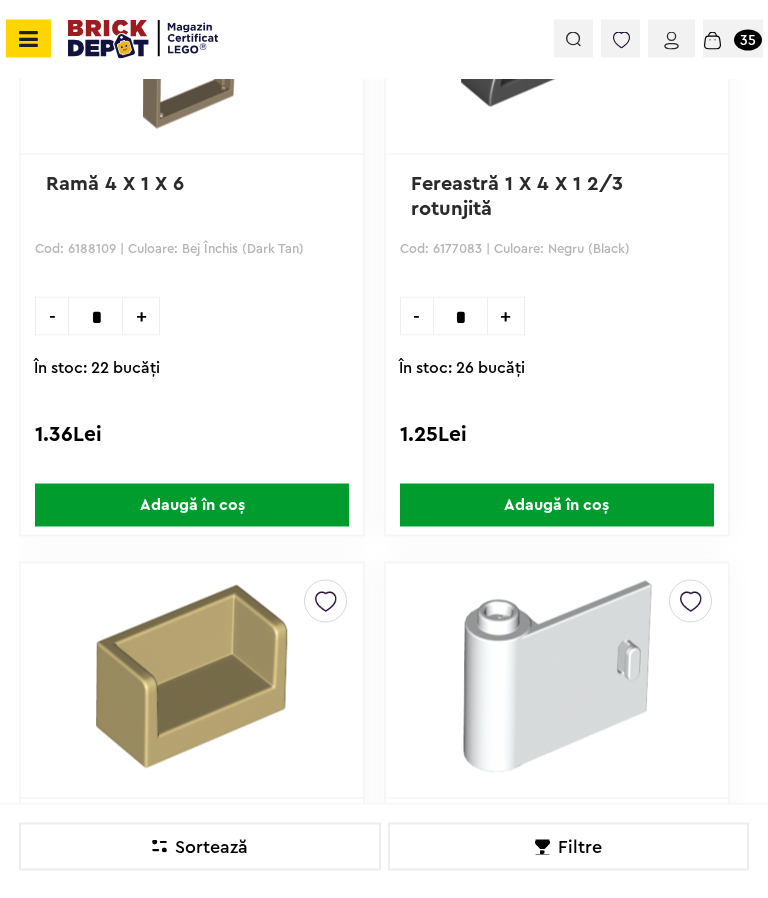click on "Adaugă în coș" at bounding box center [192, 505] 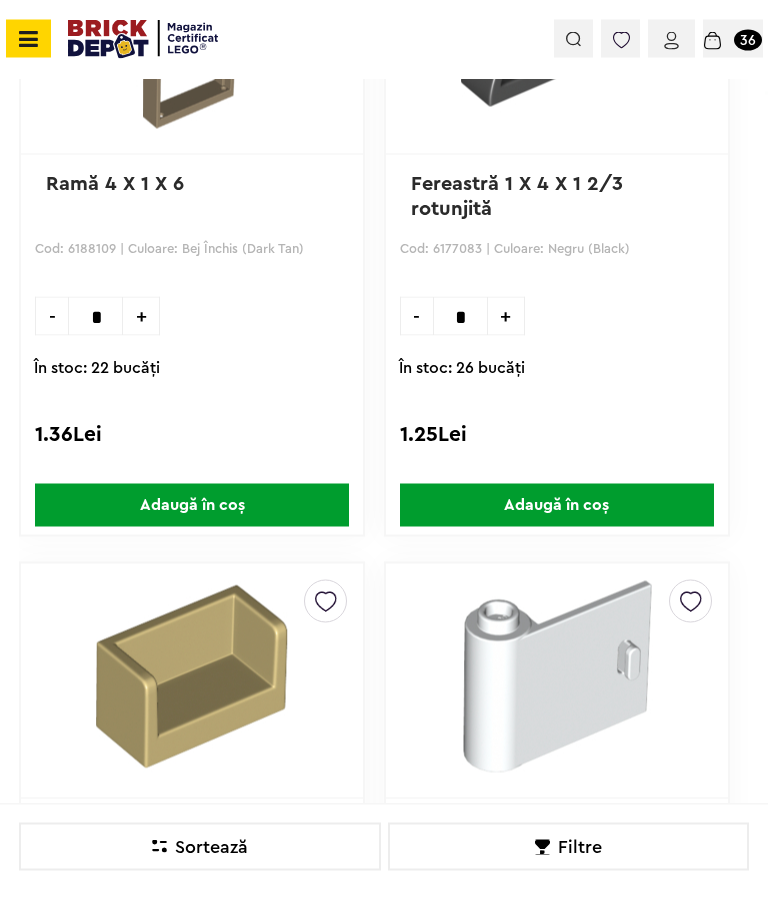 scroll, scrollTop: 5832, scrollLeft: 0, axis: vertical 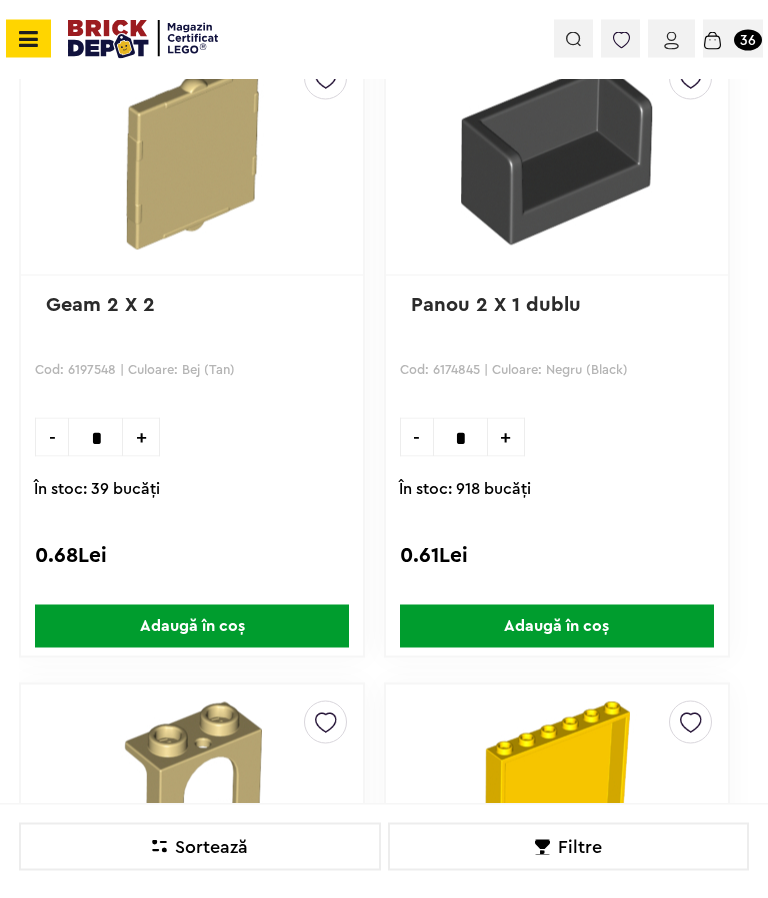 click on "Adaugă în coș" at bounding box center (192, 626) 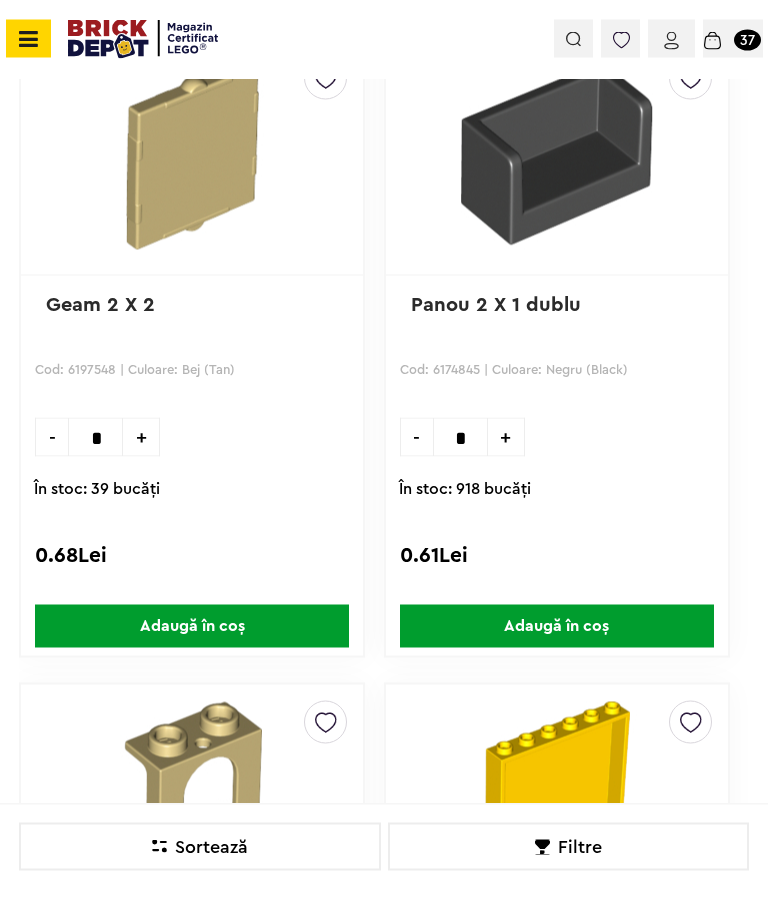 scroll, scrollTop: 7643, scrollLeft: 0, axis: vertical 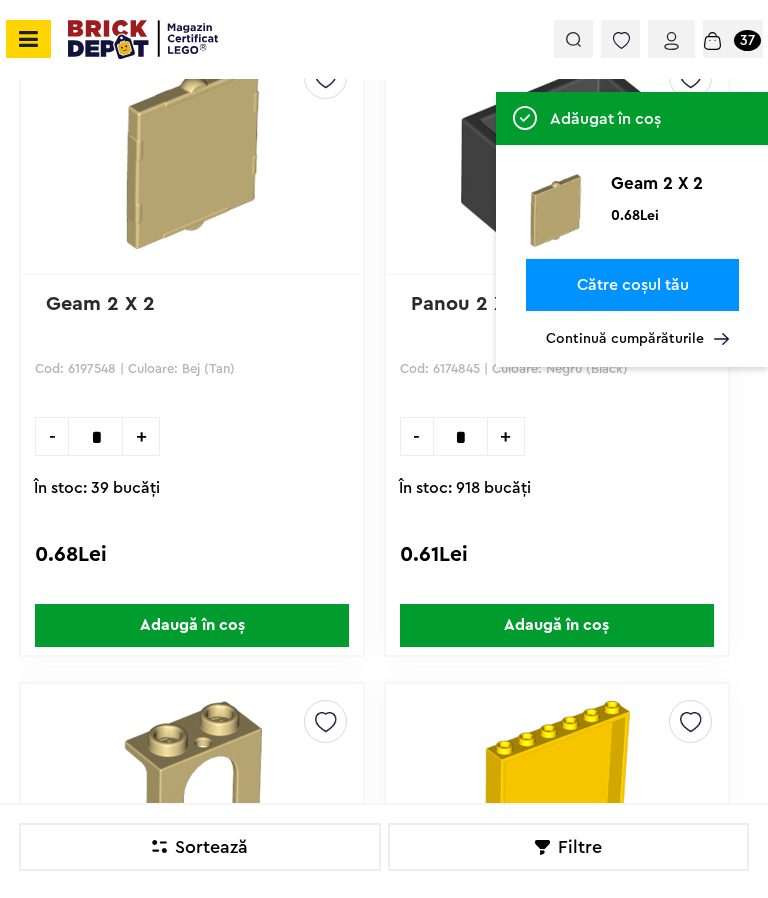 click on "Continuă cumpărăturile" at bounding box center [637, 339] 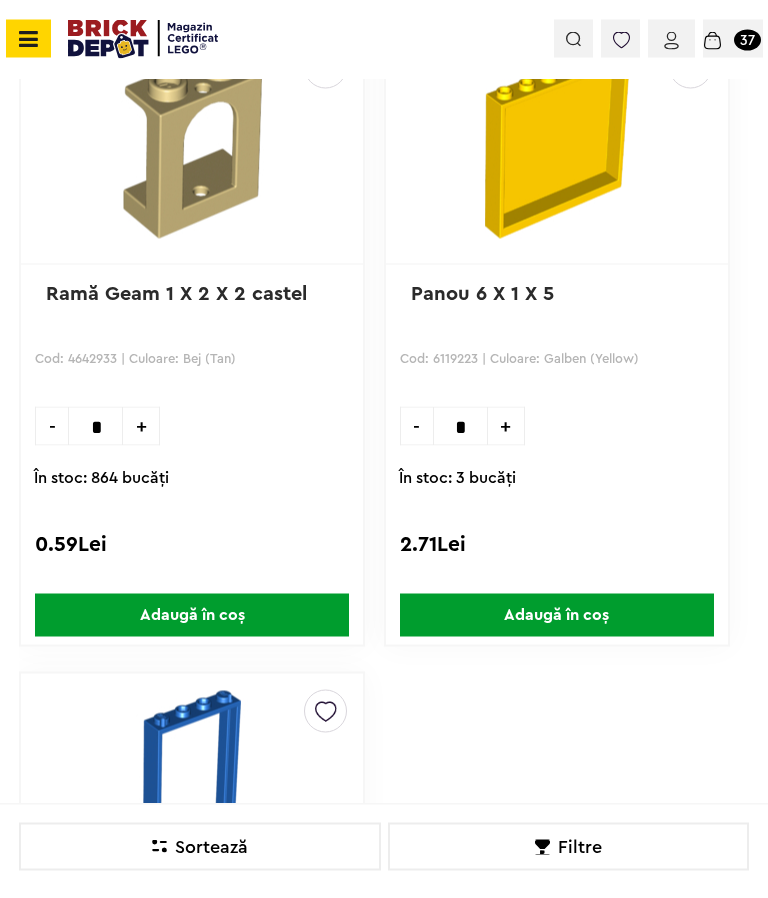 click on "Adaugă în coș" at bounding box center [557, 615] 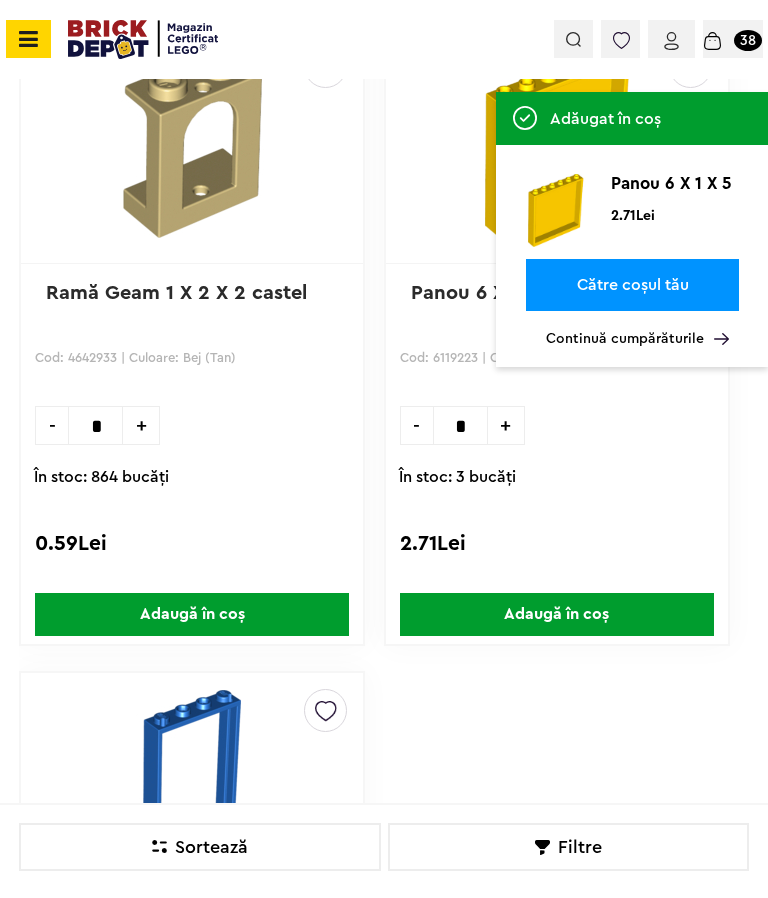 click on "Continuă cumpărăturile" at bounding box center [637, 339] 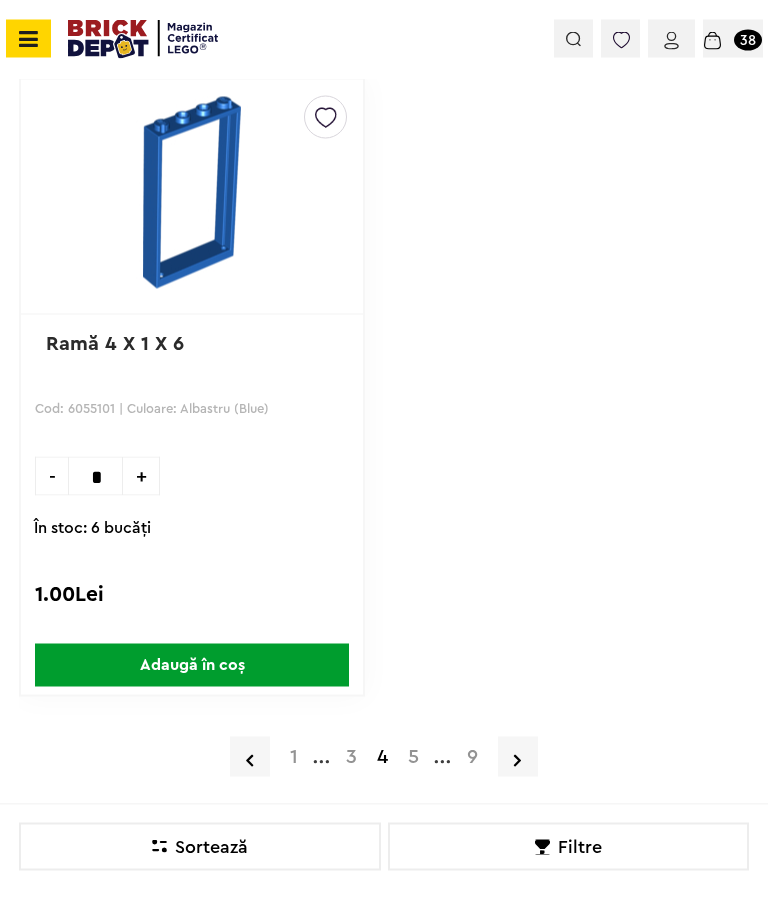 click on "Adaugă în coș" at bounding box center (192, 665) 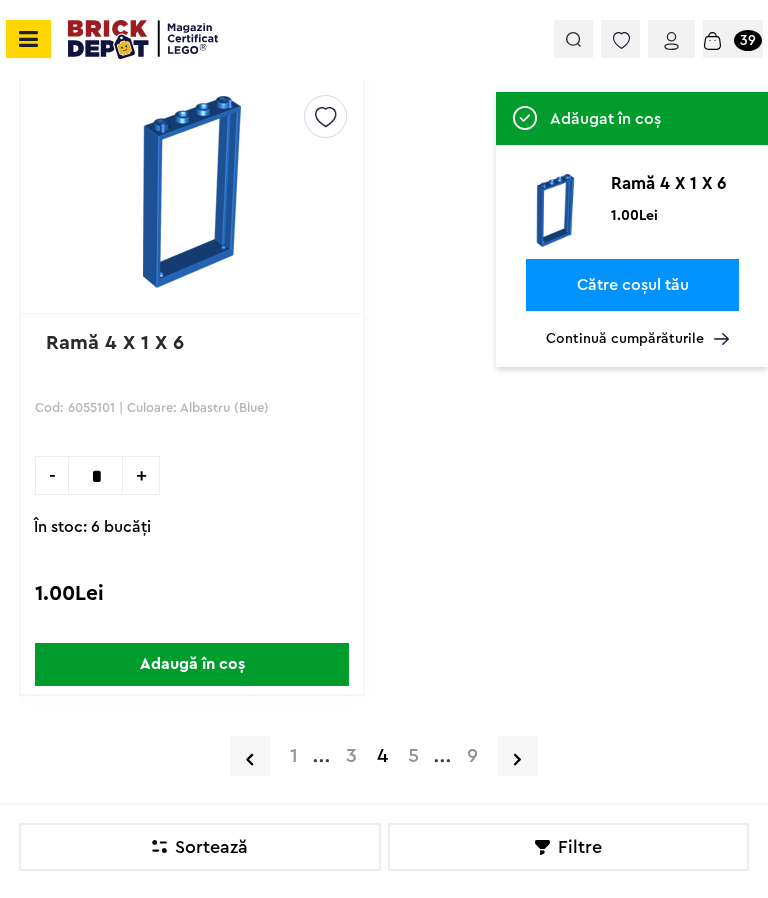 click on "Continuă cumpărăturile" at bounding box center (637, 339) 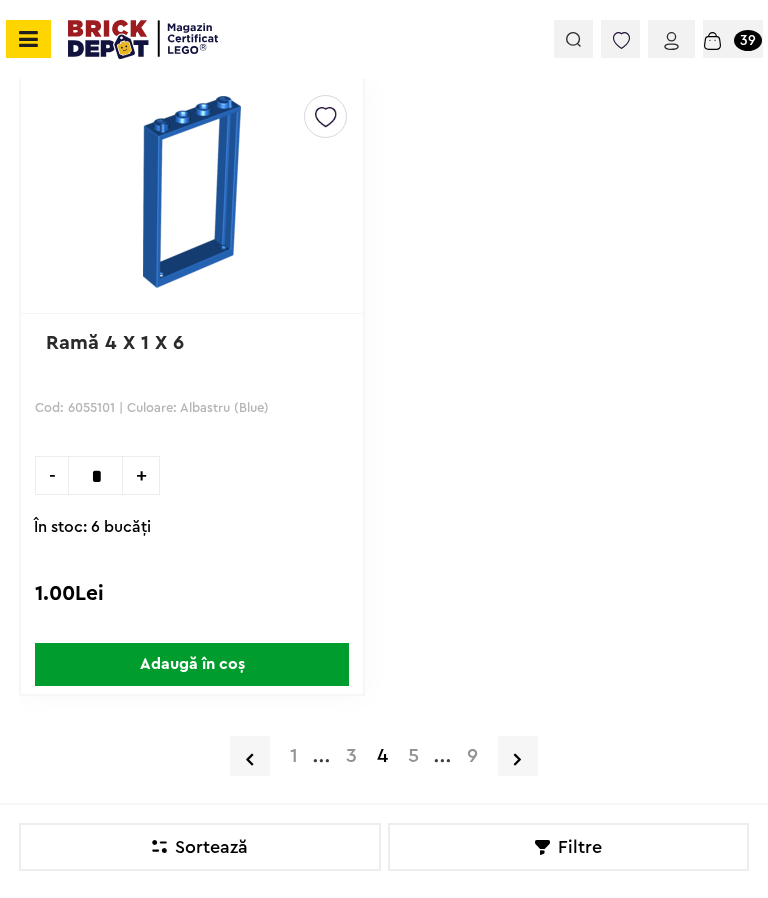 click on "5" at bounding box center [413, 756] 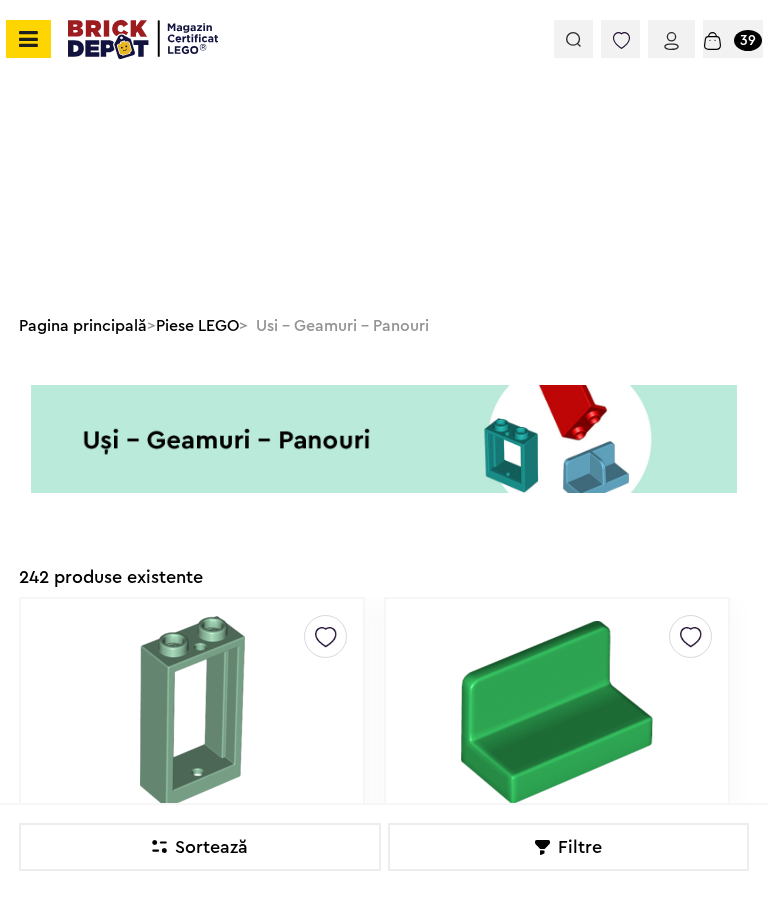 scroll, scrollTop: 565, scrollLeft: 0, axis: vertical 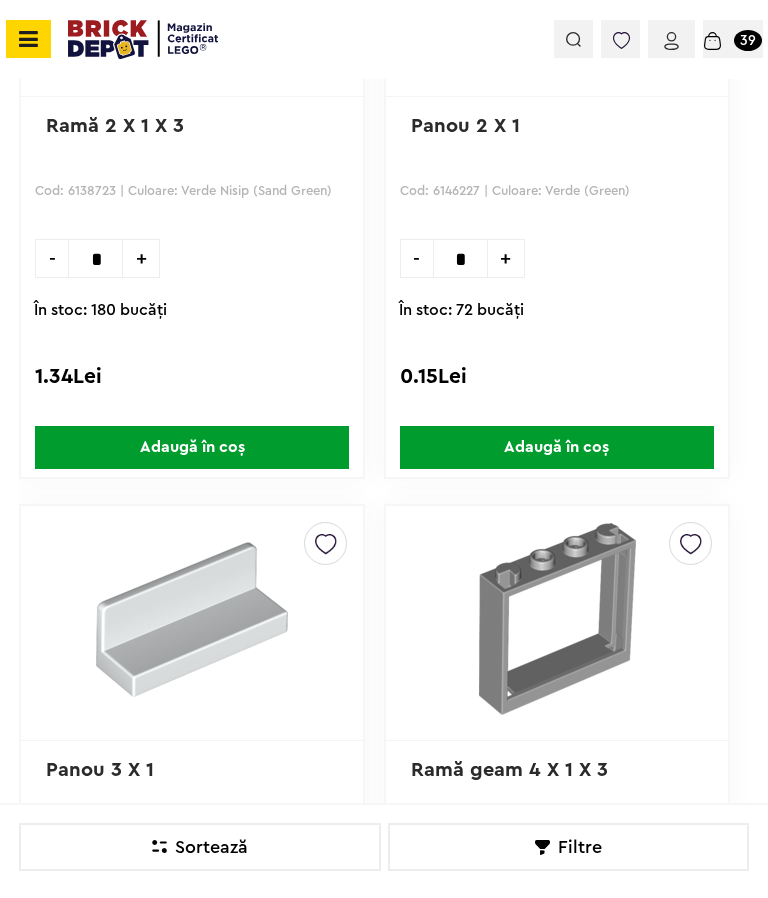 click on "Adaugă în coș" at bounding box center (192, 447) 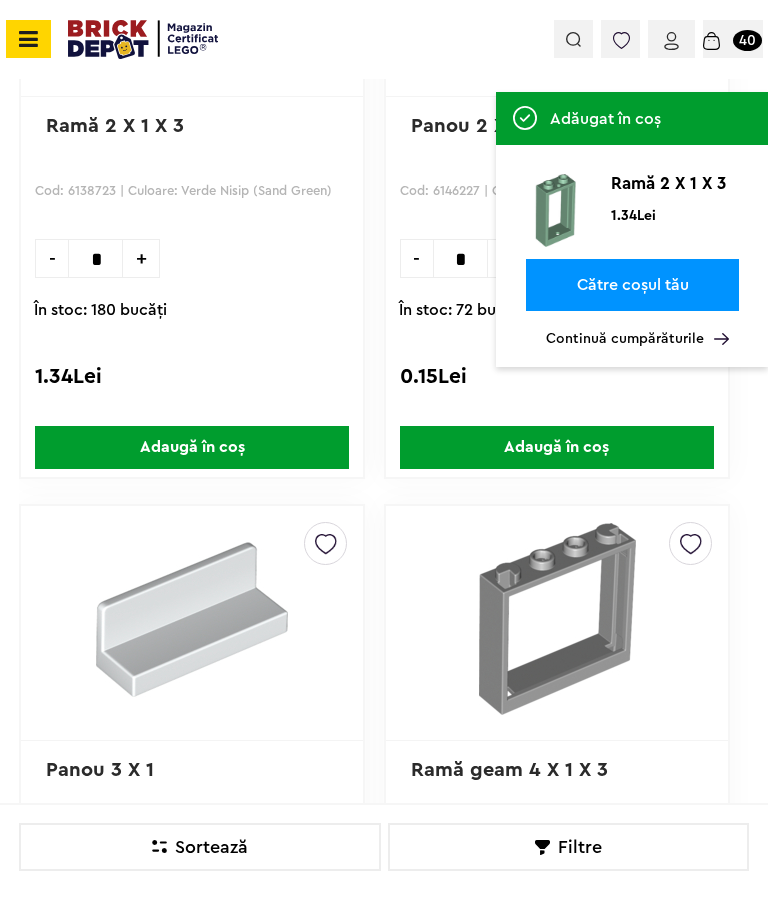 click on "Continuă cumpărăturile" at bounding box center [637, 339] 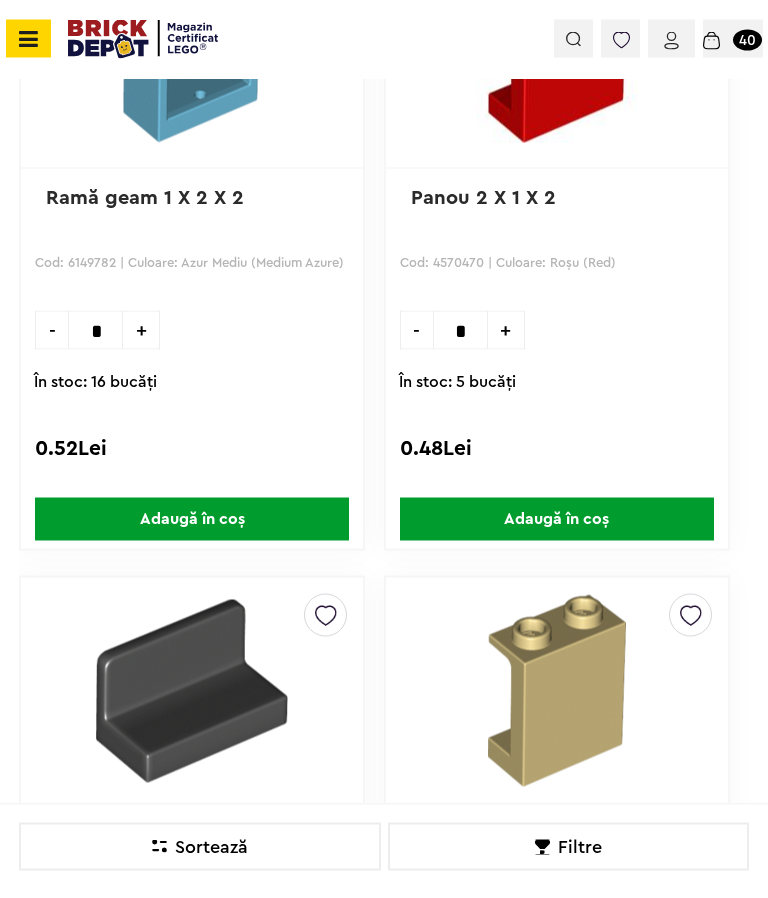 click on "Adaugă în coș" at bounding box center [192, 519] 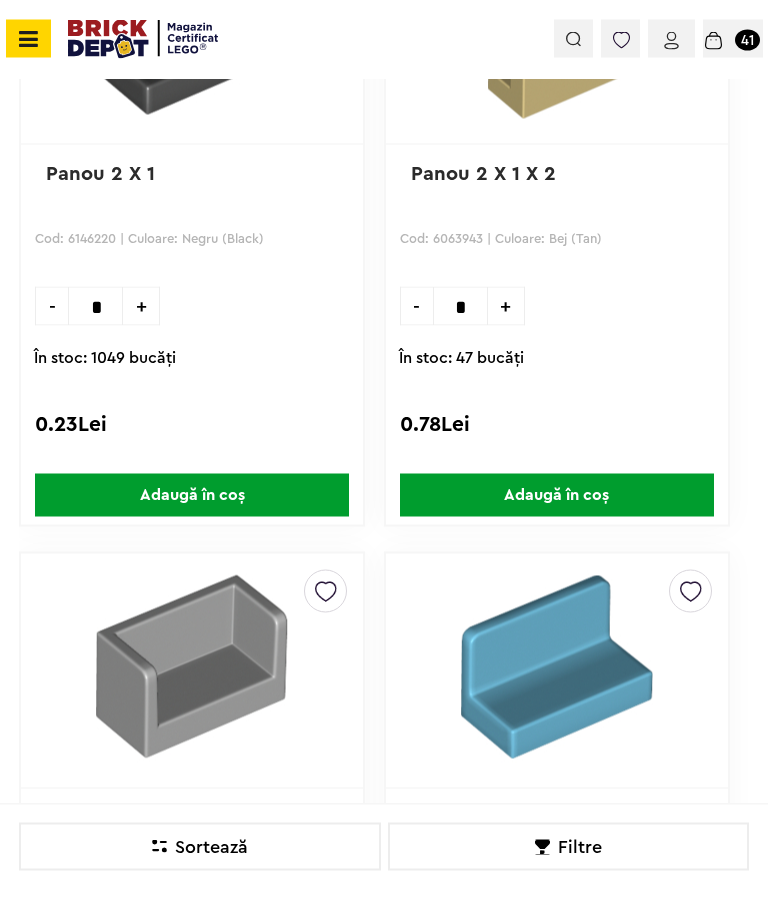scroll, scrollTop: 2620, scrollLeft: 0, axis: vertical 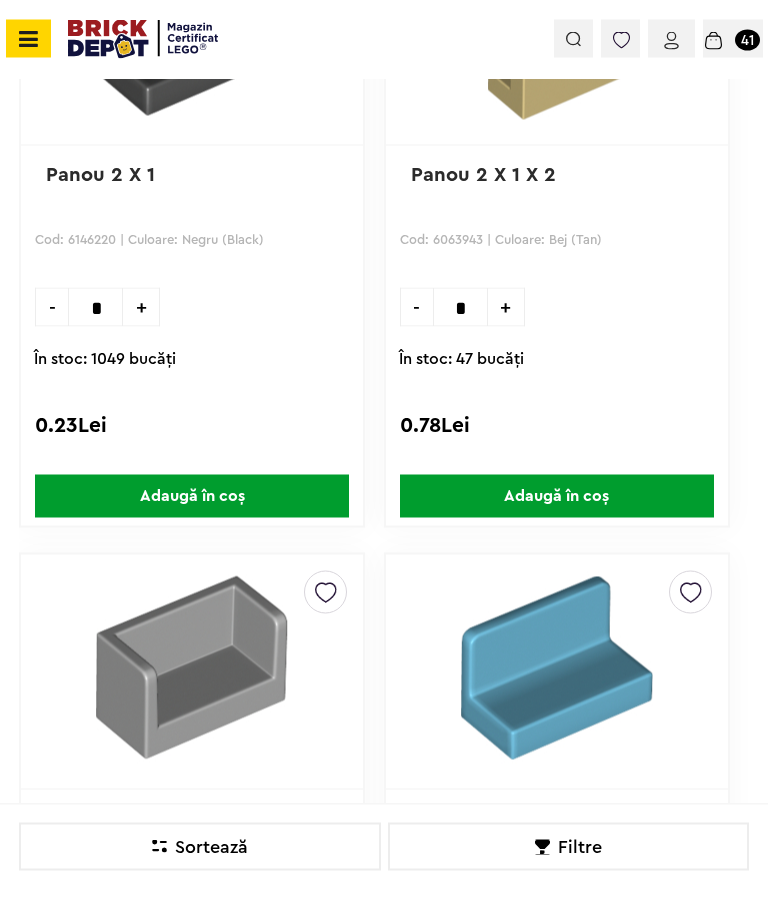click on "Adaugă în coș" at bounding box center [557, 496] 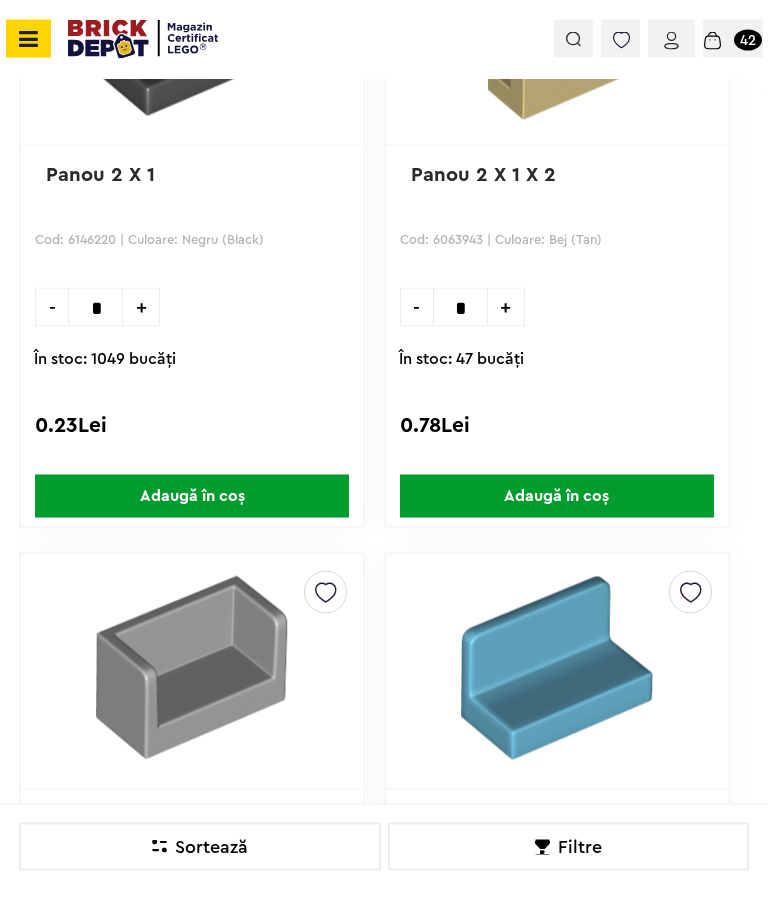 scroll, scrollTop: 2621, scrollLeft: 0, axis: vertical 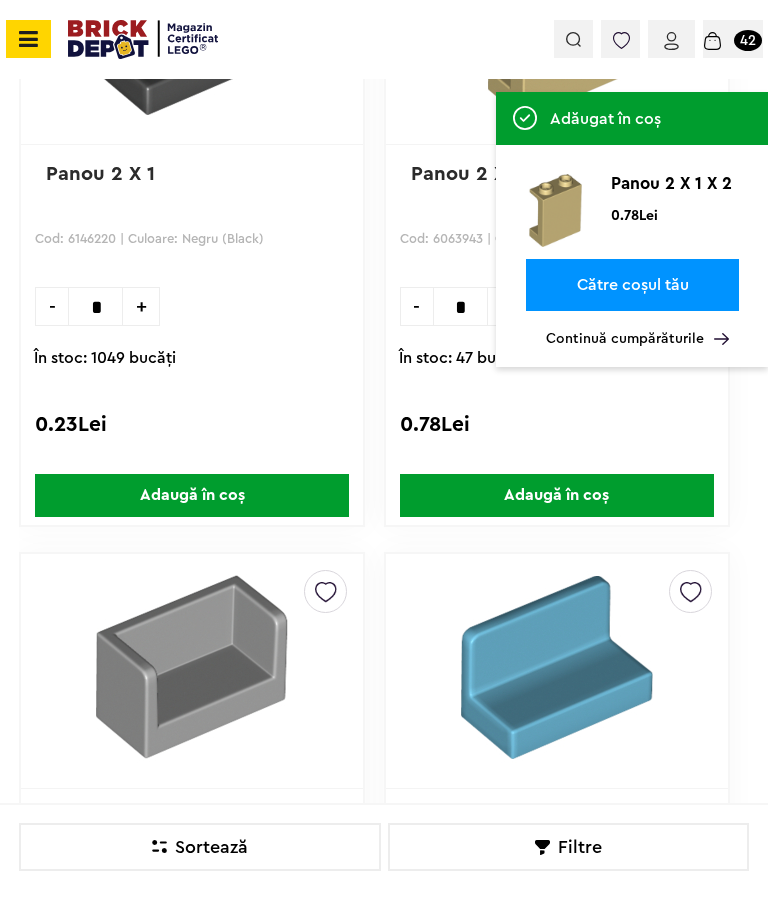 click on "Continuă cumpărăturile" at bounding box center (637, 339) 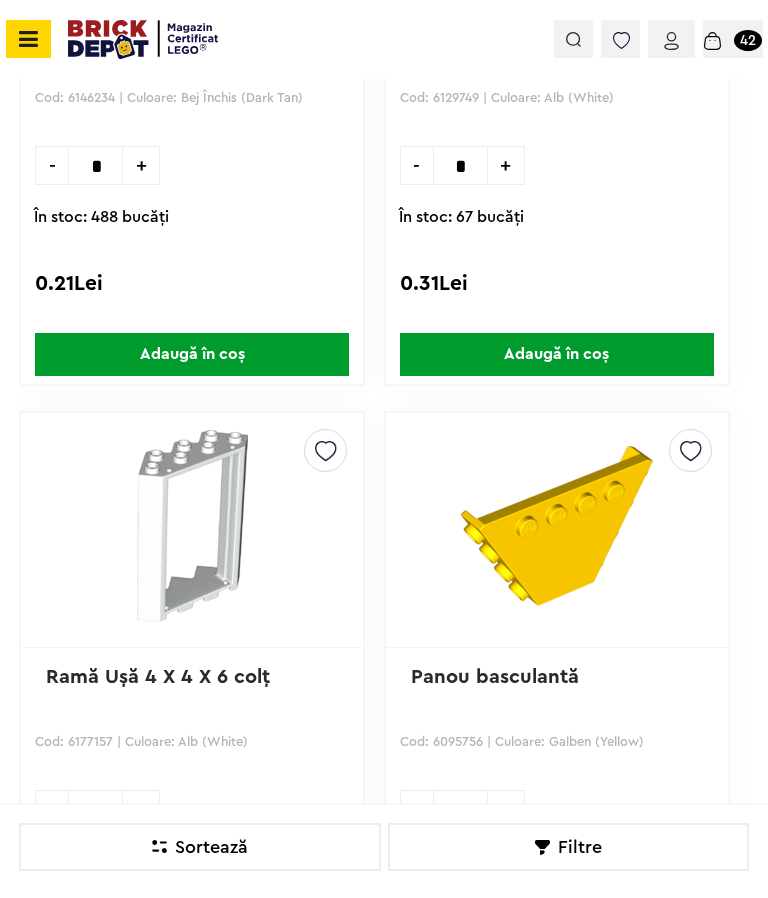 scroll, scrollTop: 4047, scrollLeft: 0, axis: vertical 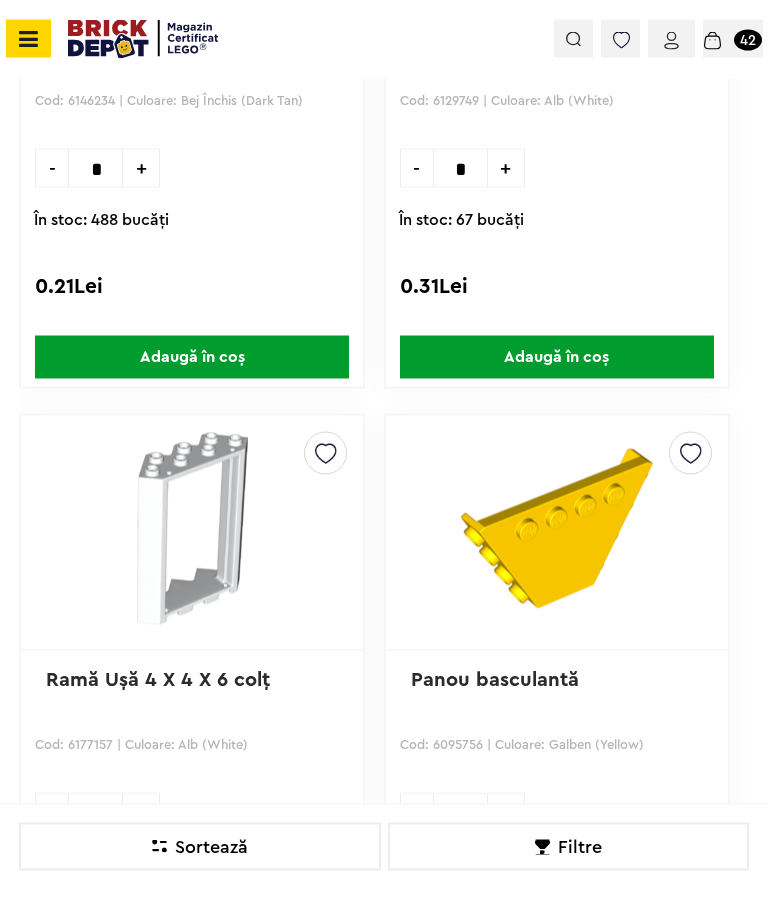 click on "Adaugă în coș" at bounding box center (557, 357) 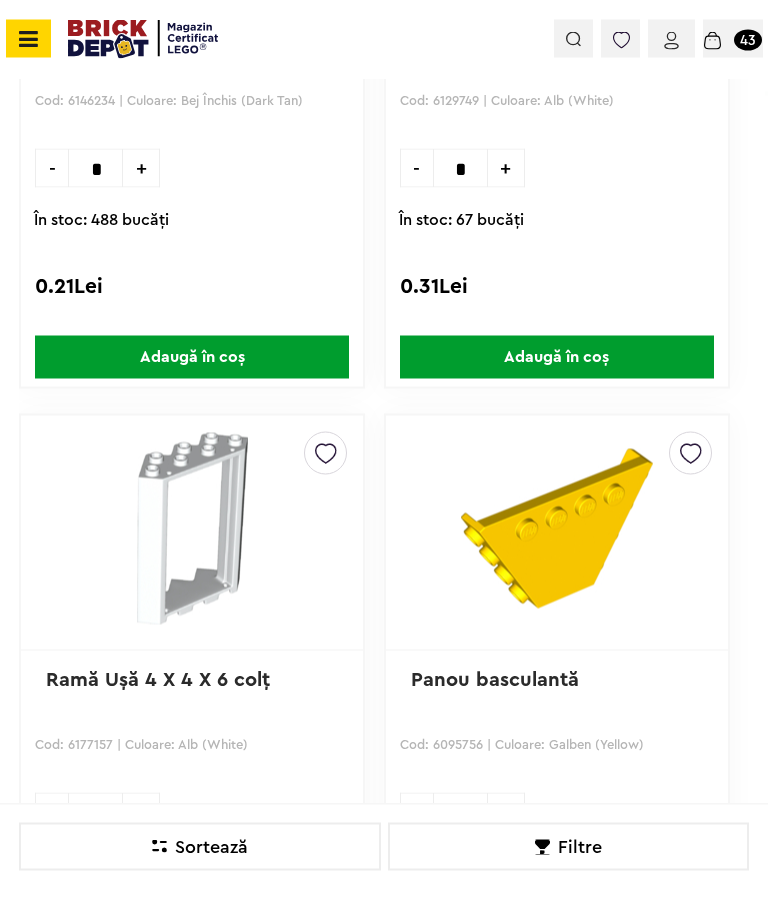 scroll, scrollTop: 4048, scrollLeft: 0, axis: vertical 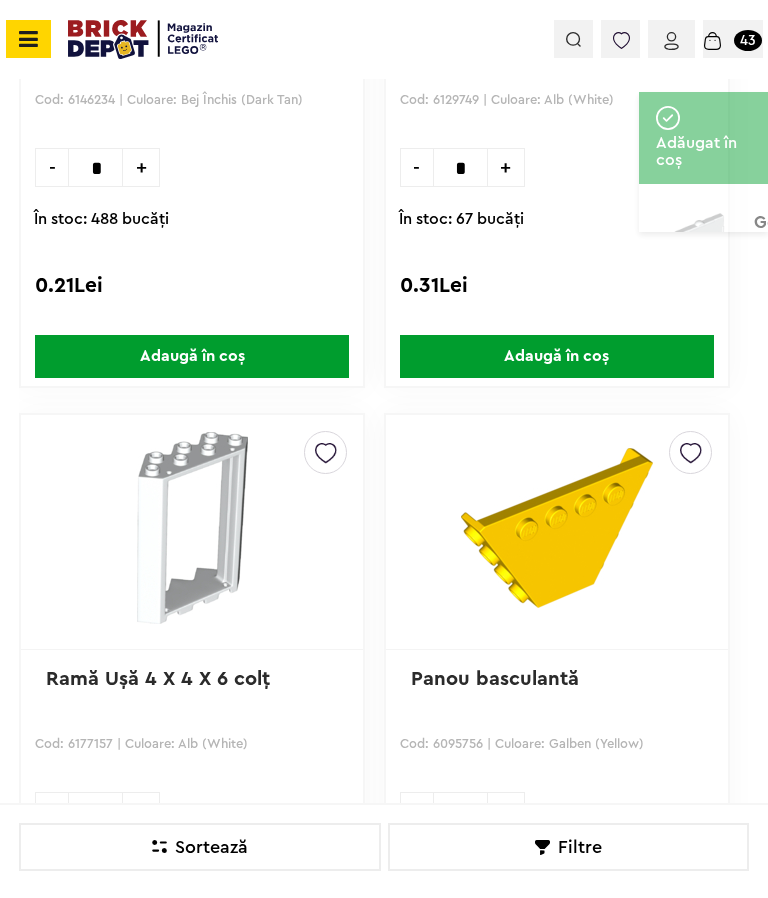 click on "Adaugă în coș" at bounding box center [557, 356] 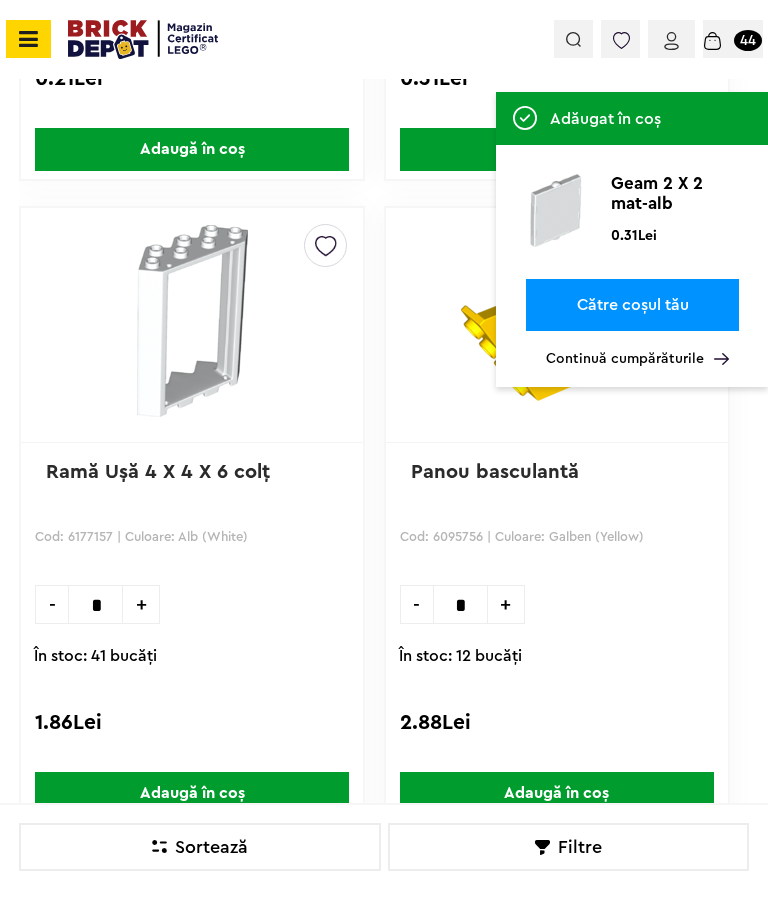 scroll, scrollTop: 4252, scrollLeft: 0, axis: vertical 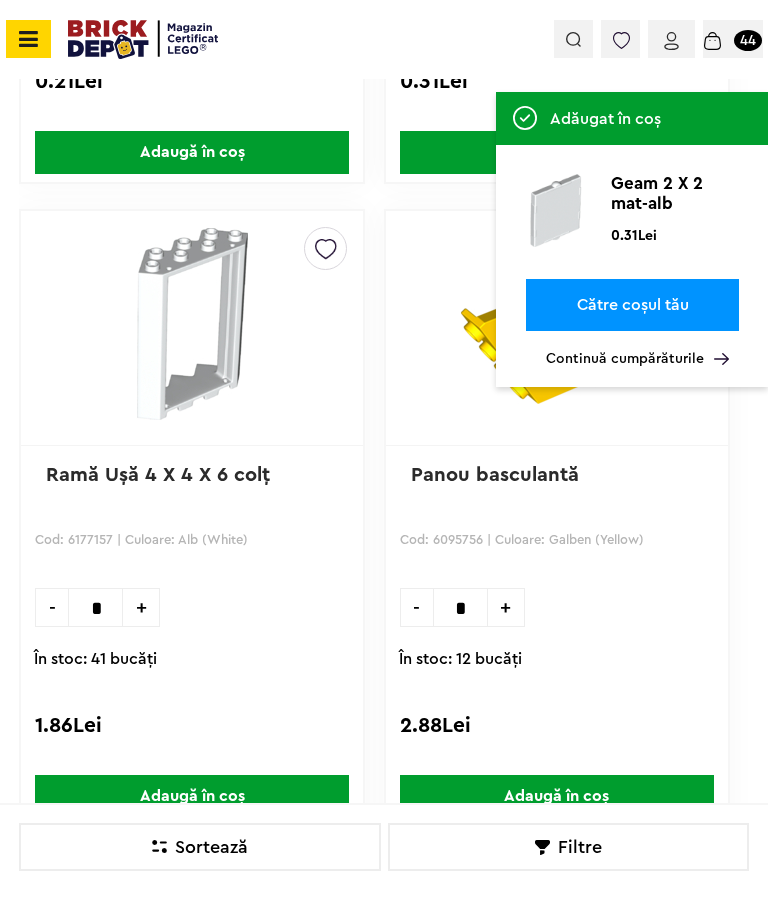 click on "Continuă cumpărăturile" at bounding box center (637, 359) 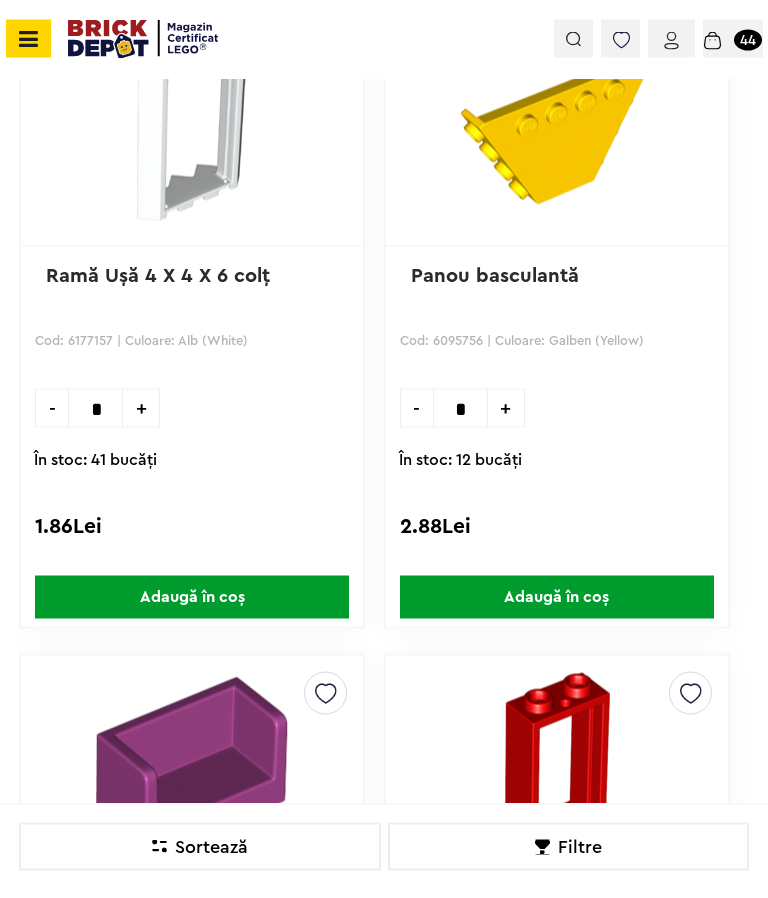 click on "Adaugă în coș" at bounding box center [192, 597] 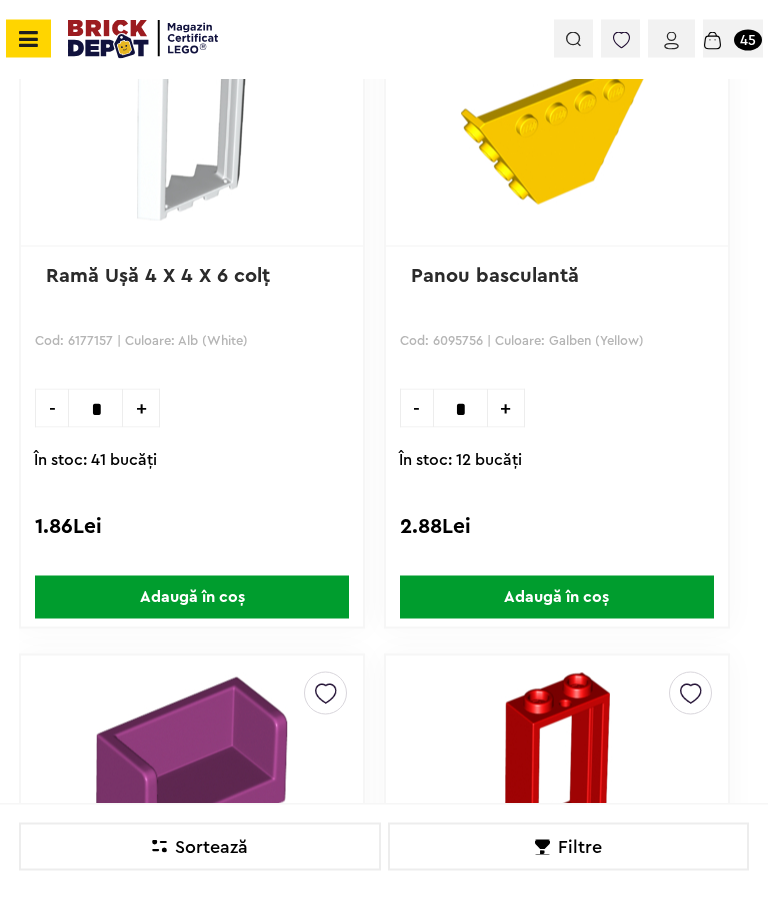 scroll, scrollTop: 4452, scrollLeft: 0, axis: vertical 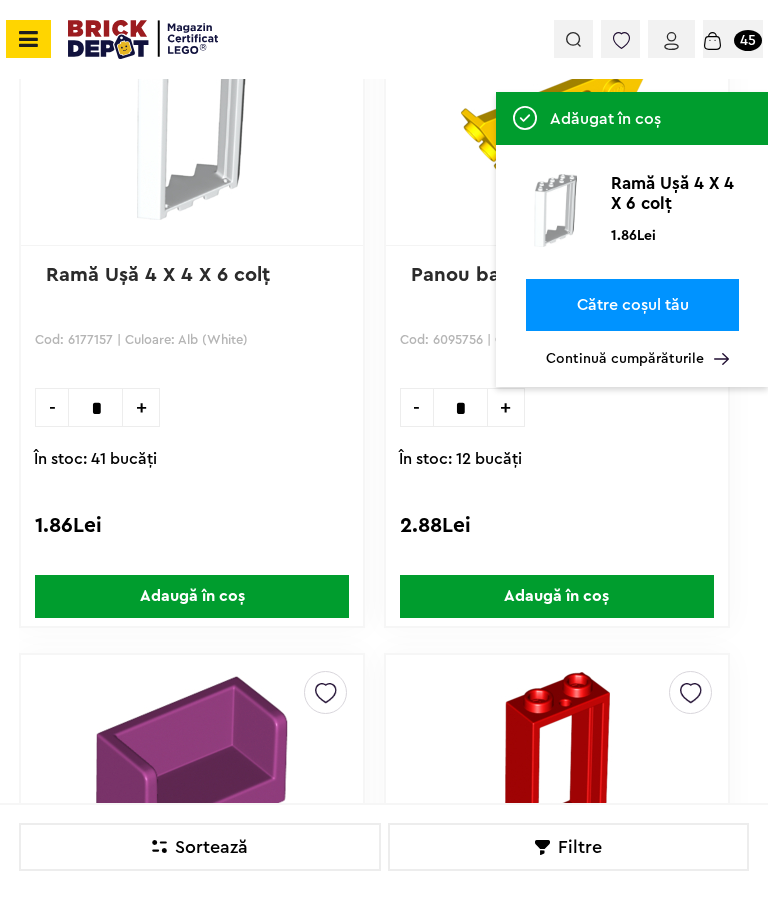 click on "Continuă cumpărăturile" at bounding box center [637, 359] 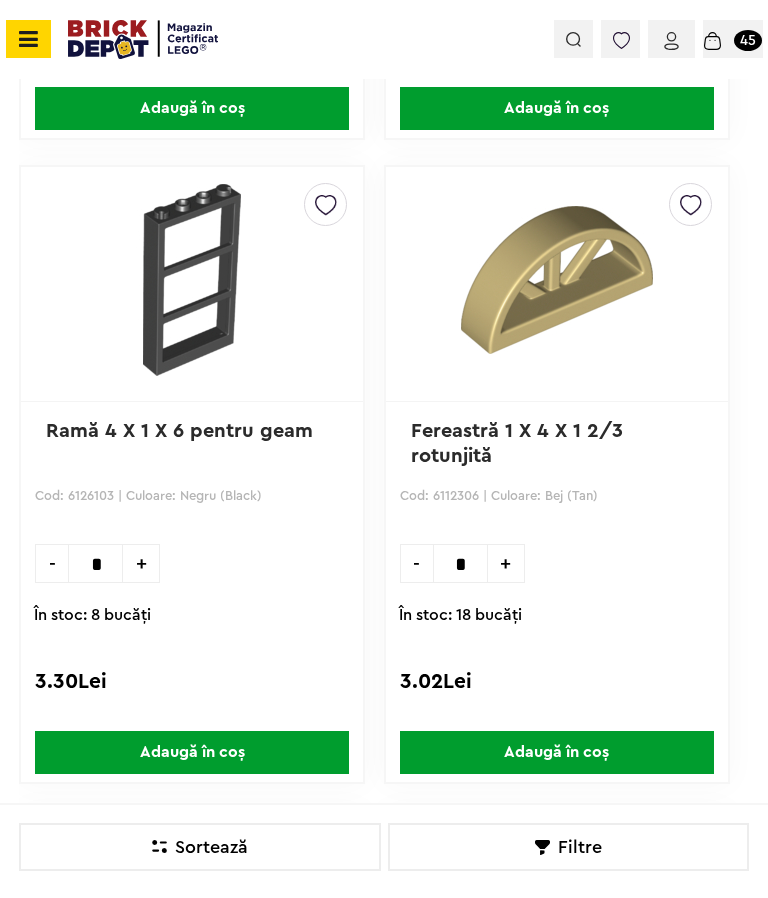 scroll, scrollTop: 7548, scrollLeft: 0, axis: vertical 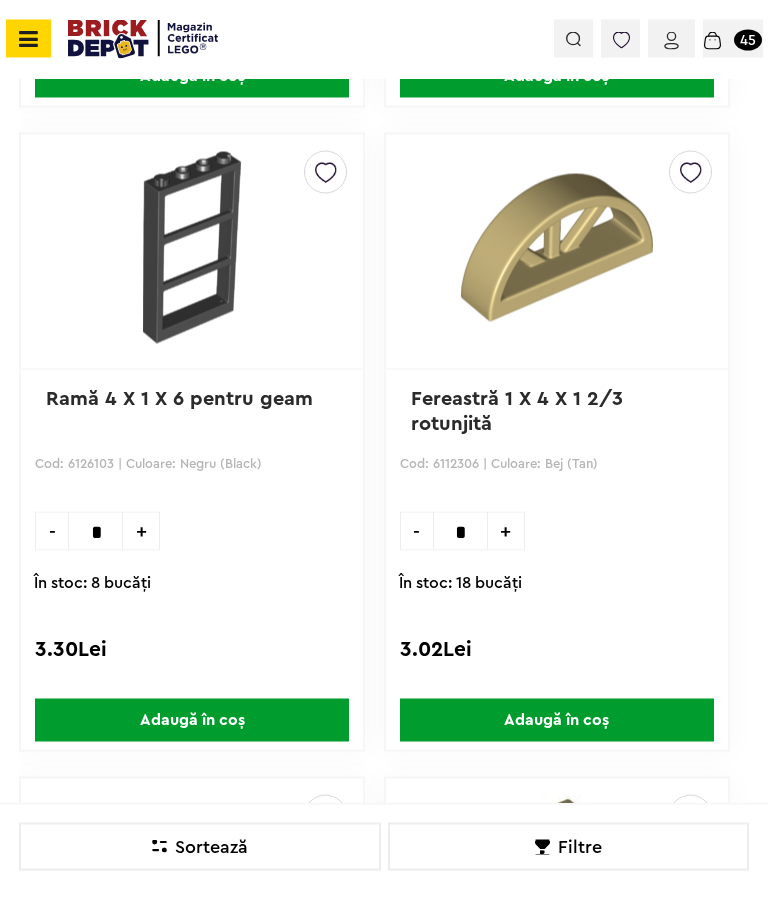 click on "Adaugă în coș" at bounding box center (557, 720) 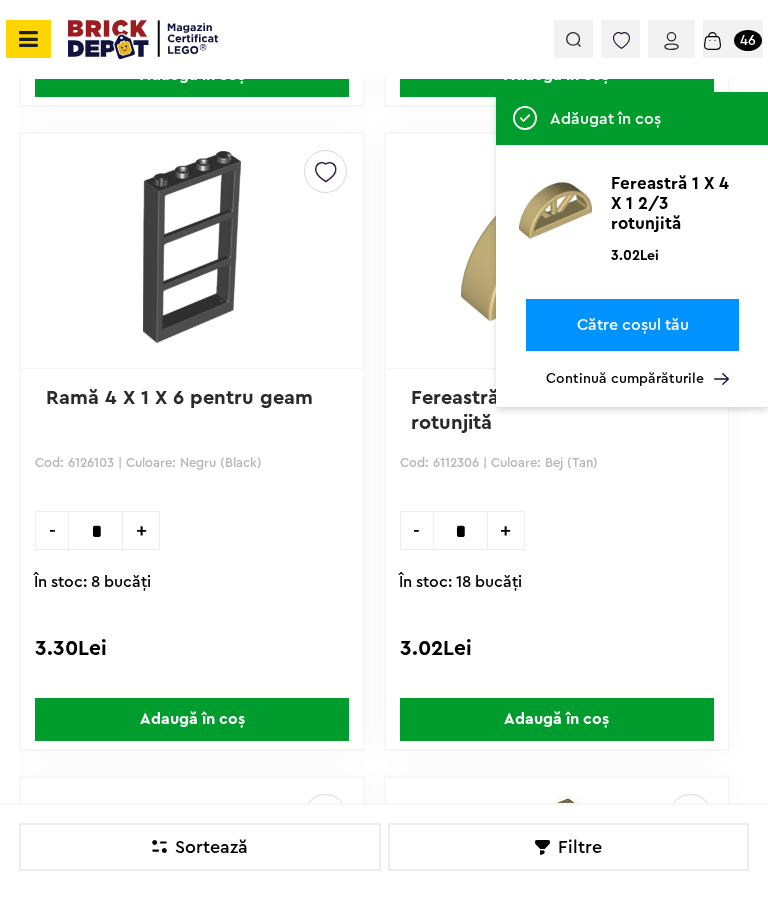 click on "Continuă cumpărăturile" at bounding box center (637, 379) 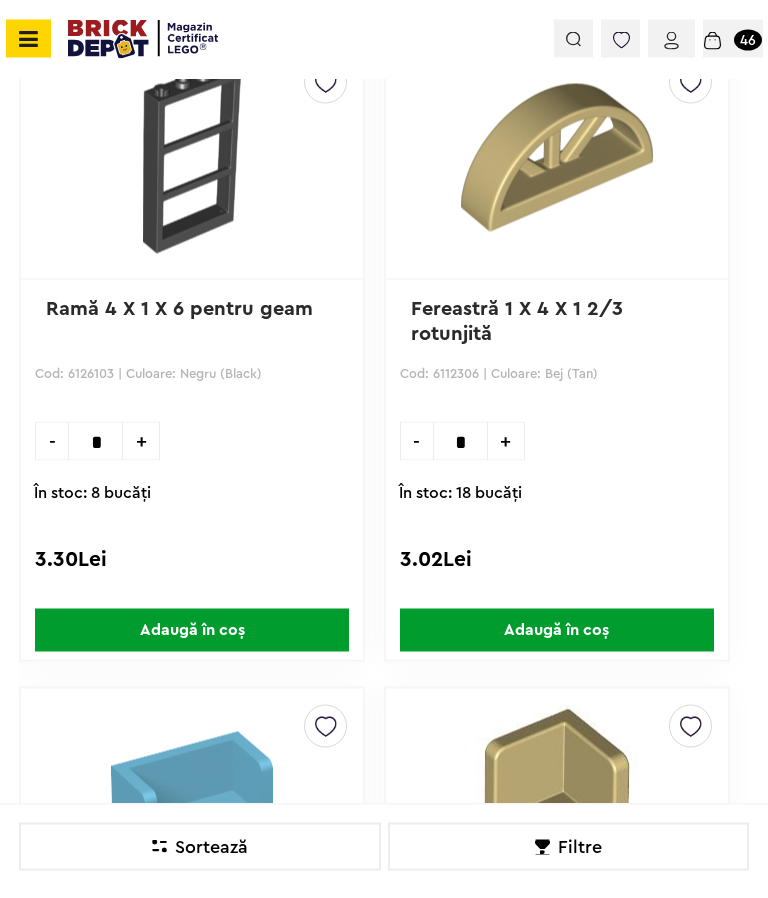 scroll, scrollTop: 7641, scrollLeft: 0, axis: vertical 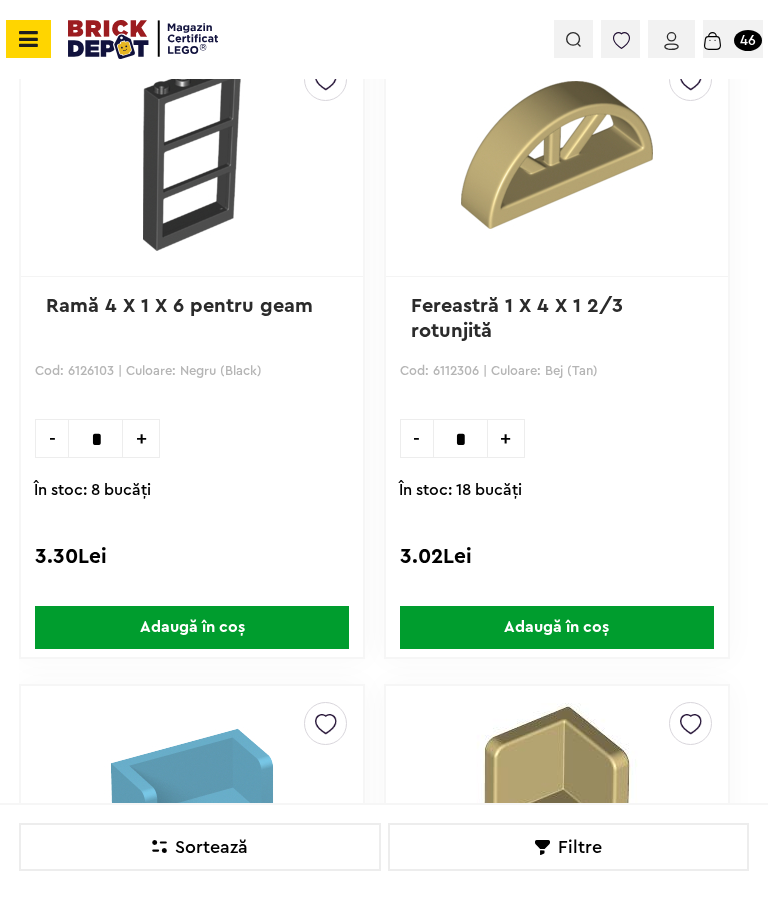 click on "Adaugă în coș" at bounding box center (192, 627) 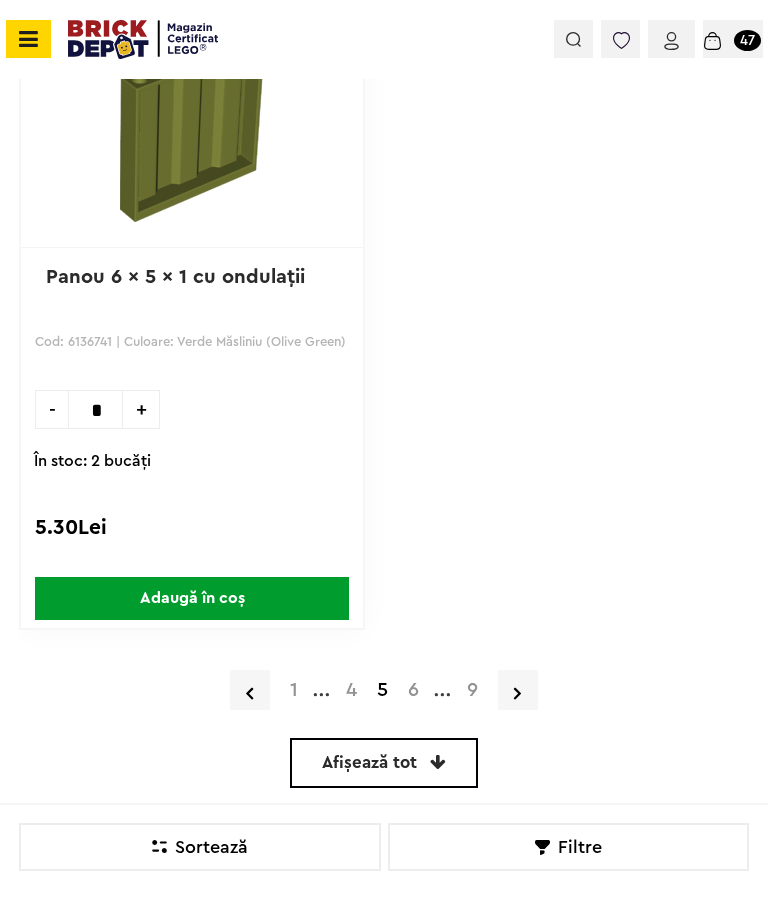 scroll, scrollTop: 8955, scrollLeft: 0, axis: vertical 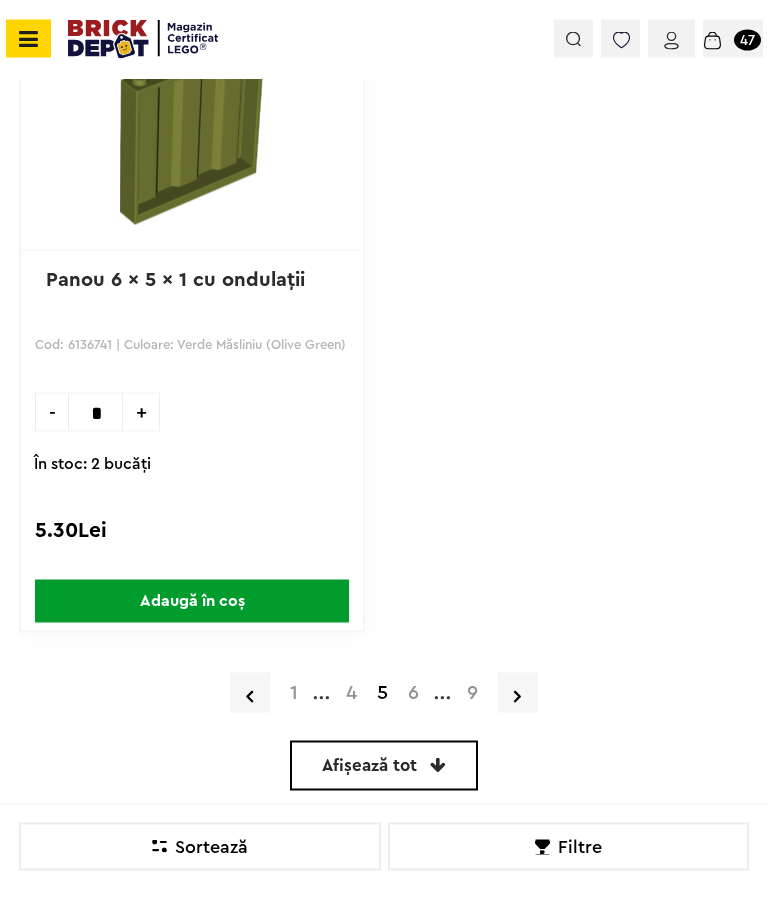 click on "Adaugă în coș" at bounding box center [192, 601] 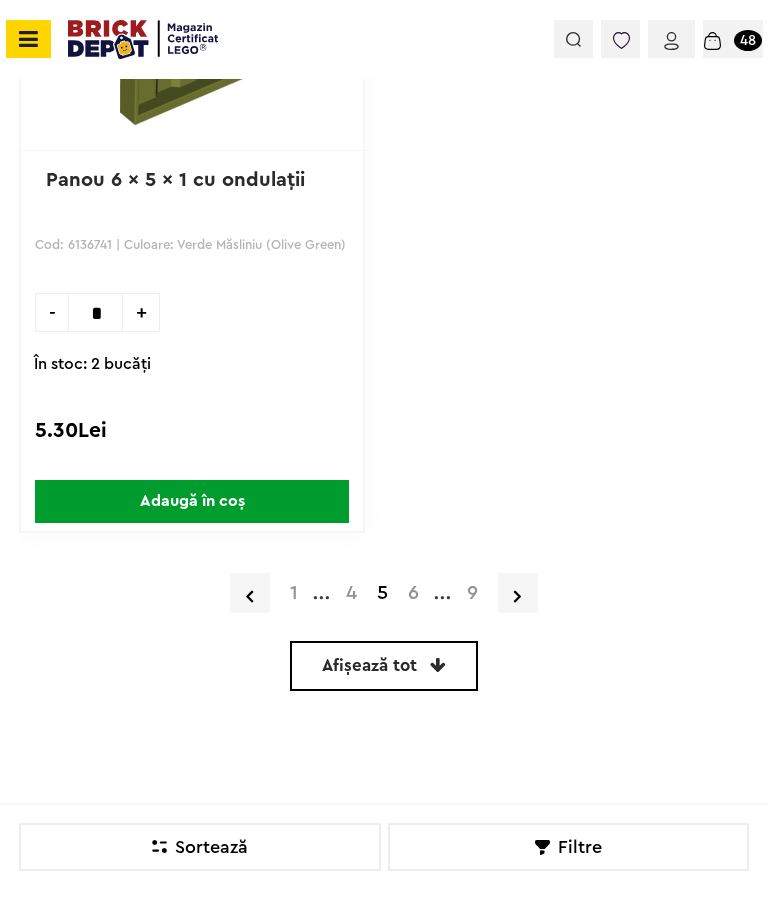 scroll, scrollTop: 9048, scrollLeft: 0, axis: vertical 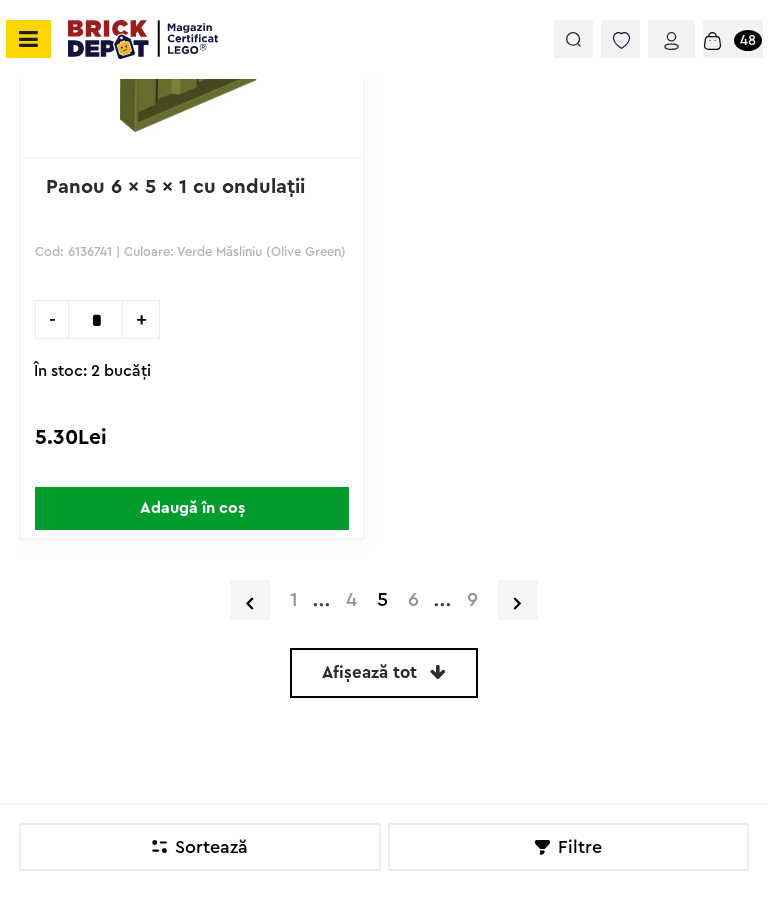 click on "6" at bounding box center [413, 600] 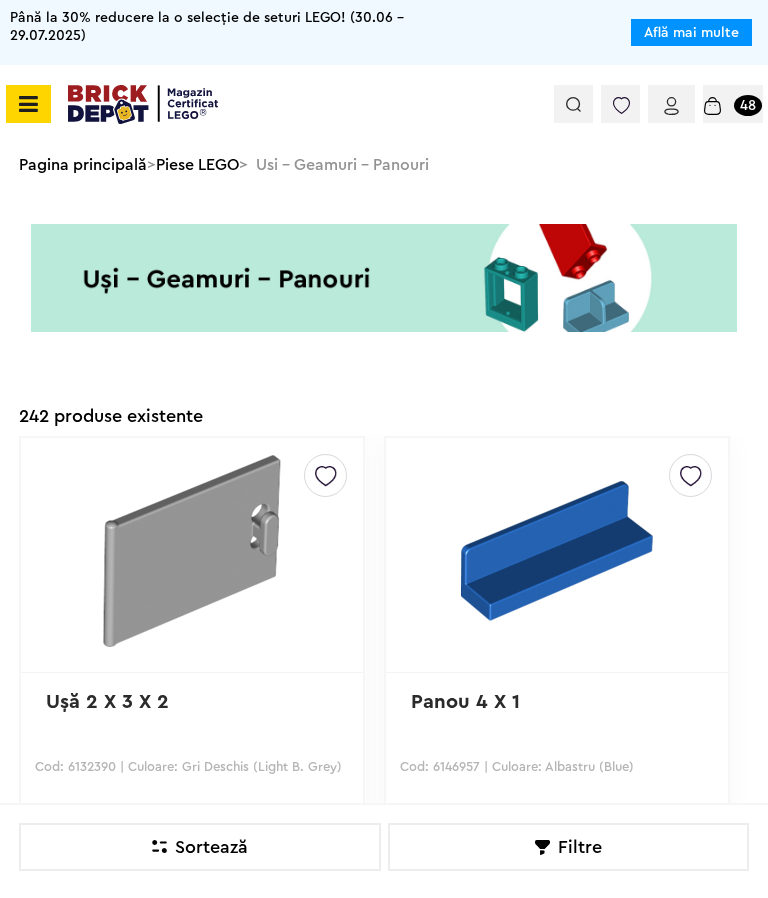 scroll, scrollTop: 232, scrollLeft: 0, axis: vertical 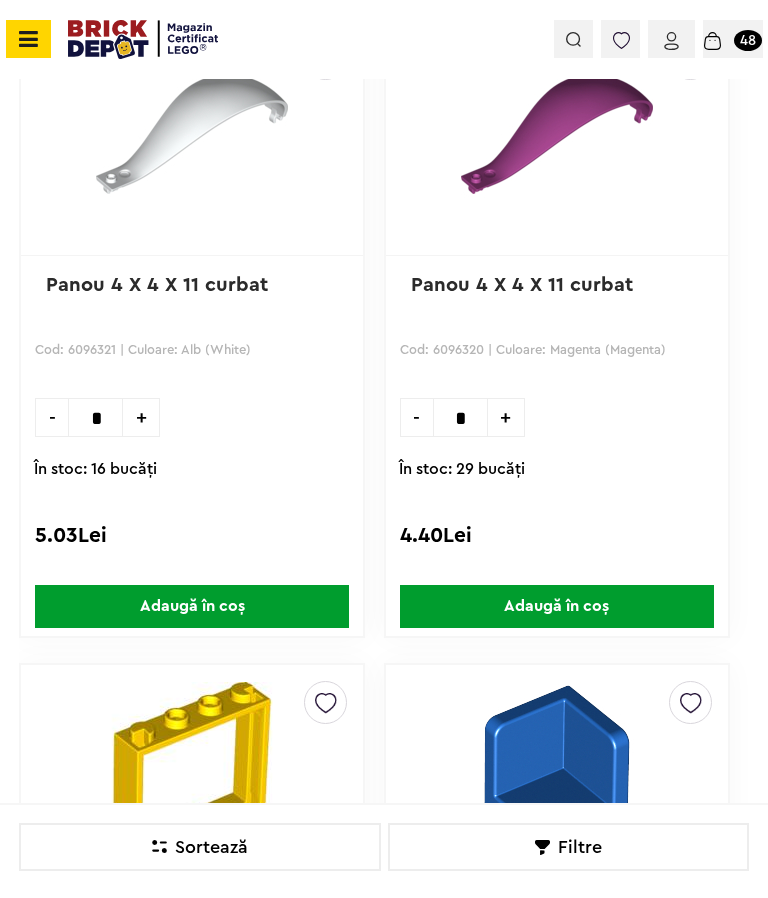 click on "Adaugă în coș" at bounding box center (192, 606) 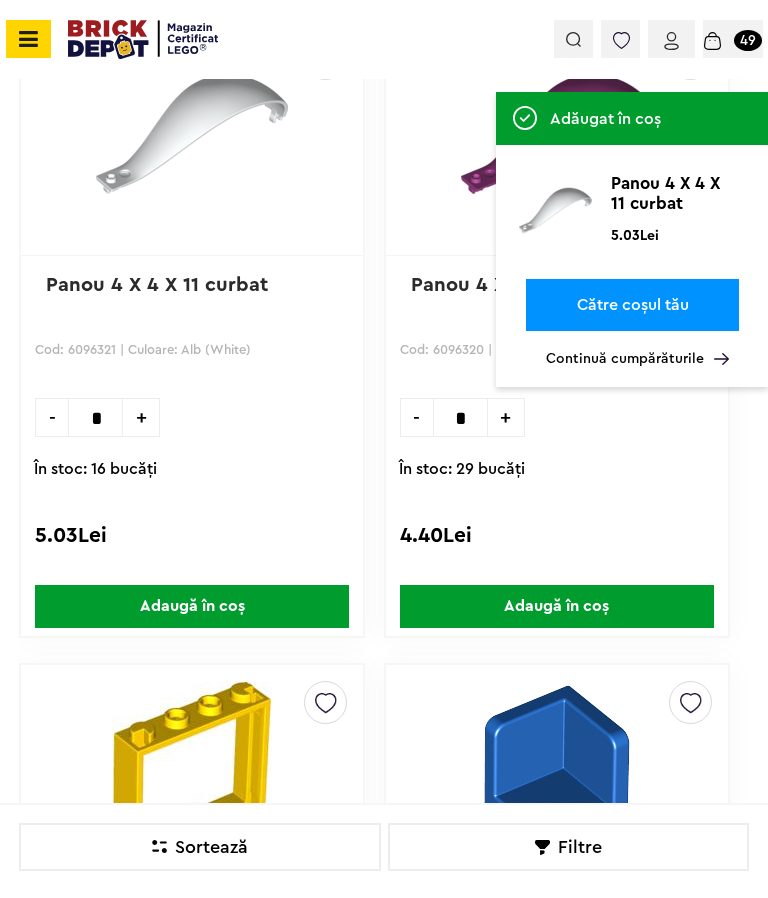 click on "Continuă cumpărăturile" at bounding box center [637, 359] 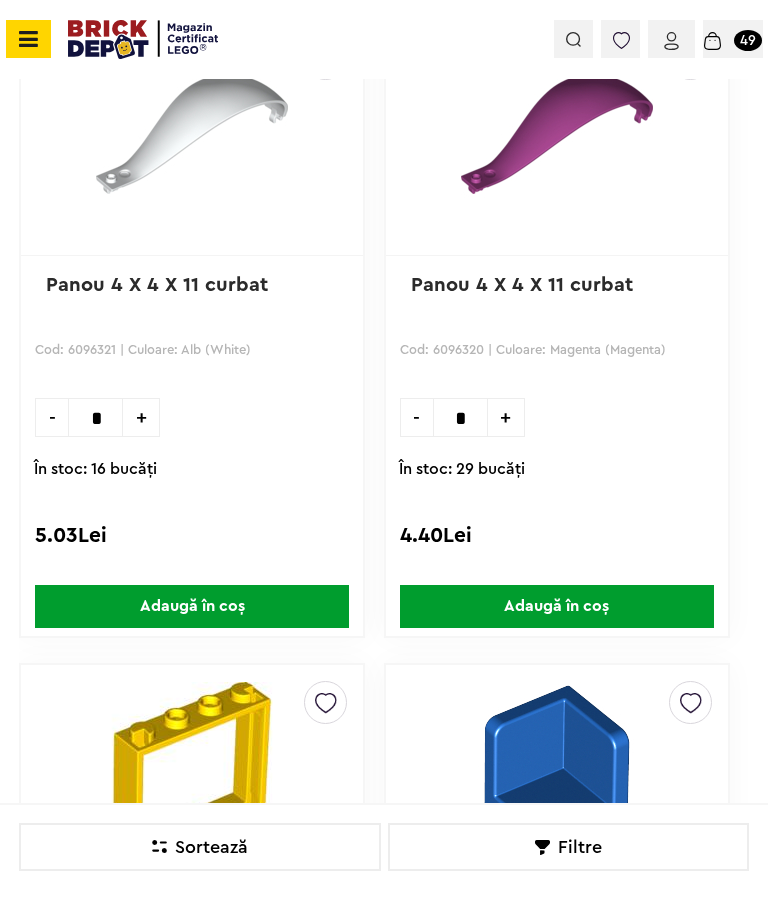click on "Adaugă în coș" at bounding box center (557, 606) 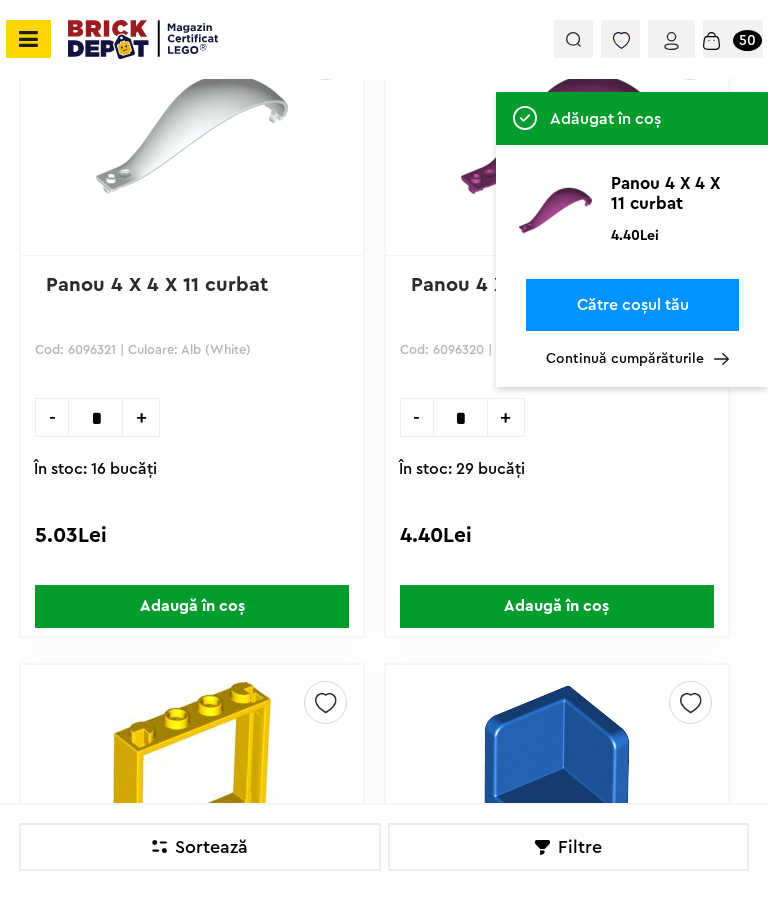 click on "Continuă cumpărăturile" at bounding box center (637, 359) 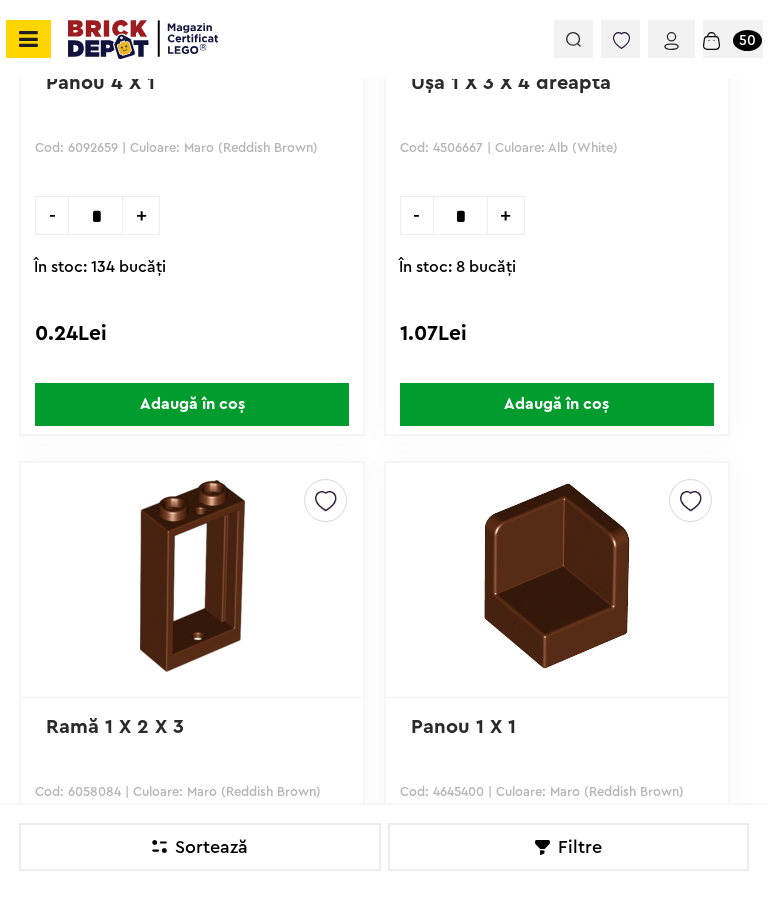 scroll, scrollTop: 4568, scrollLeft: 0, axis: vertical 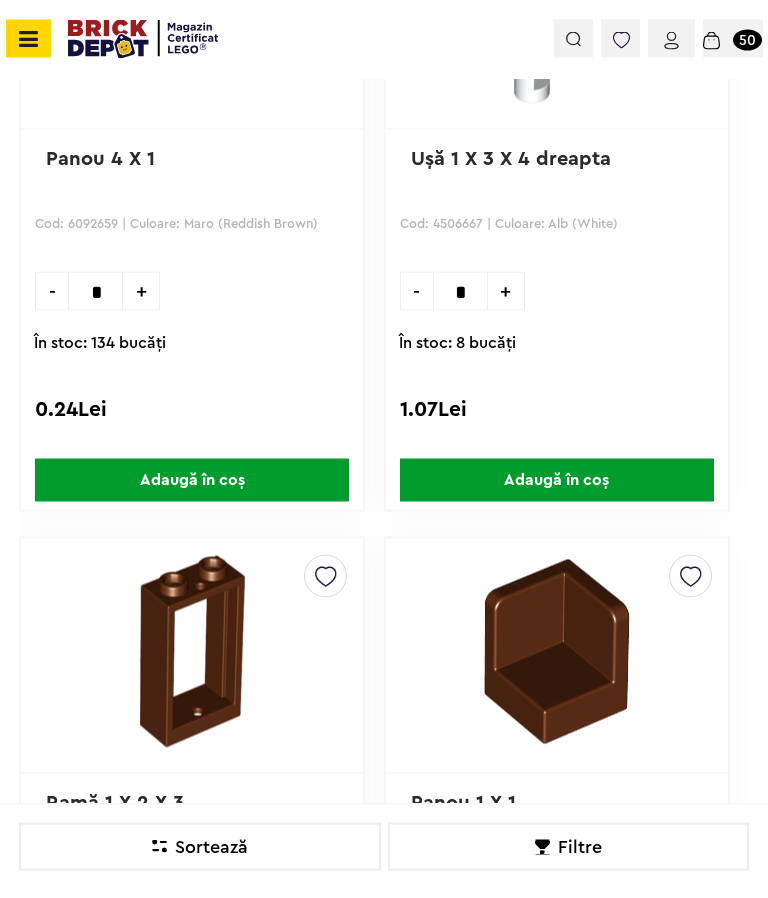 click on "Adaugă în coș" at bounding box center (557, 480) 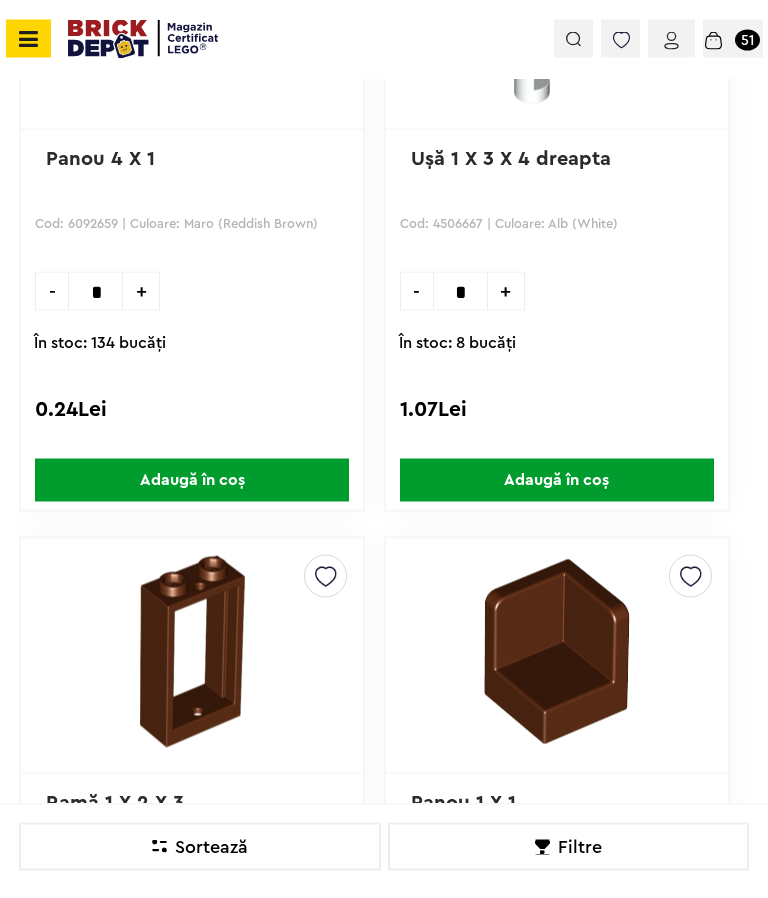scroll, scrollTop: 4569, scrollLeft: 0, axis: vertical 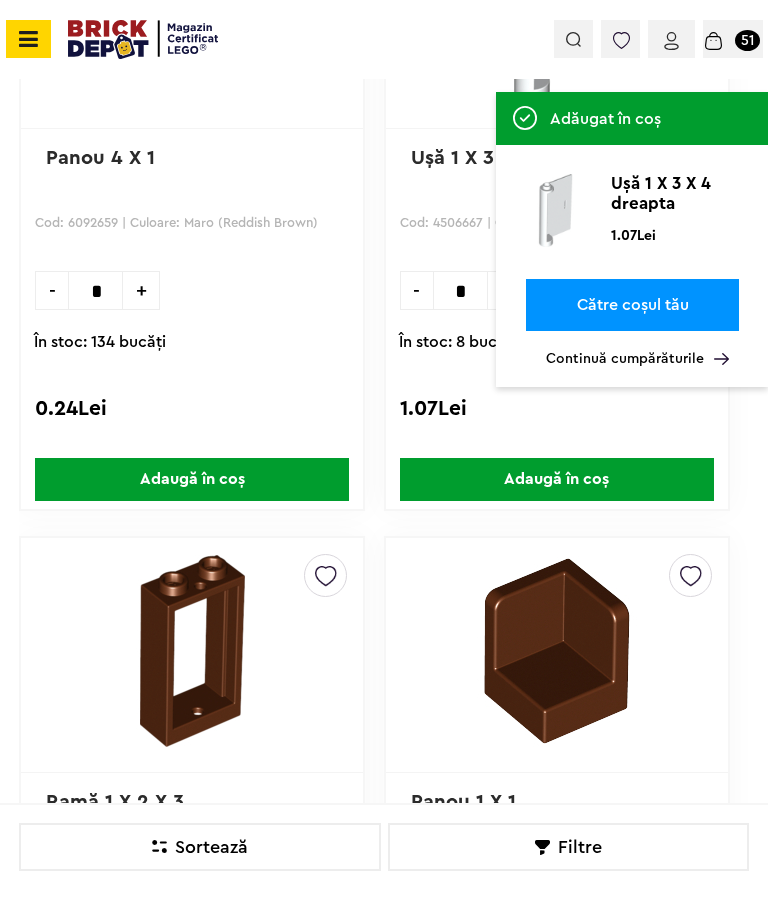 click on "Continuă cumpărăturile" at bounding box center [637, 359] 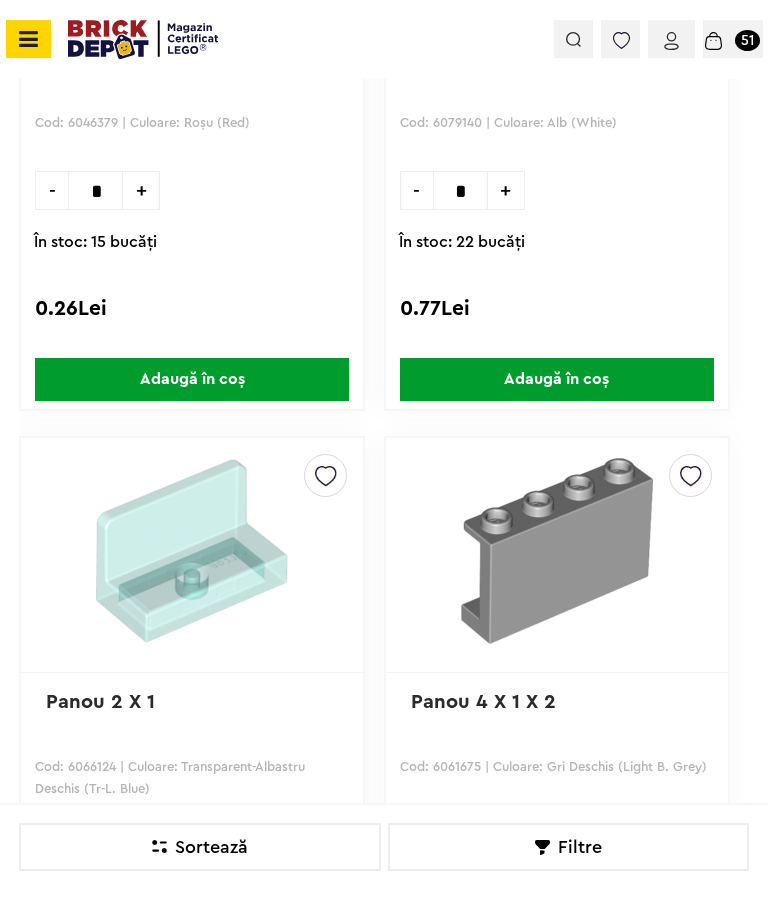 scroll, scrollTop: 7203, scrollLeft: 0, axis: vertical 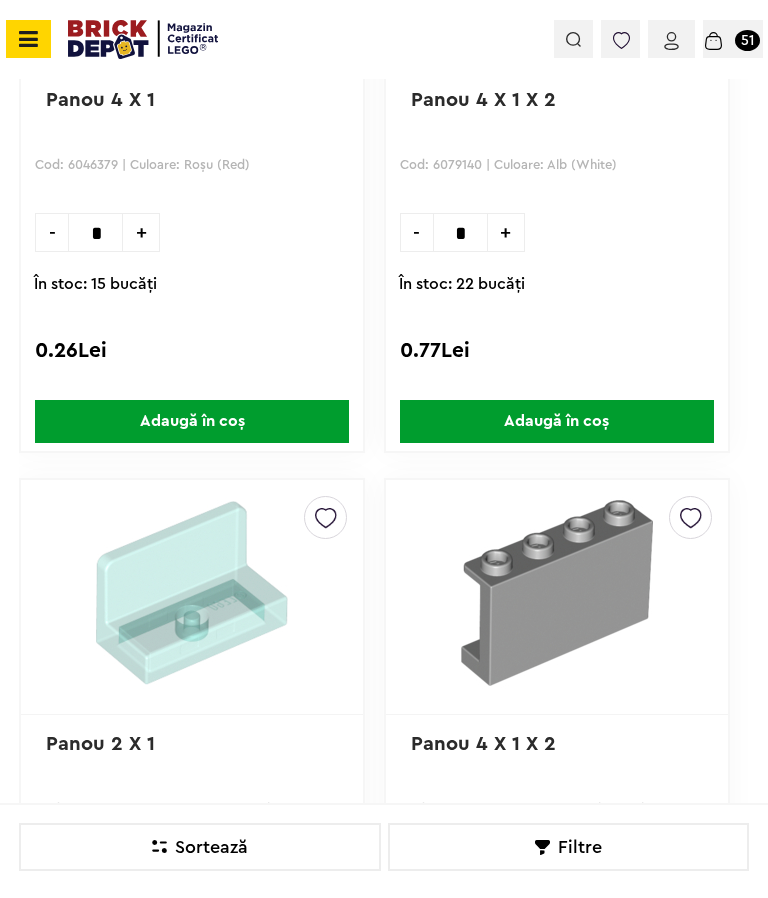 click on "Adaugă în coș" at bounding box center (557, 421) 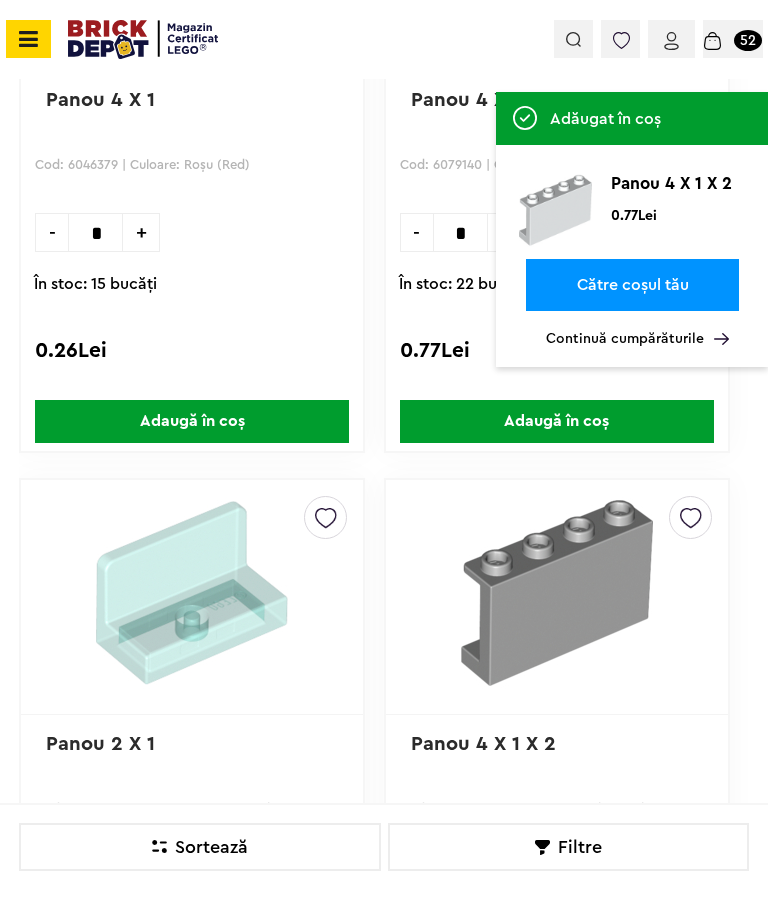 click on "Continuă cumpărăturile" at bounding box center (637, 339) 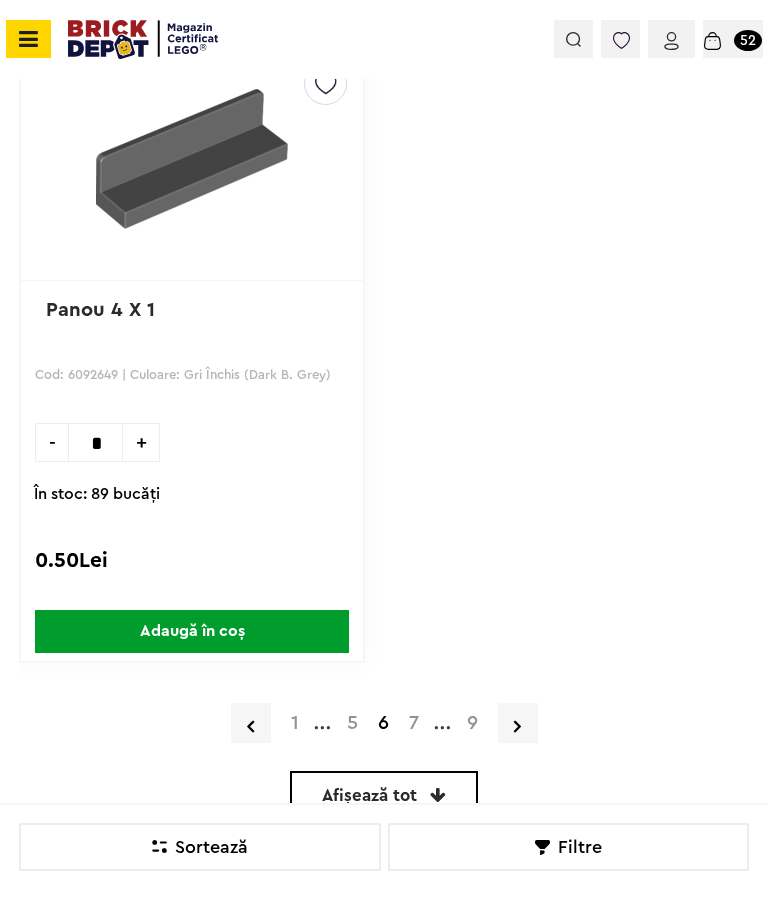 scroll, scrollTop: 9056, scrollLeft: 0, axis: vertical 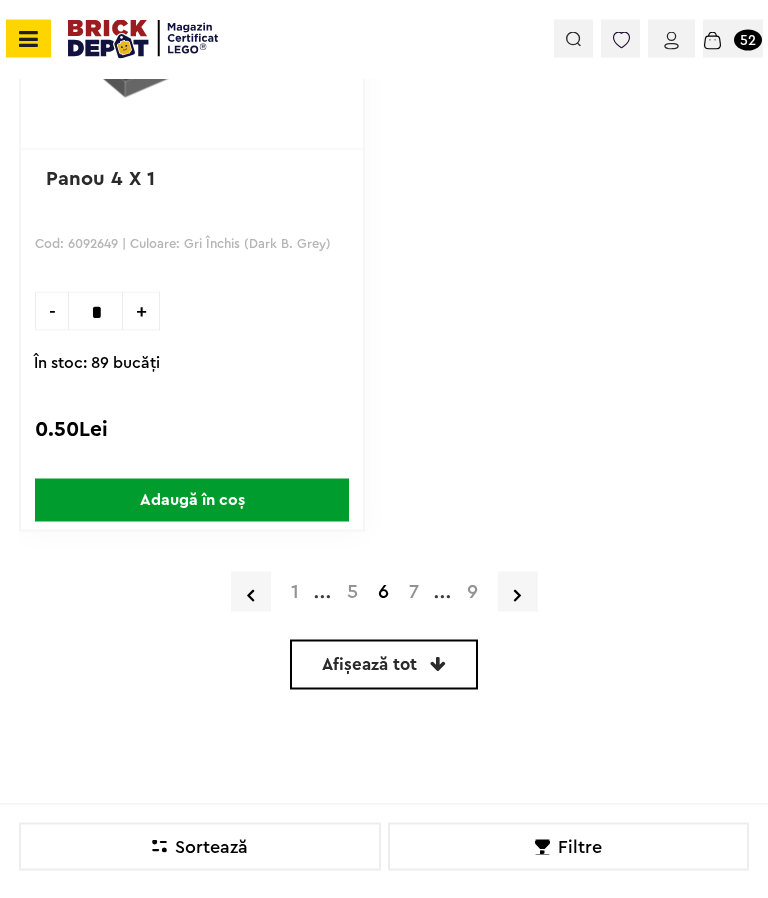 click on "7" at bounding box center [414, 592] 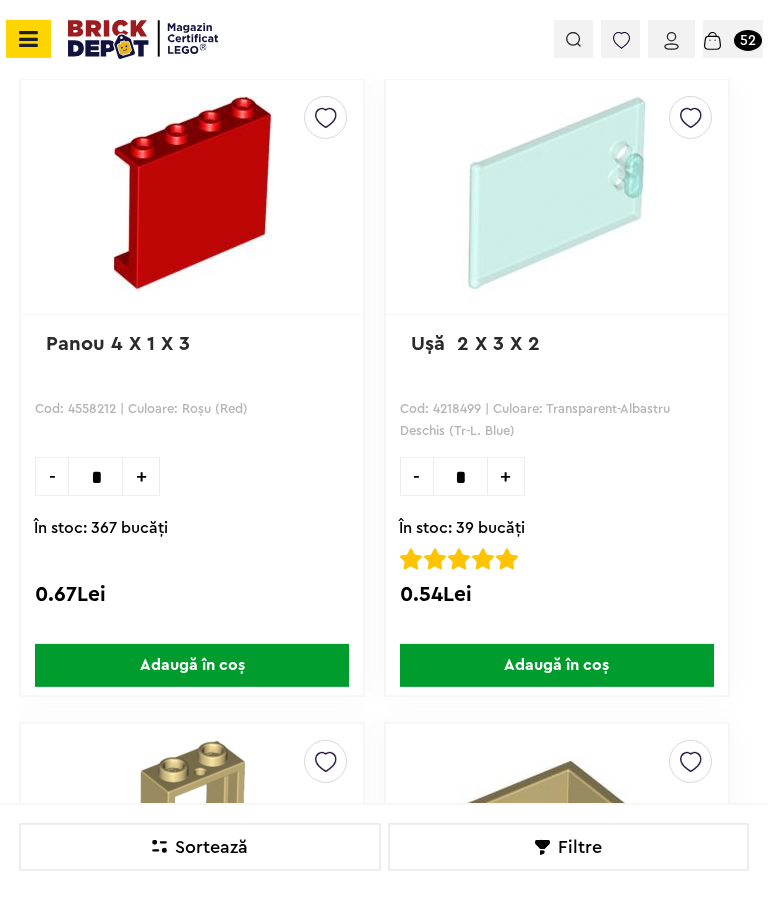 scroll, scrollTop: 0, scrollLeft: 0, axis: both 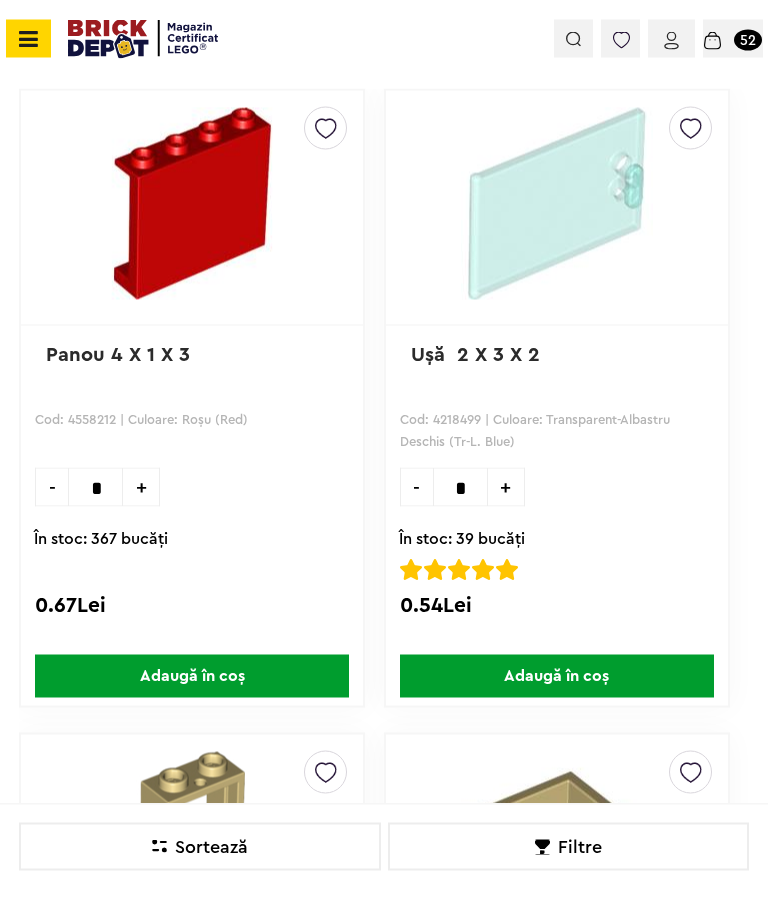 click on "Adaugă în coș" at bounding box center (557, 676) 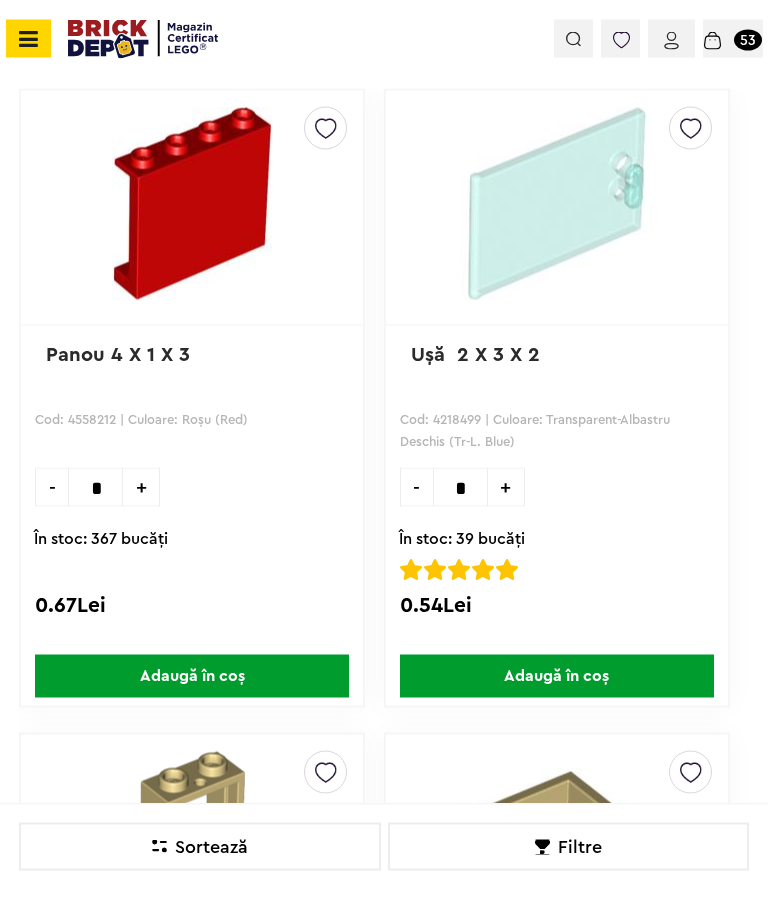 scroll, scrollTop: 509, scrollLeft: 0, axis: vertical 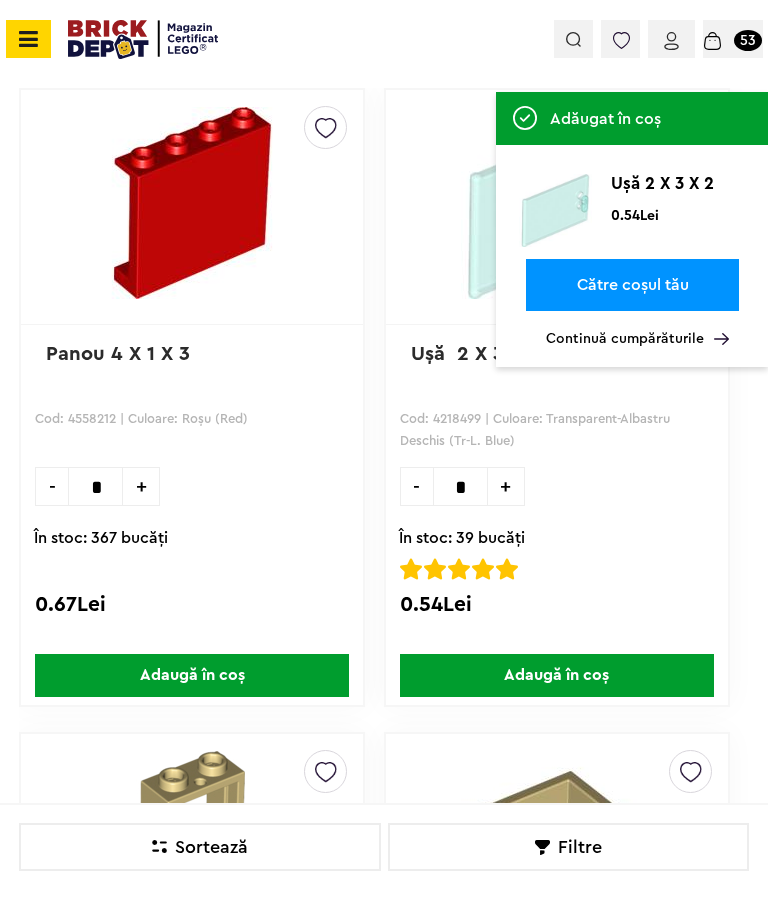 click on "Continuă cumpărăturile" at bounding box center [637, 339] 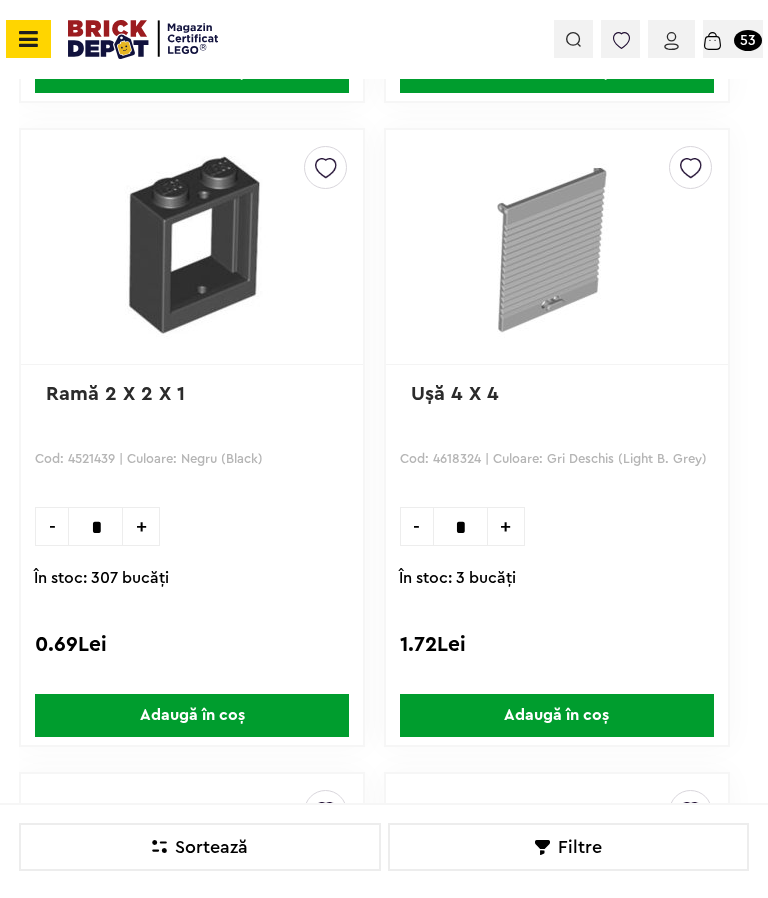 scroll, scrollTop: 3043, scrollLeft: 0, axis: vertical 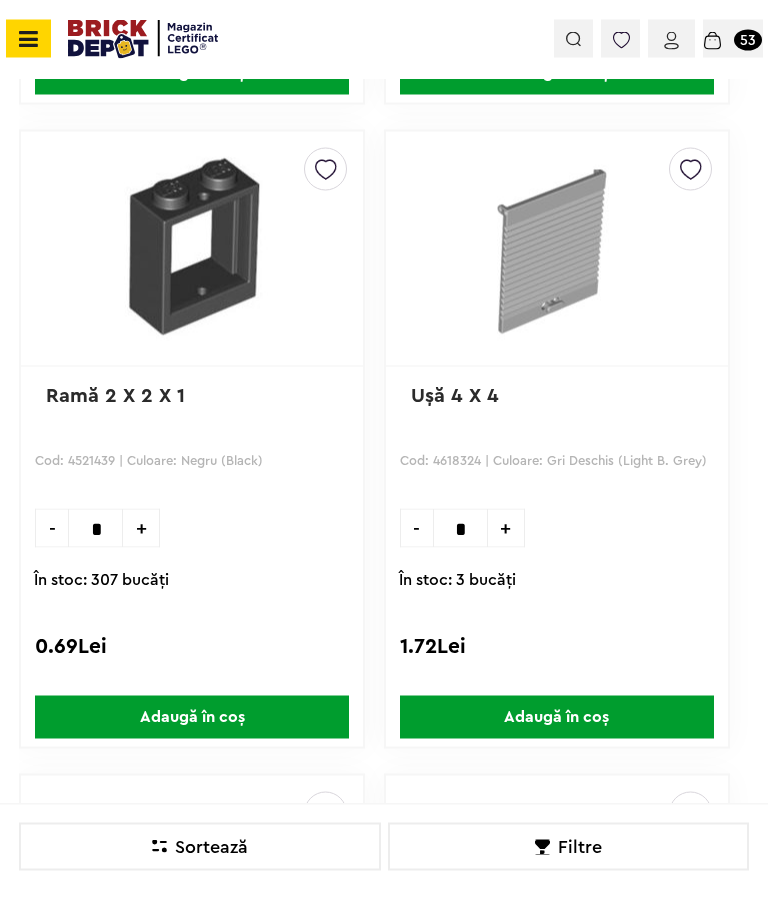 click on "Adaugă în coș" at bounding box center (557, 717) 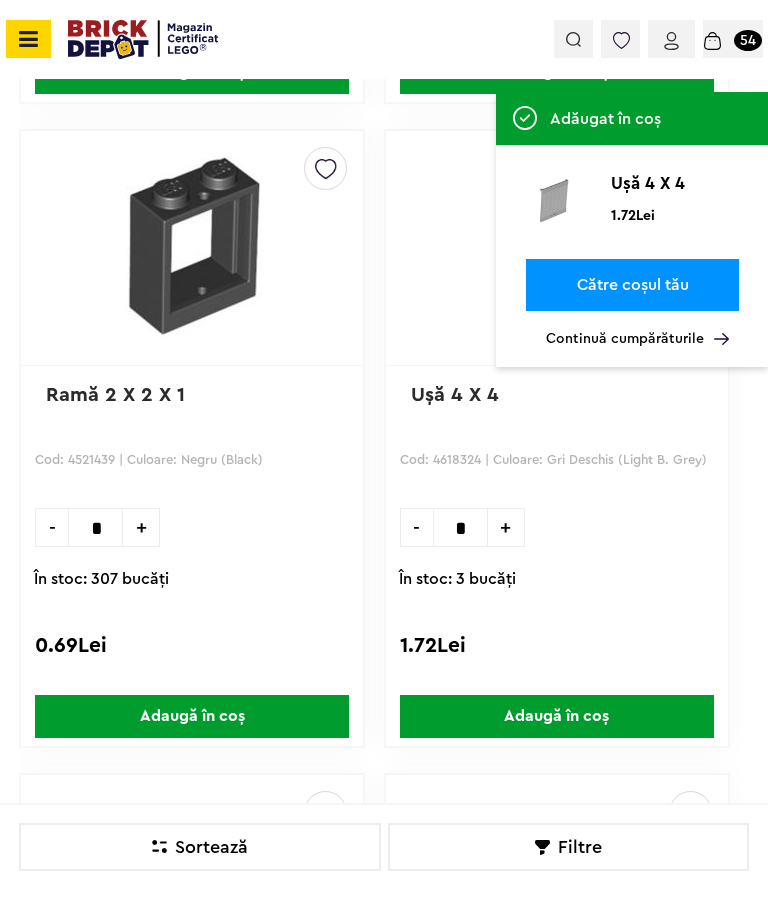 click on "Continuă cumpărăturile" at bounding box center [637, 339] 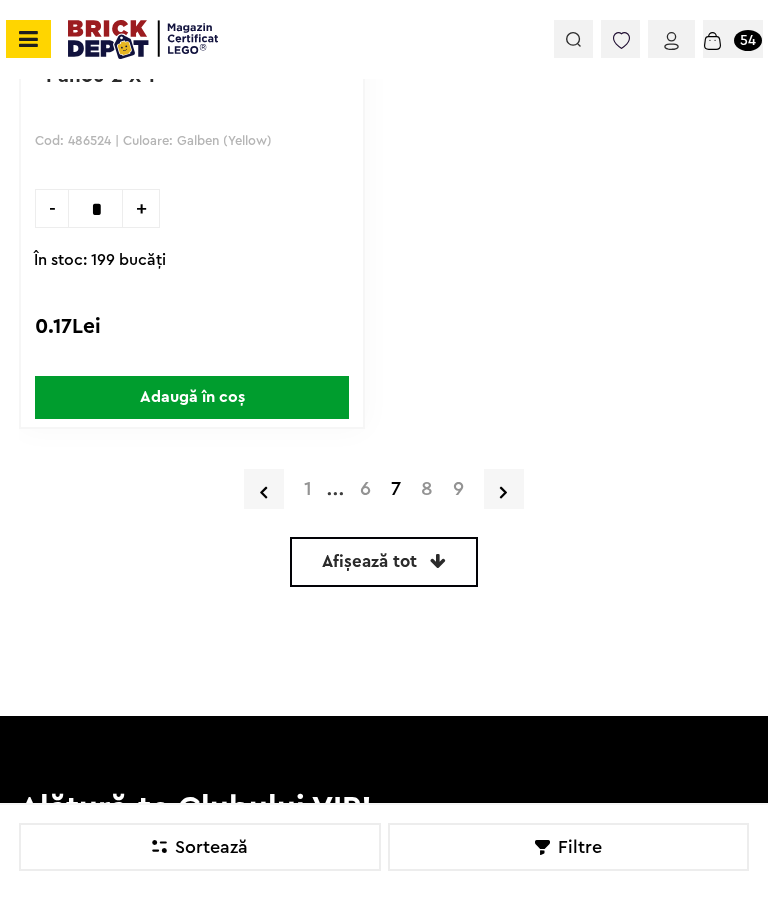 scroll, scrollTop: 9102, scrollLeft: 0, axis: vertical 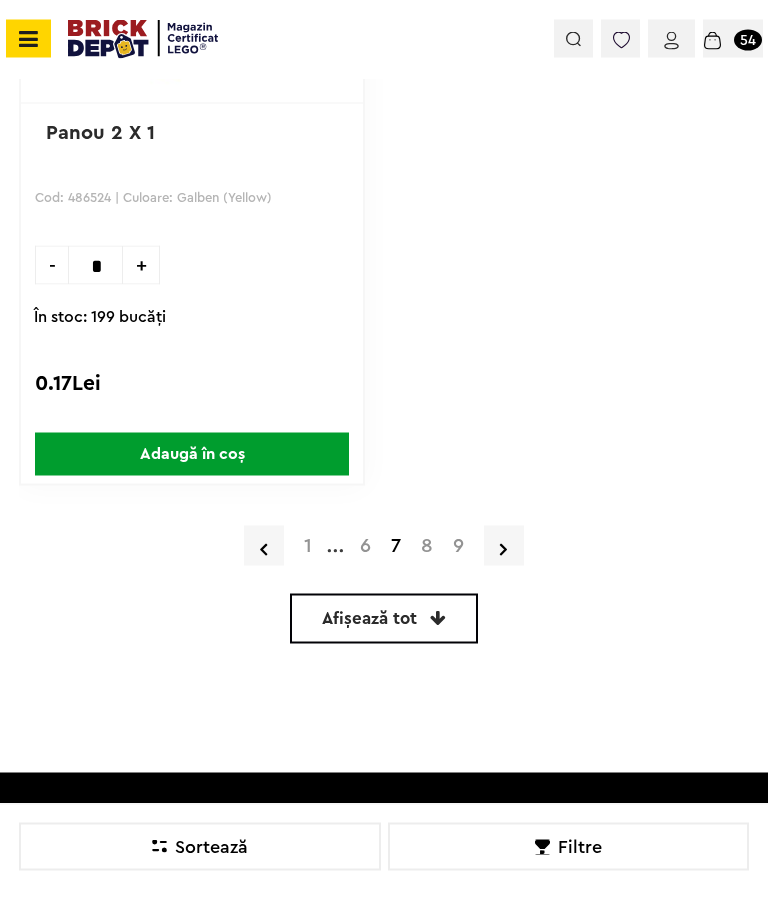 click on "8" at bounding box center (427, 546) 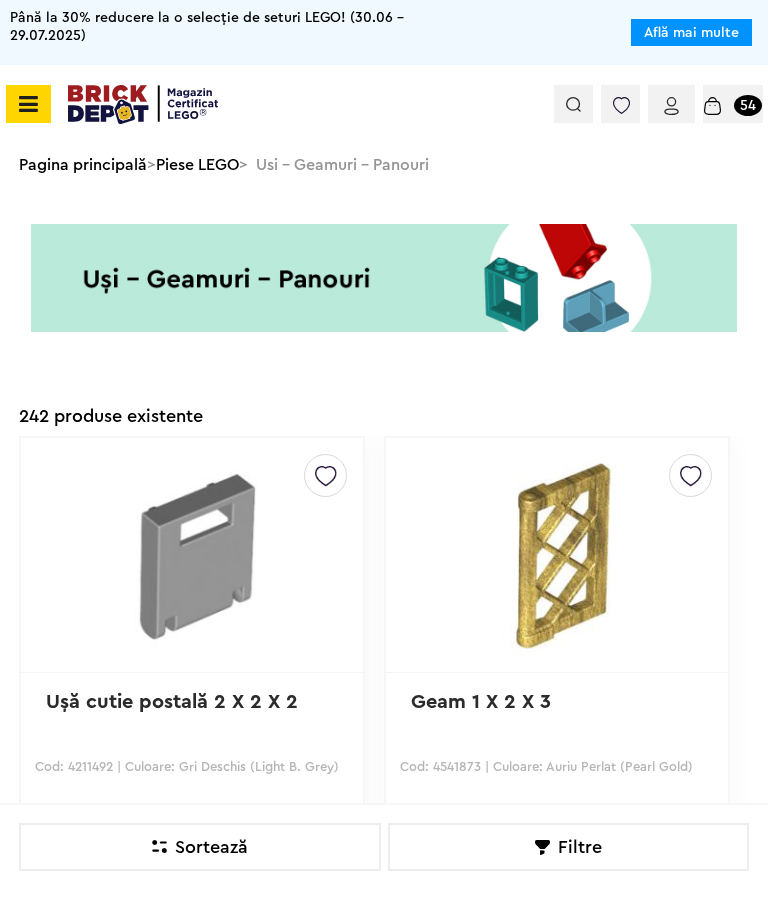 scroll, scrollTop: 452, scrollLeft: 0, axis: vertical 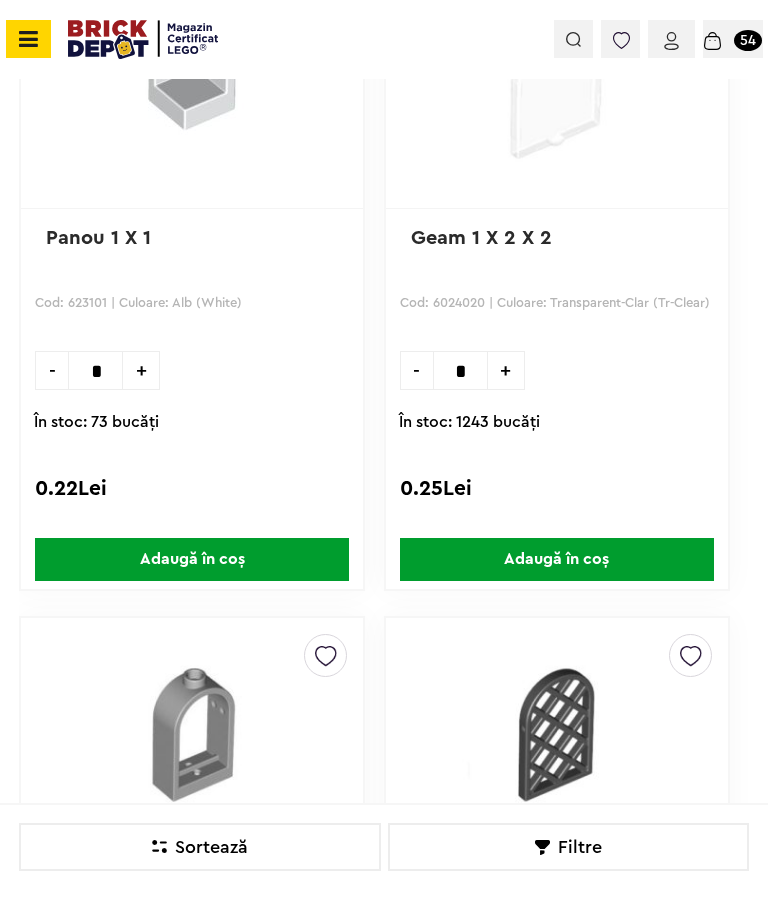 click on "Adaugă în coș" at bounding box center [557, 559] 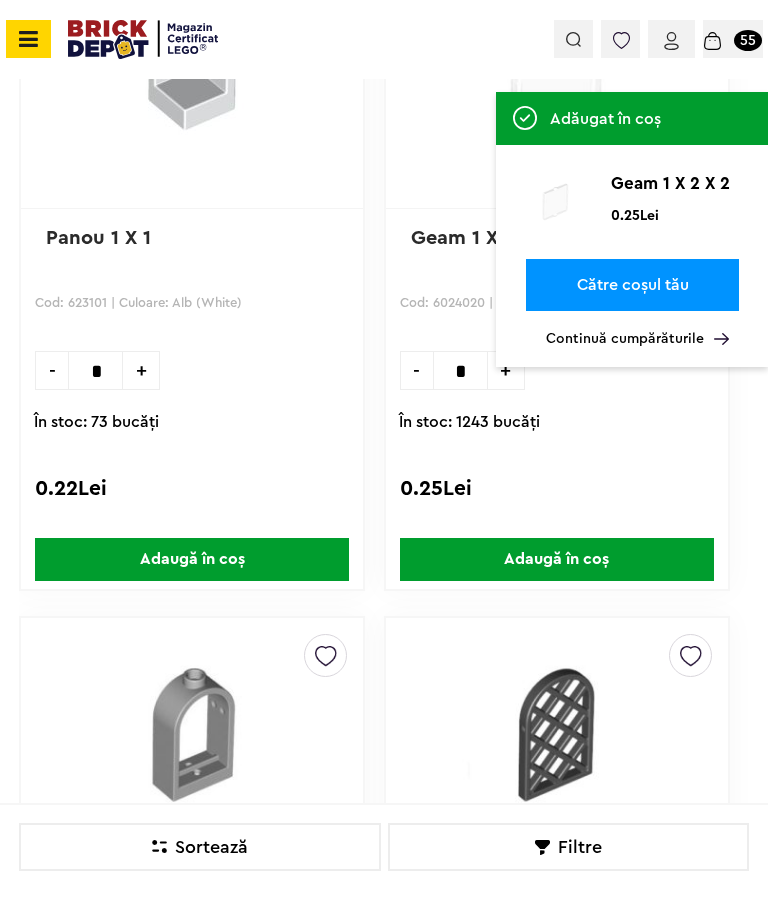 click on "Continuă cumpărăturile" at bounding box center (637, 339) 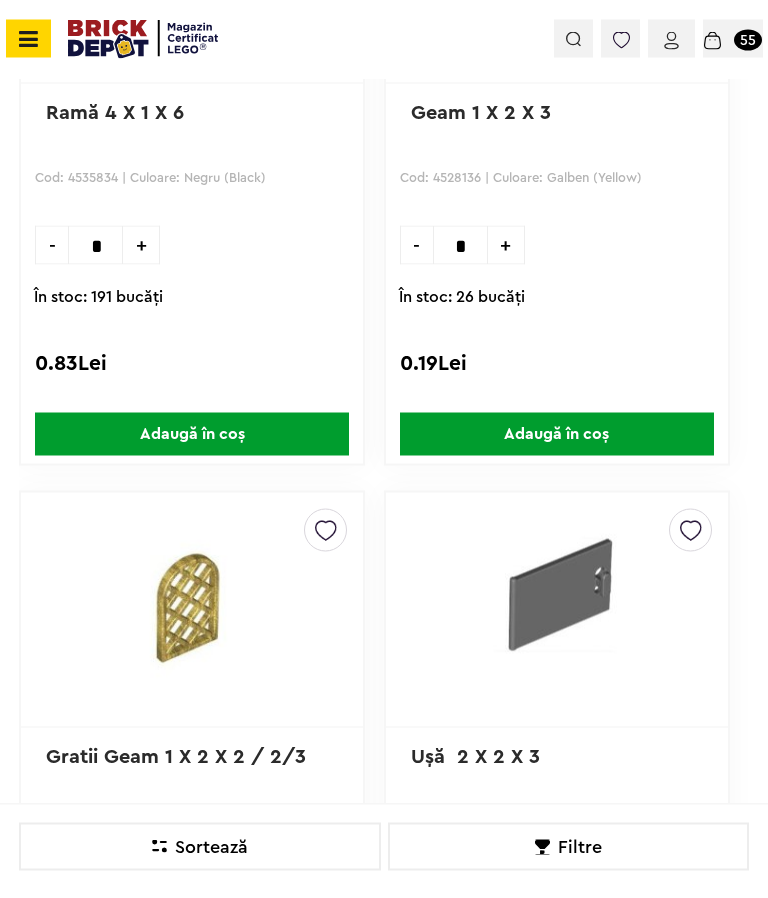 click on "Adaugă în coș" at bounding box center (557, 434) 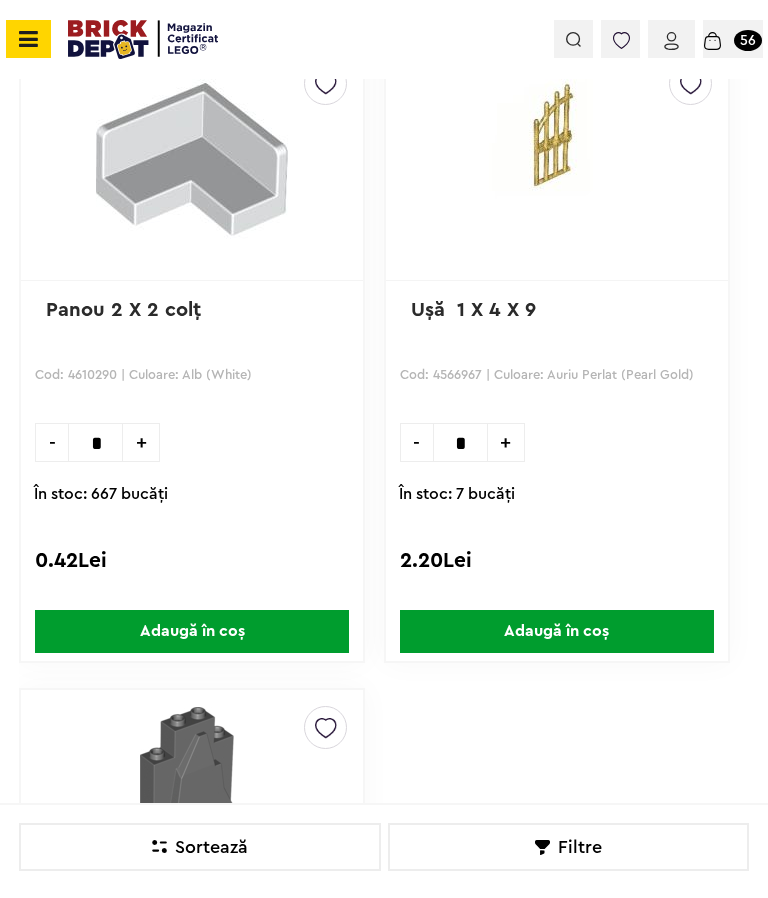 scroll, scrollTop: 8262, scrollLeft: 0, axis: vertical 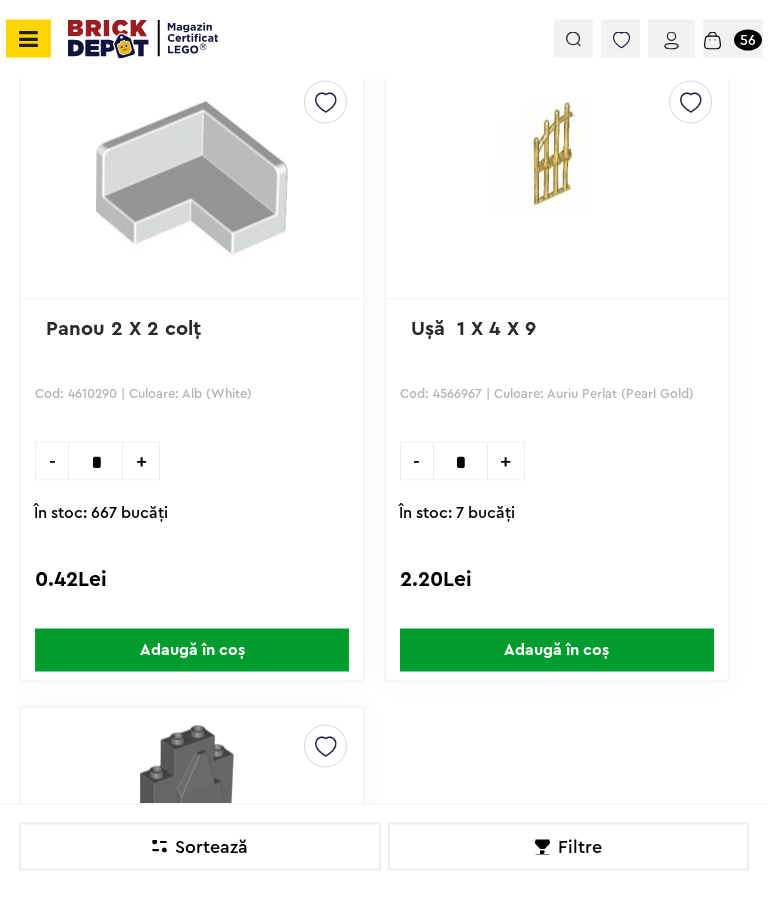 click on "Adaugă în coș" at bounding box center (557, 650) 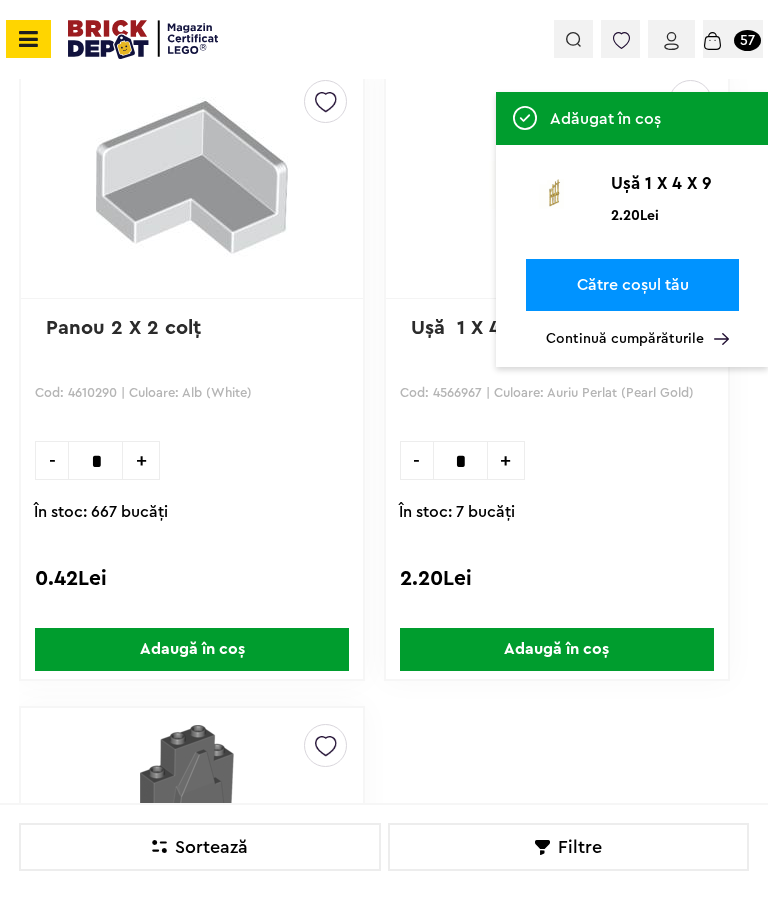 click on "Continuă cumpărăturile" at bounding box center [637, 339] 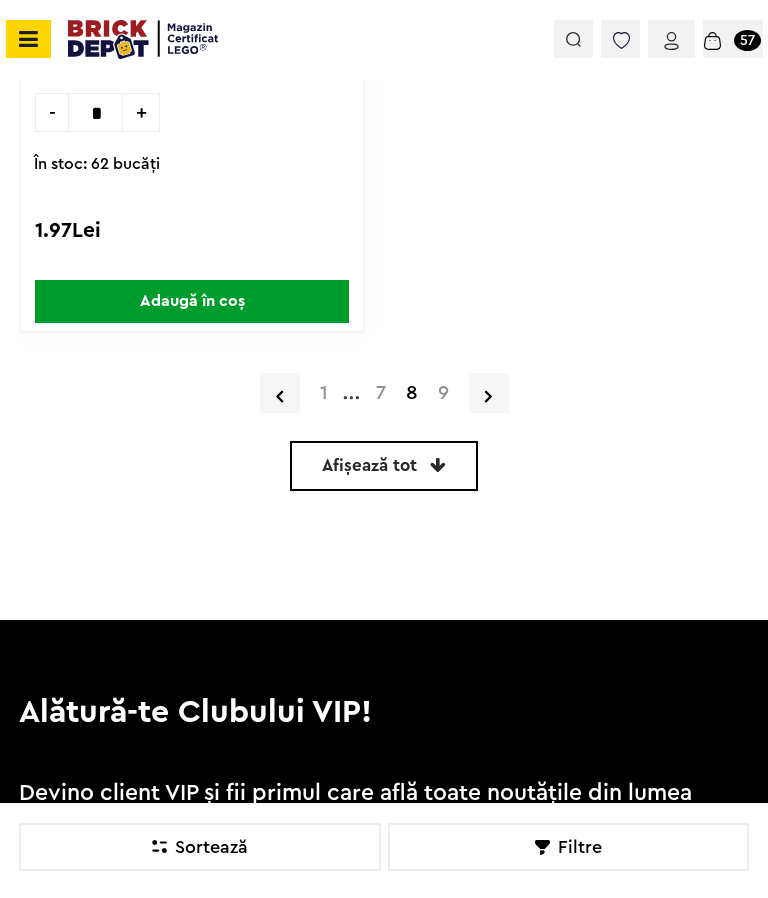 scroll, scrollTop: 9189, scrollLeft: 0, axis: vertical 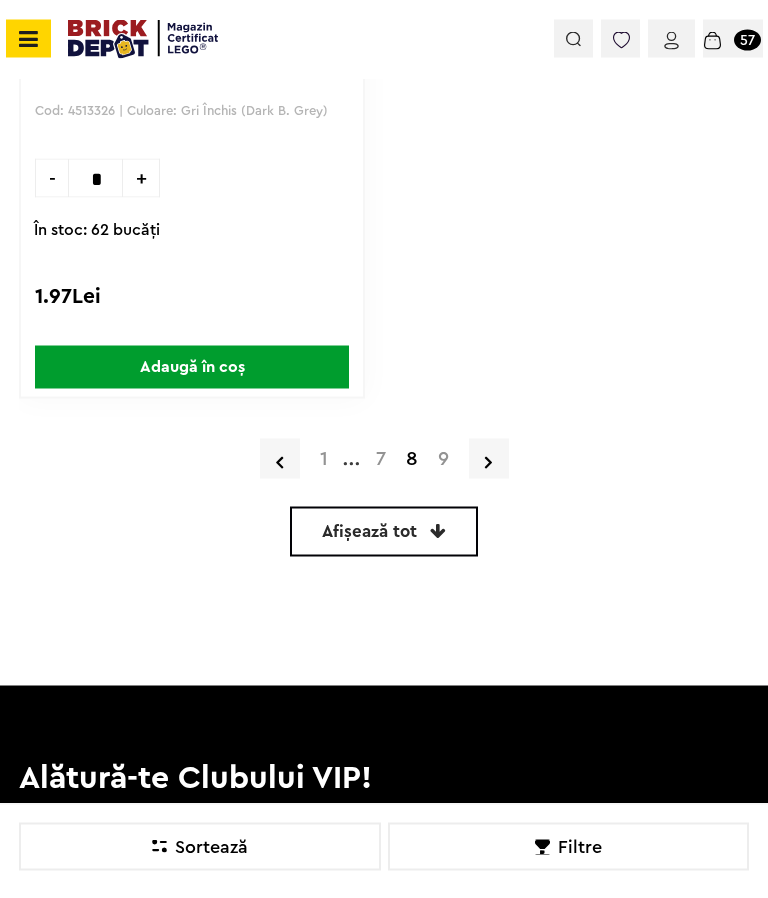 click on "9" at bounding box center (443, 459) 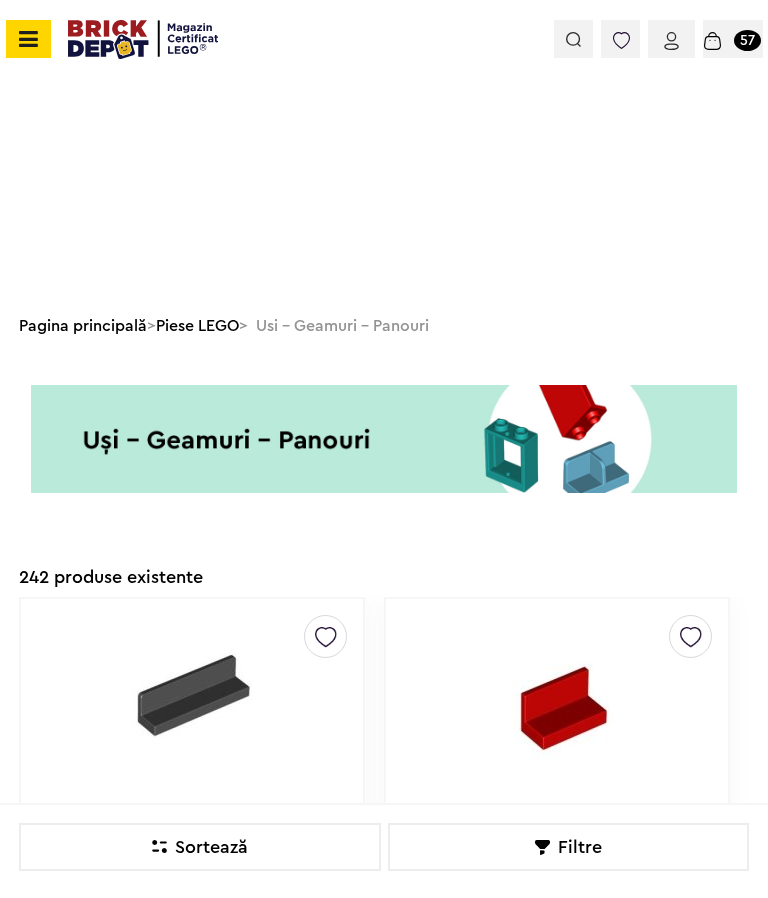 scroll, scrollTop: 583, scrollLeft: 0, axis: vertical 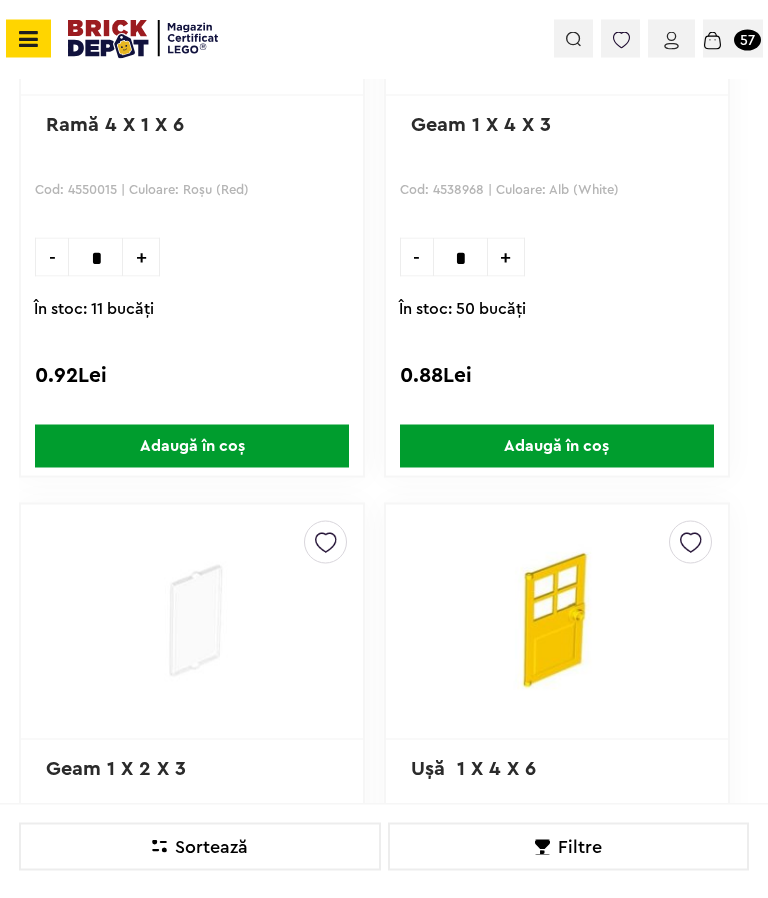 click on "Adaugă în coș" at bounding box center (557, 446) 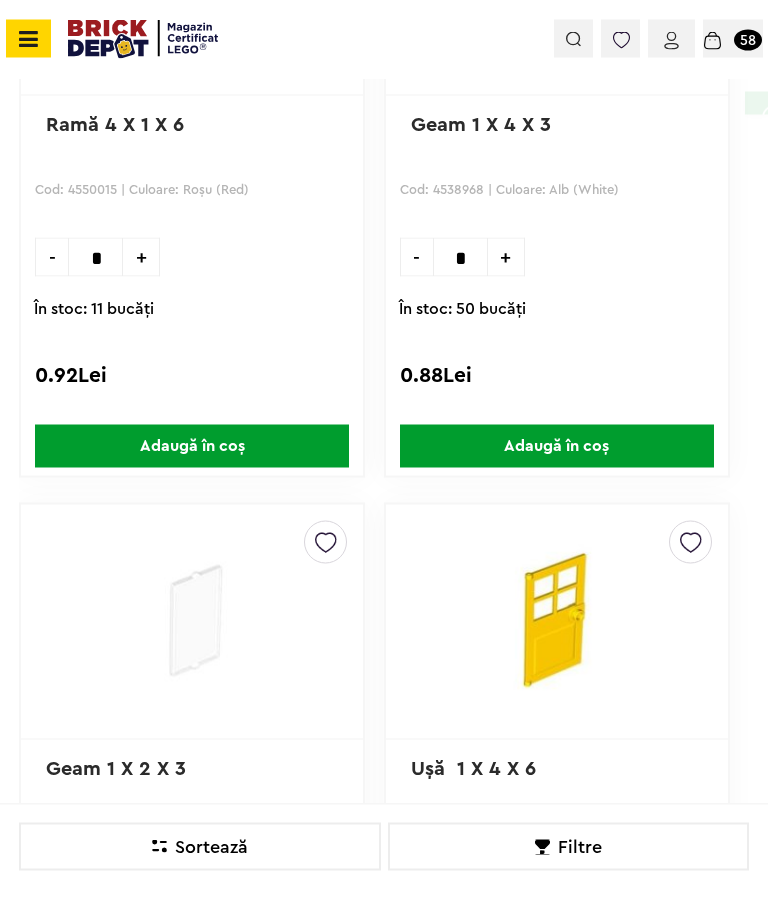 scroll, scrollTop: 1383, scrollLeft: 0, axis: vertical 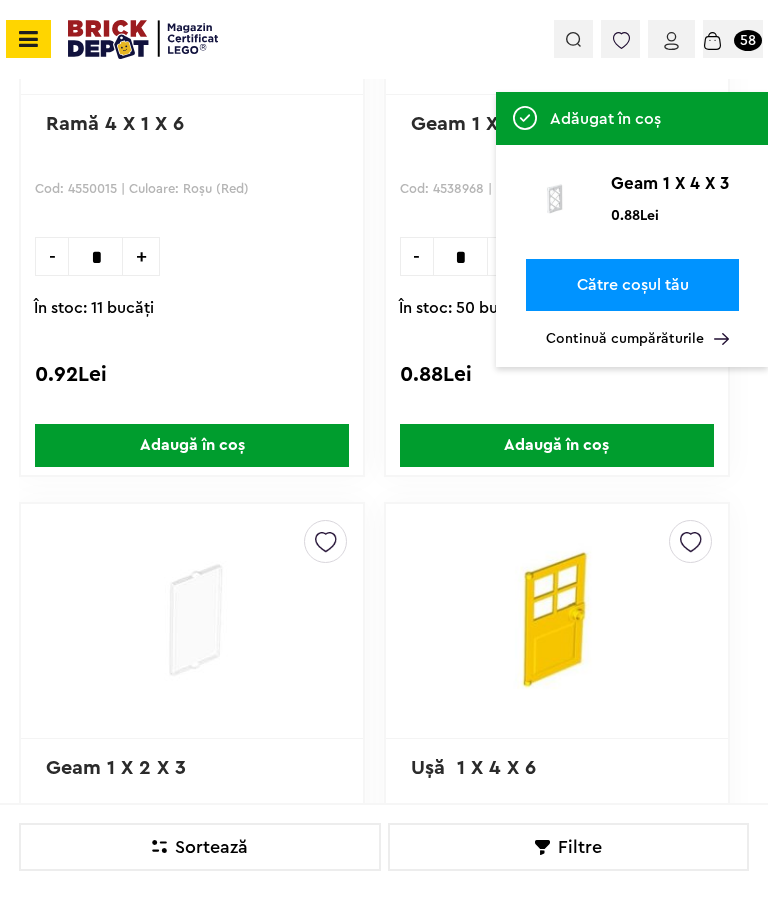 click on "Continuă cumpărăturile" at bounding box center [637, 339] 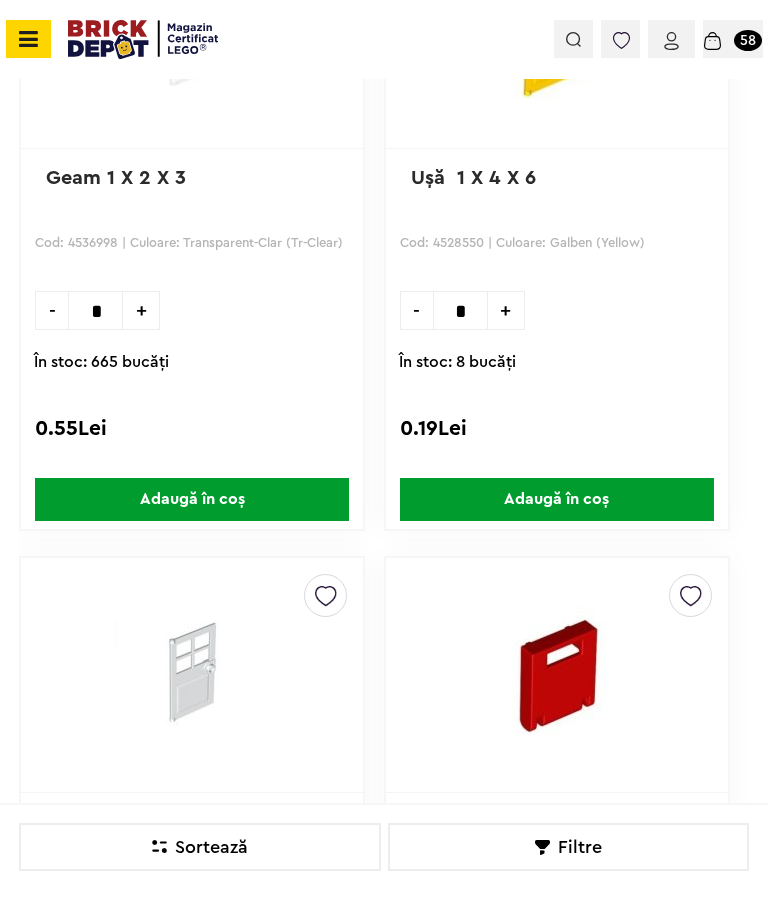 scroll, scrollTop: 1921, scrollLeft: 0, axis: vertical 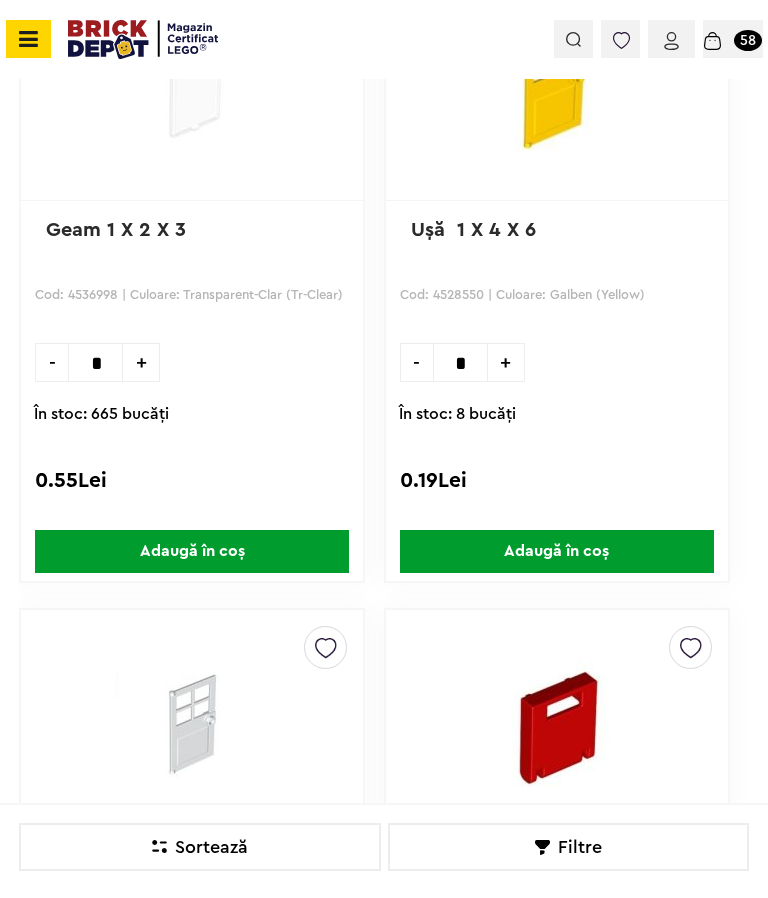 click on "Adaugă în coș" at bounding box center (192, 551) 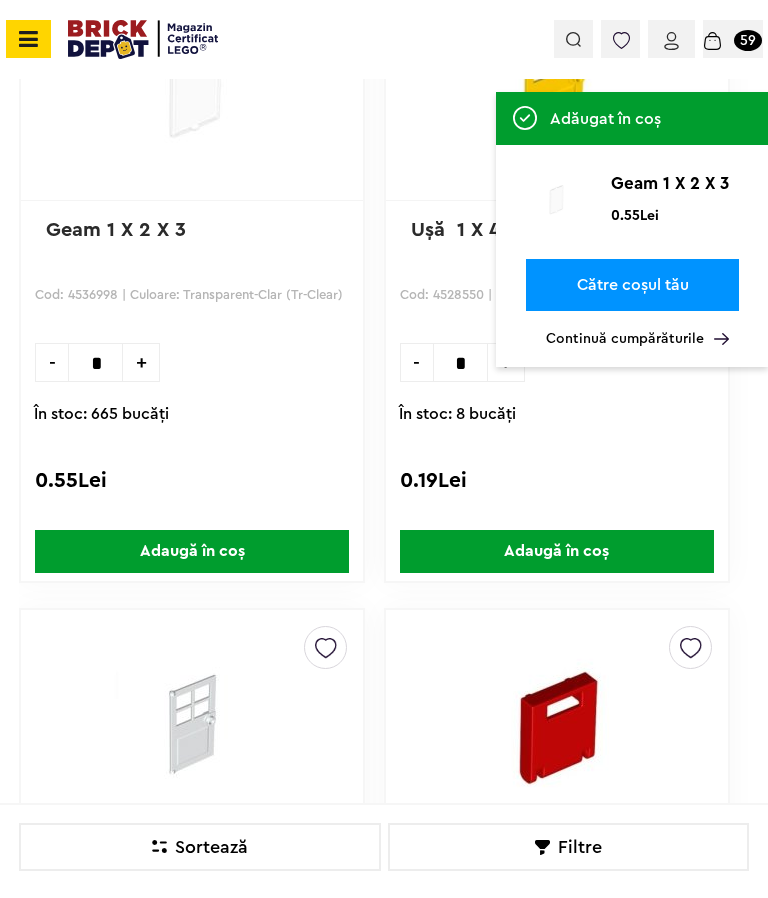 click on "Continuă cumpărăturile" at bounding box center (637, 339) 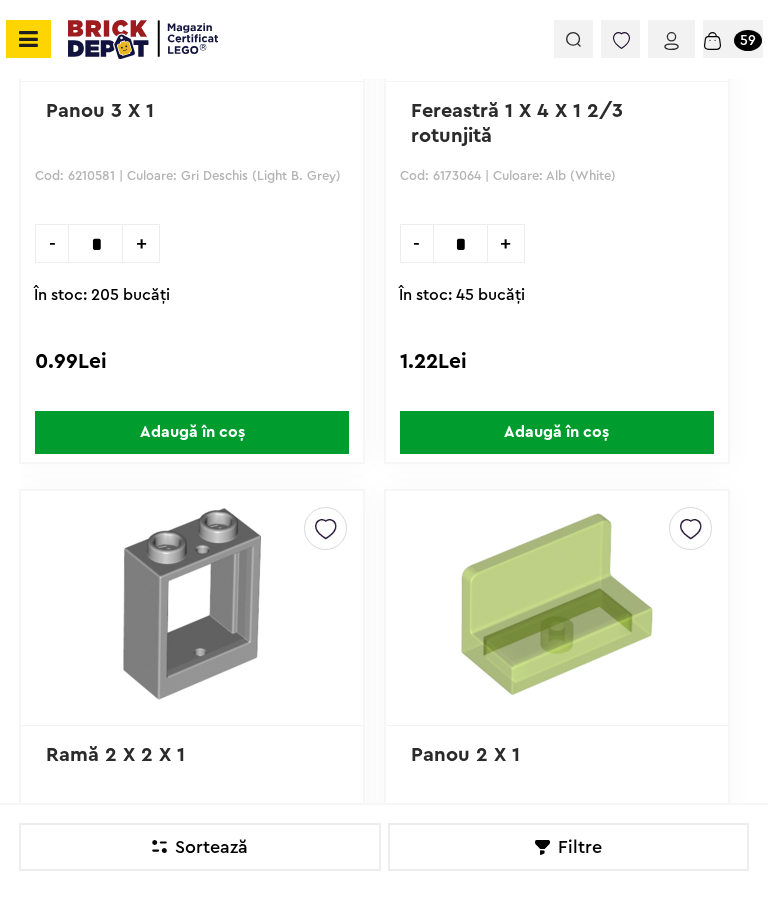 scroll, scrollTop: 3971, scrollLeft: 0, axis: vertical 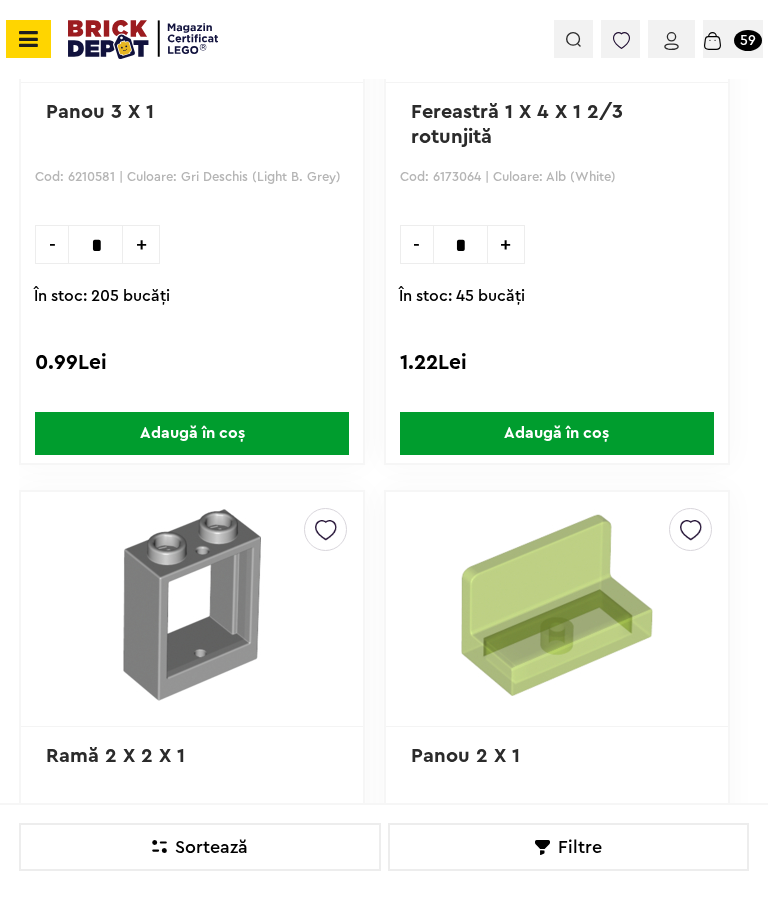 click on "Adaugă în coș" at bounding box center [557, 433] 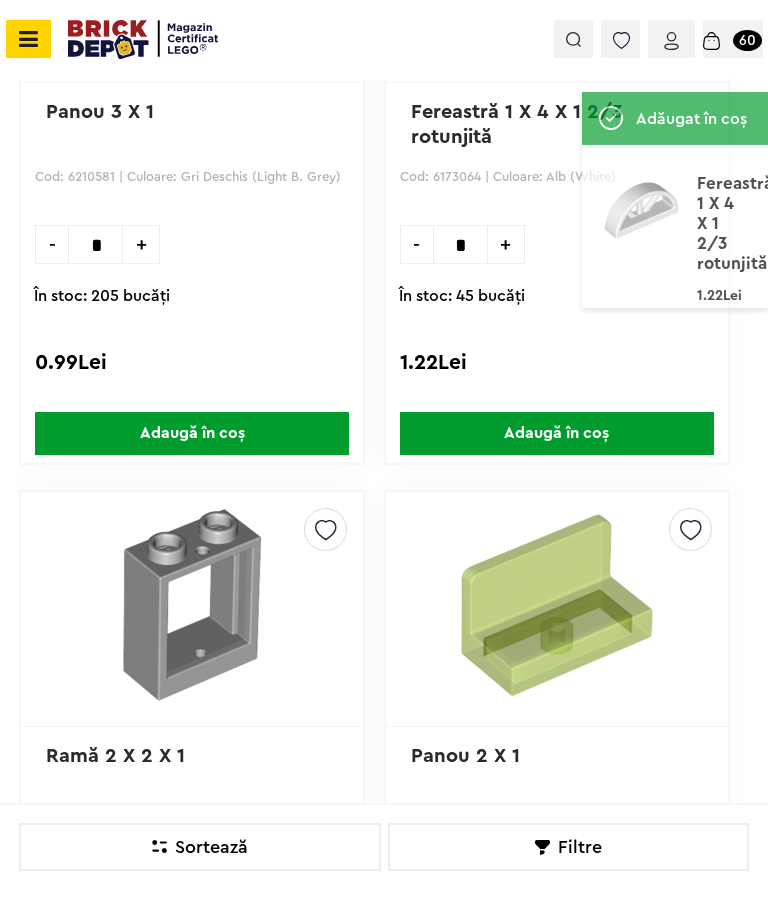 click on "1.22Lei" at bounding box center (557, 368) 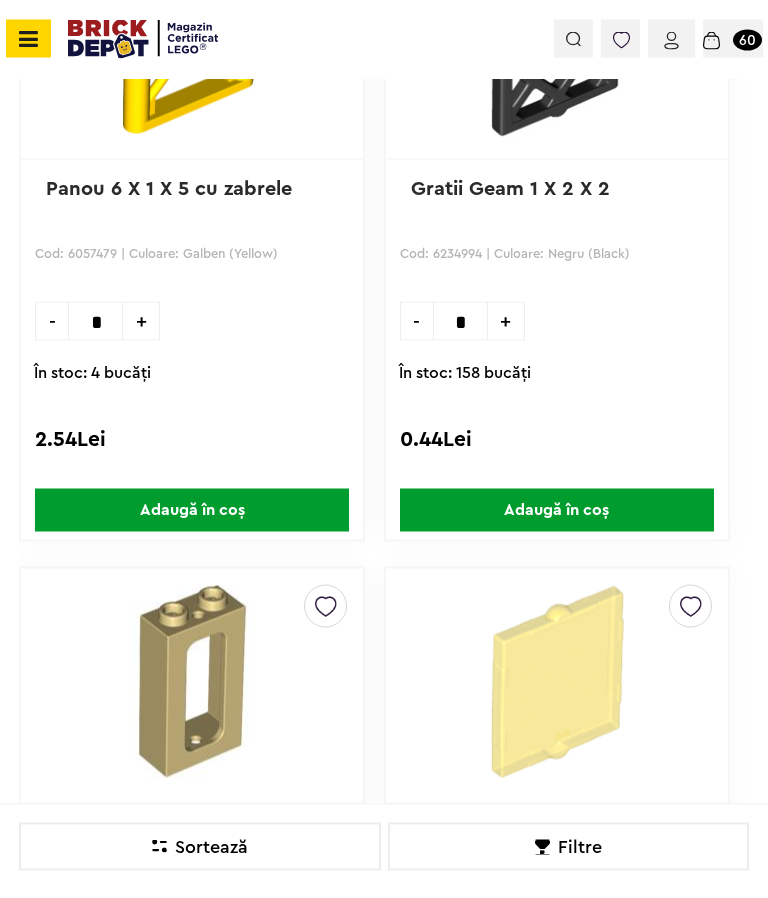 scroll, scrollTop: 5816, scrollLeft: 0, axis: vertical 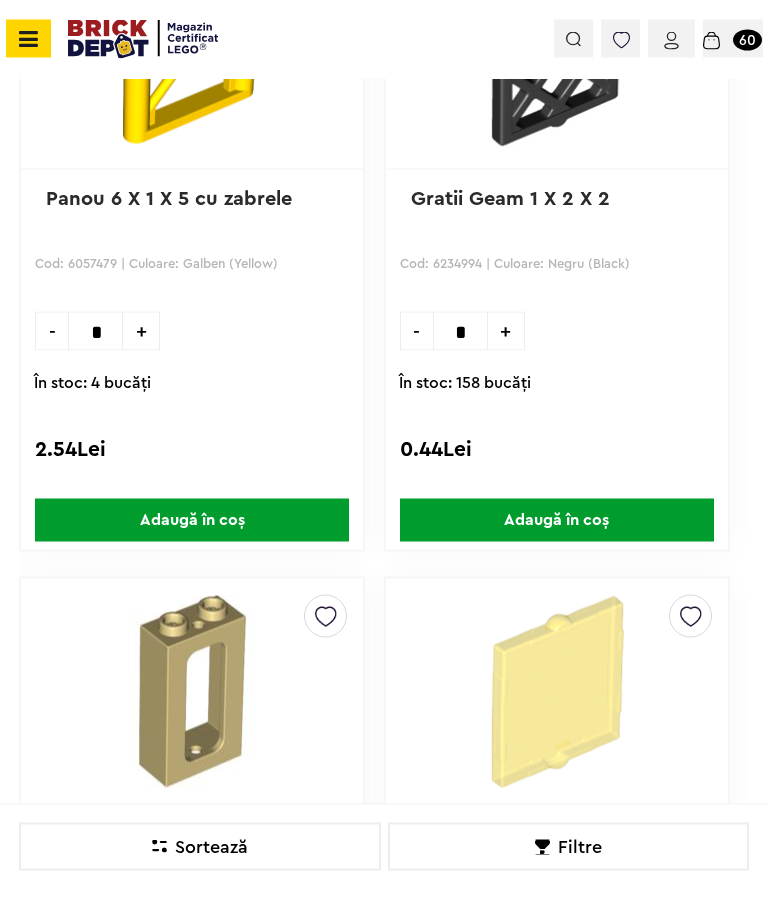 click on "Adaugă în coș" at bounding box center (192, 520) 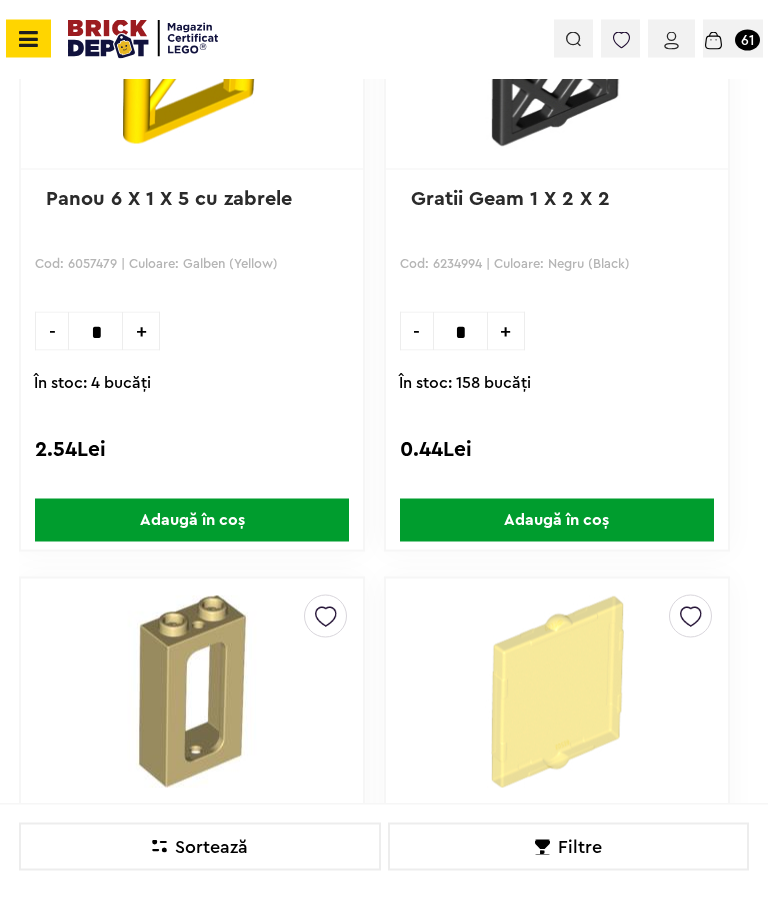 scroll, scrollTop: 5817, scrollLeft: 0, axis: vertical 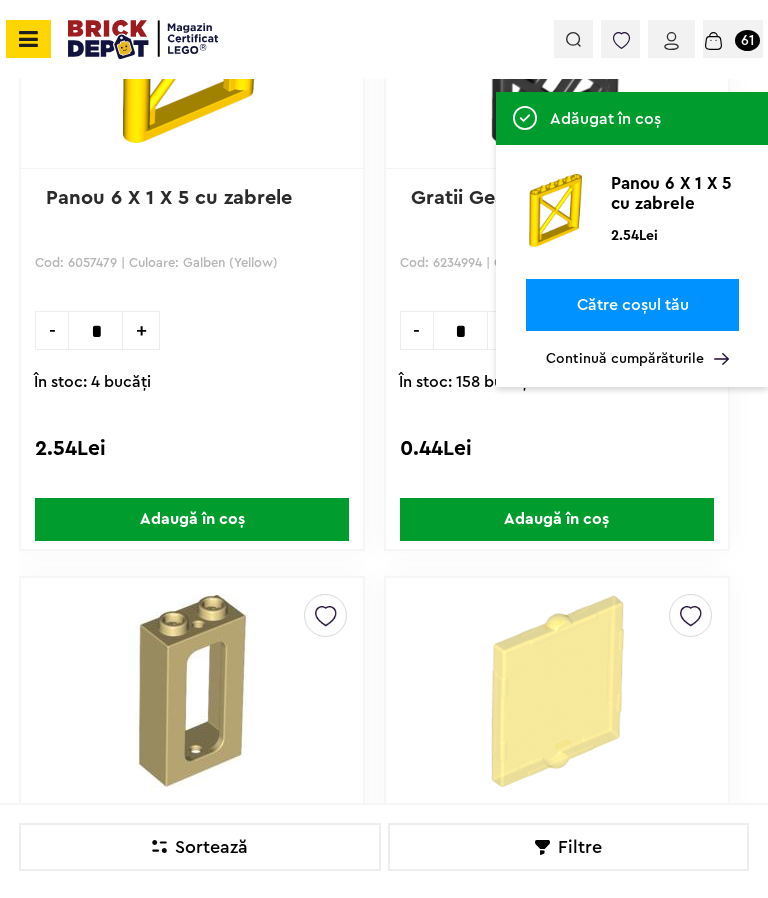 click on "Continuă cumpărăturile" at bounding box center (637, 359) 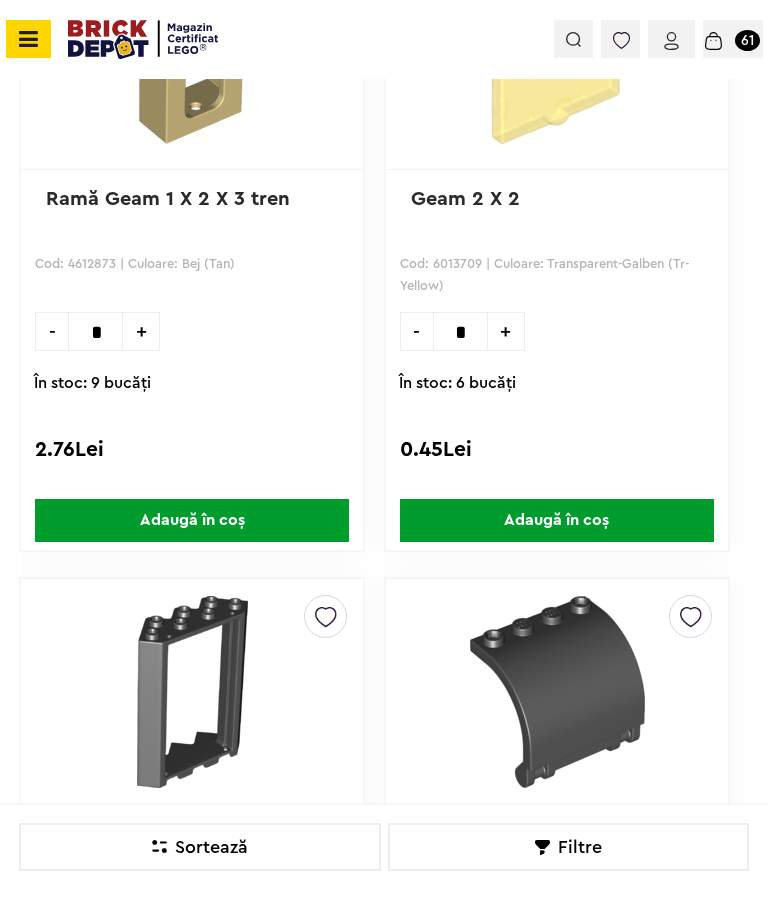 scroll, scrollTop: 6507, scrollLeft: 0, axis: vertical 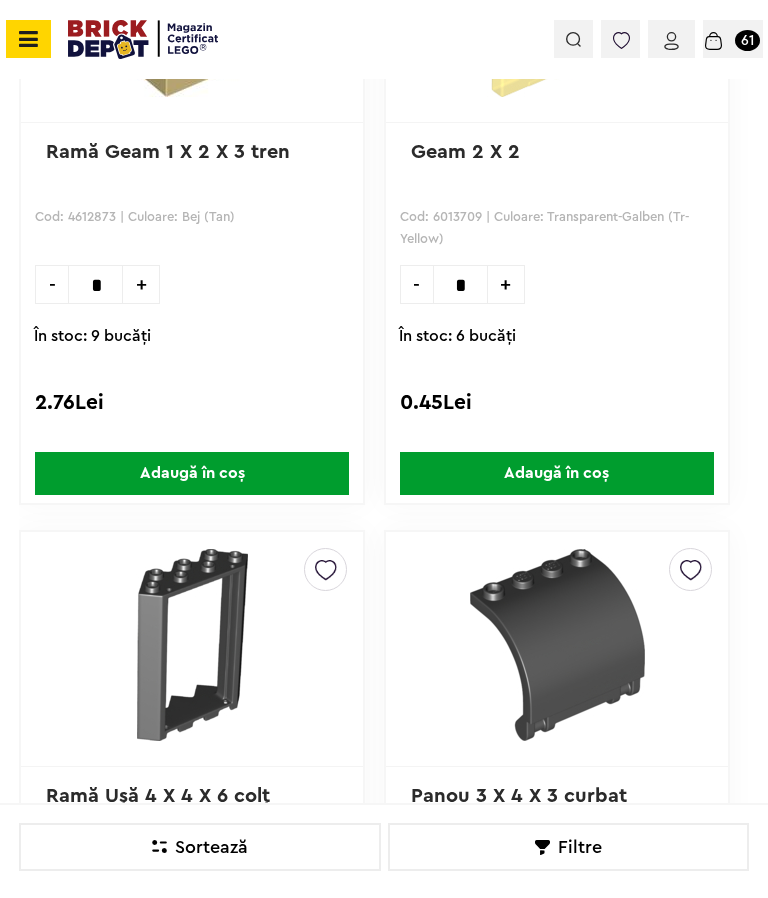click on "Adaugă în coș" at bounding box center (557, 473) 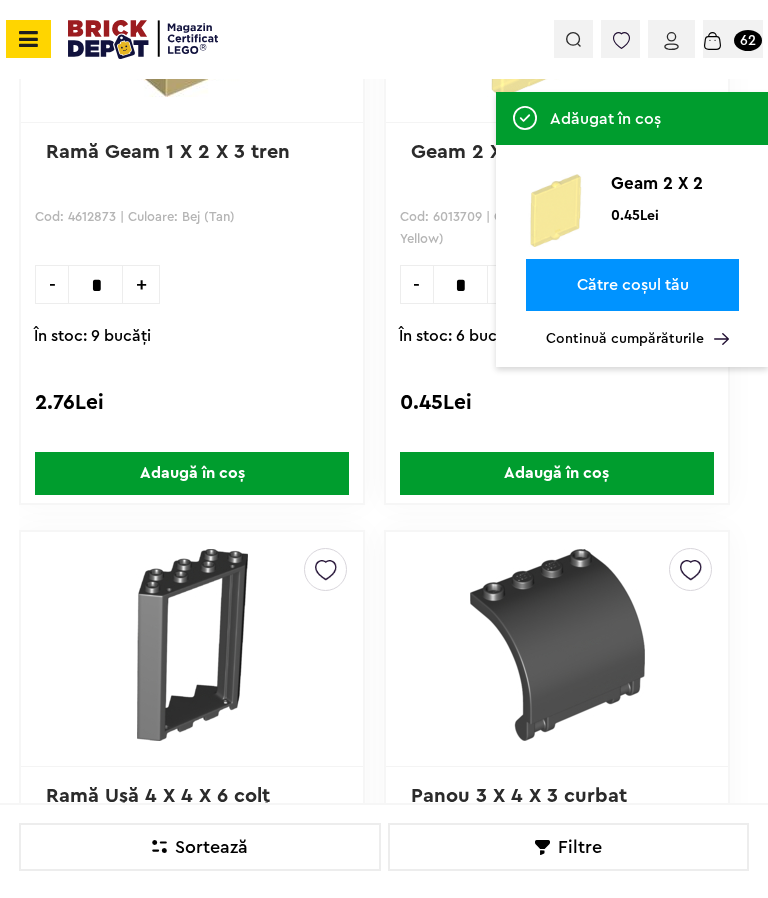 click on "Continuă cumpărăturile" at bounding box center [637, 339] 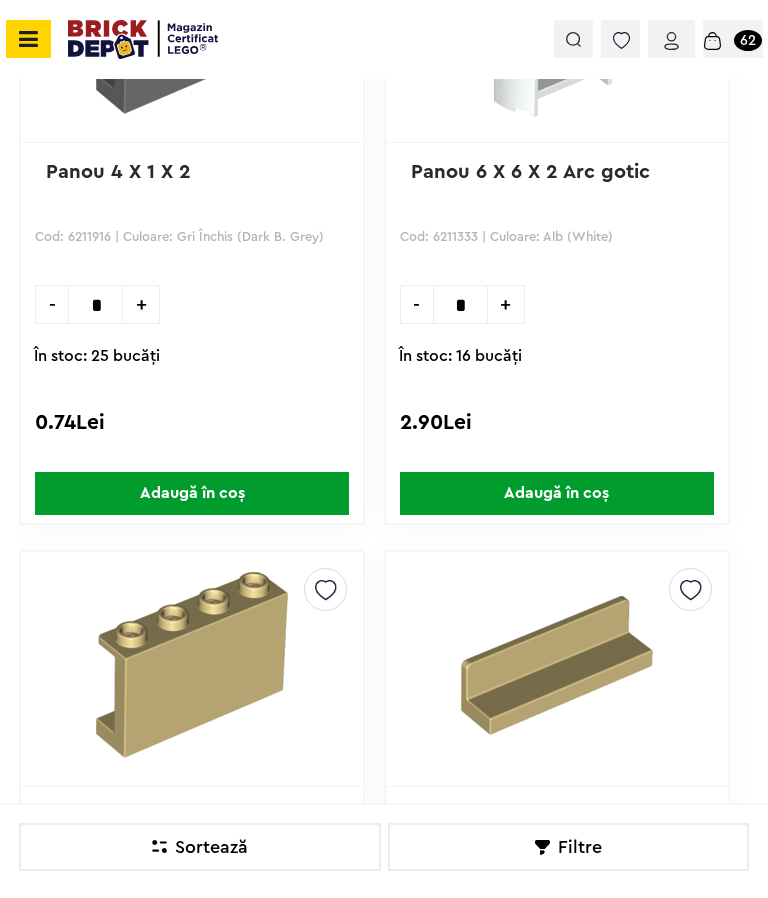 scroll, scrollTop: 7773, scrollLeft: 0, axis: vertical 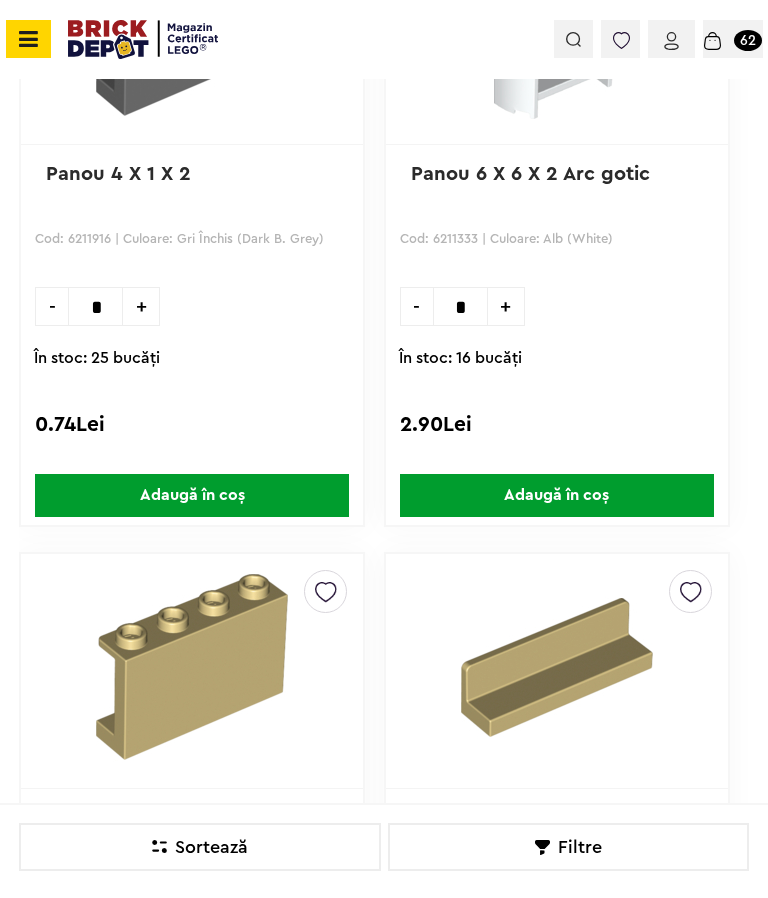 click at bounding box center [25, 39] 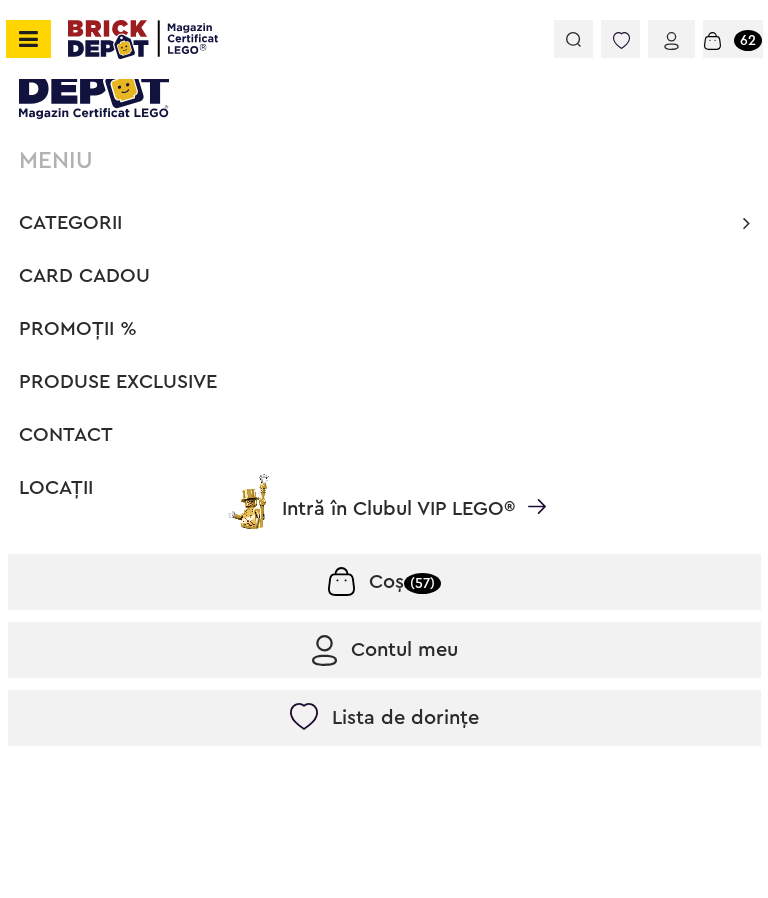 click on "Categorii" at bounding box center (70, 223) 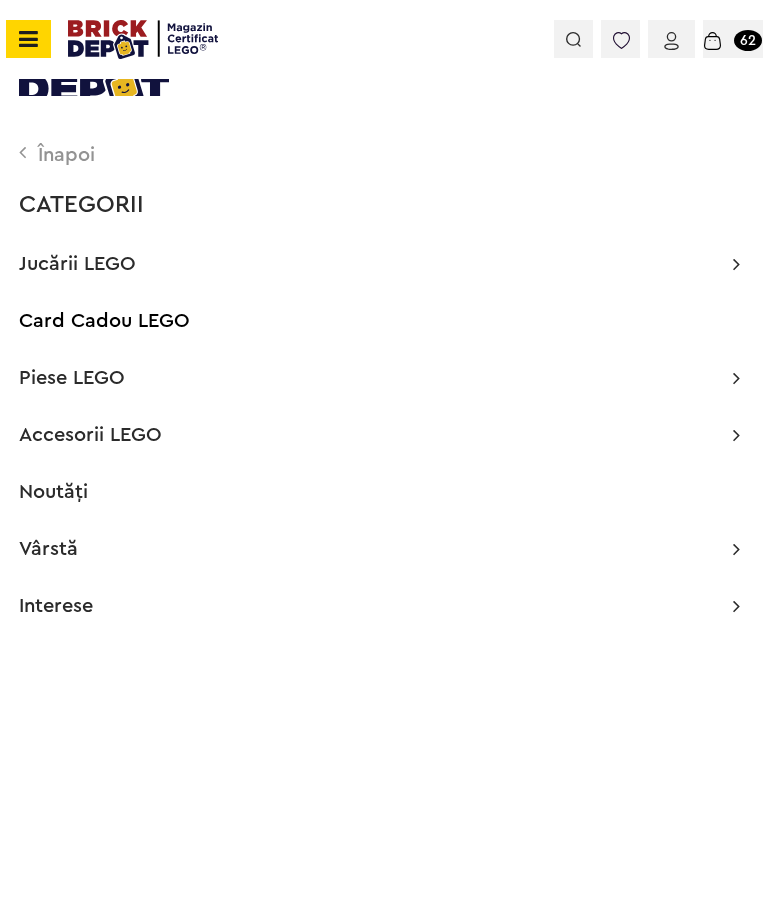 click on "Piese LEGO" at bounding box center [72, 378] 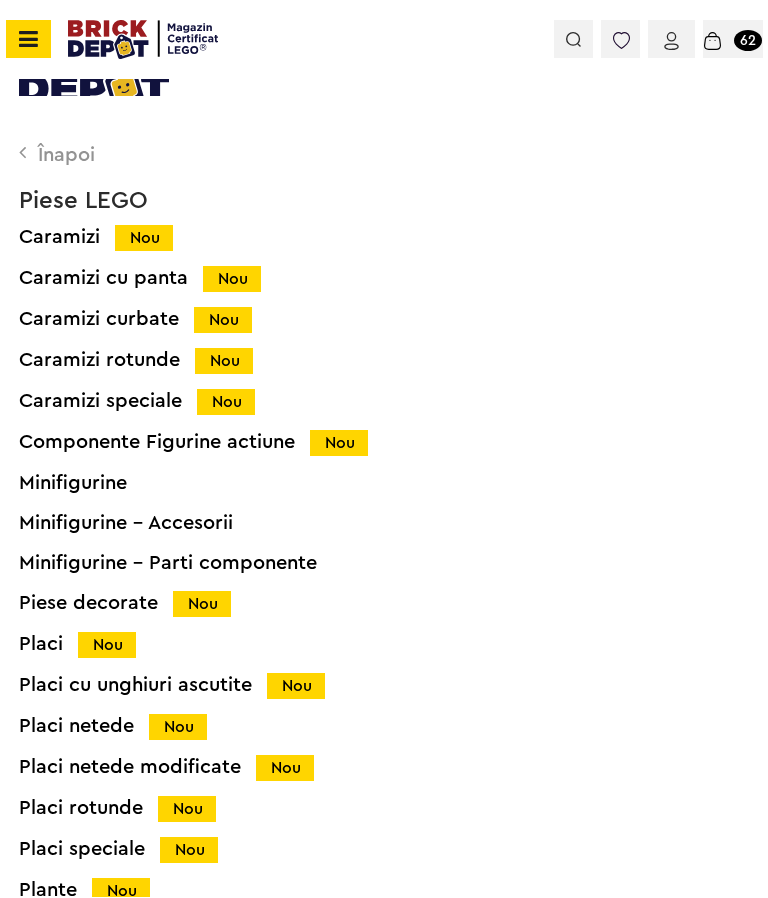 scroll, scrollTop: 145, scrollLeft: 0, axis: vertical 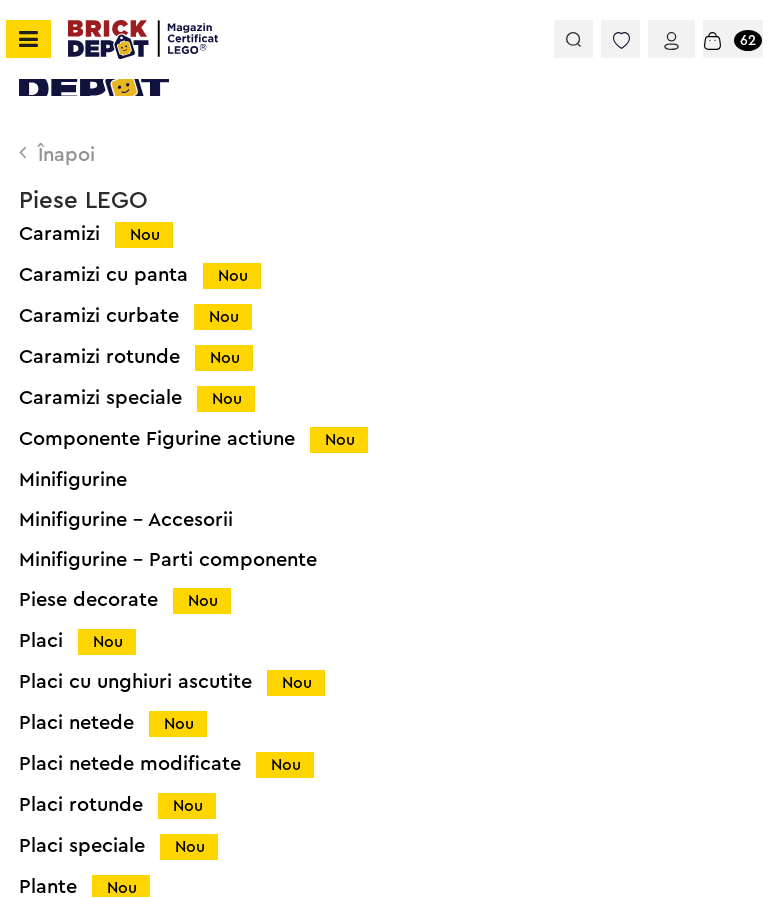 click on "Caramizi curbate Nou" at bounding box center (403, 316) 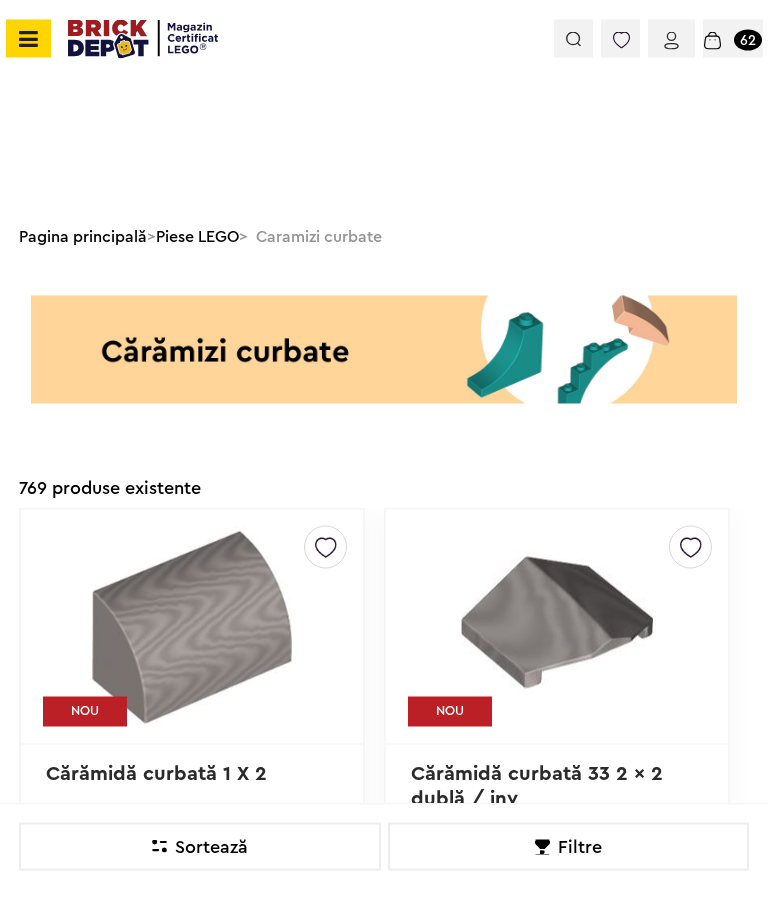 scroll, scrollTop: 0, scrollLeft: 0, axis: both 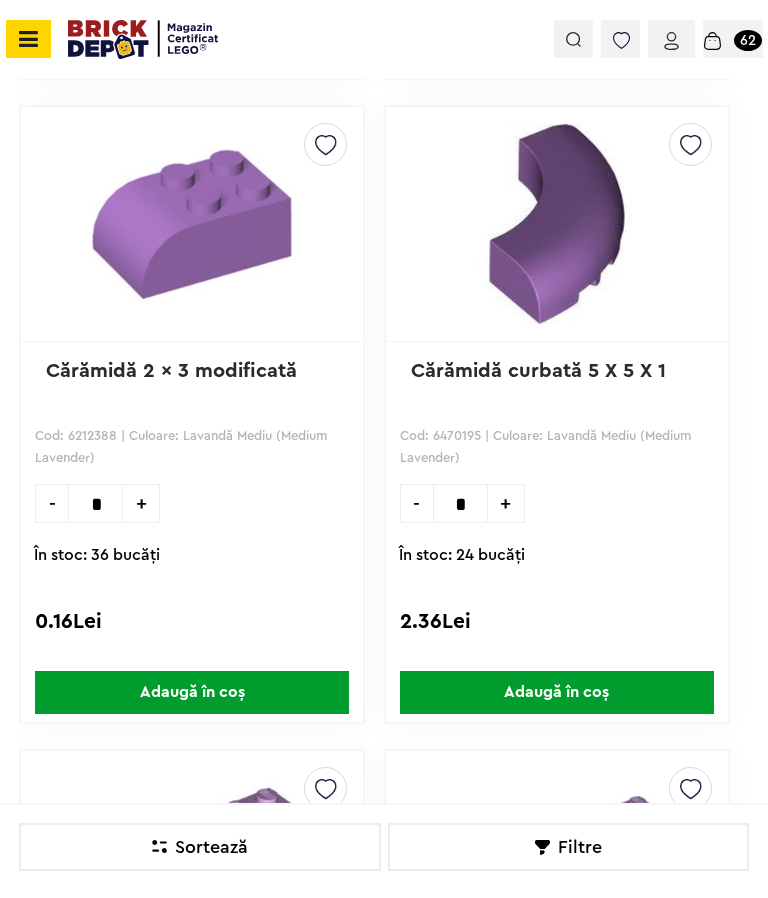 click on "Adaugă în coș" at bounding box center (557, 692) 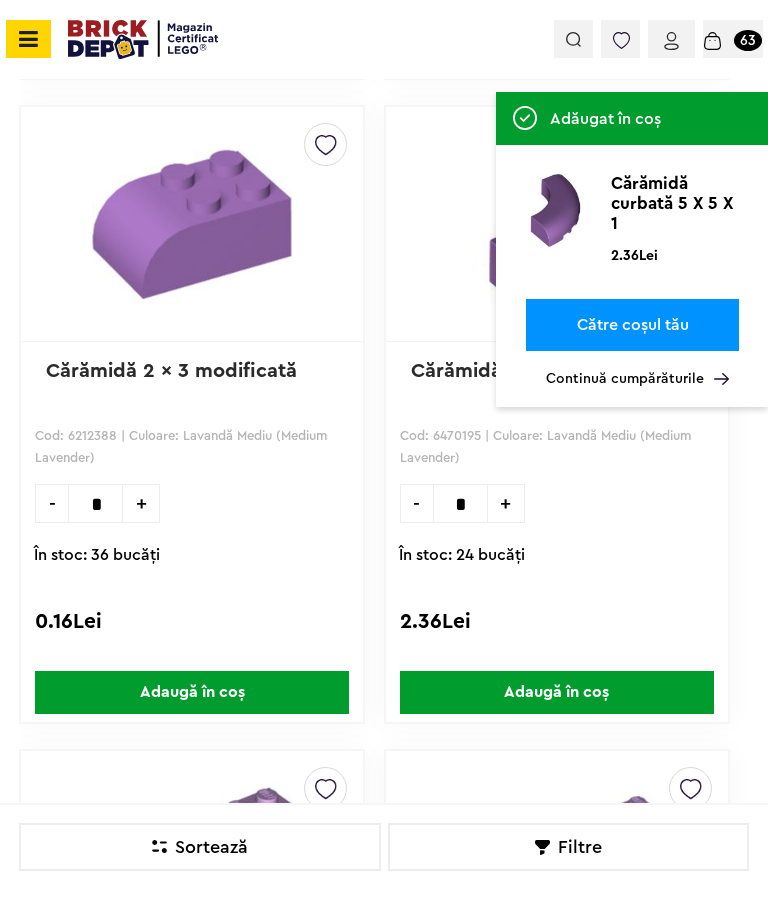 click on "Continuă cumpărăturile" at bounding box center [637, 379] 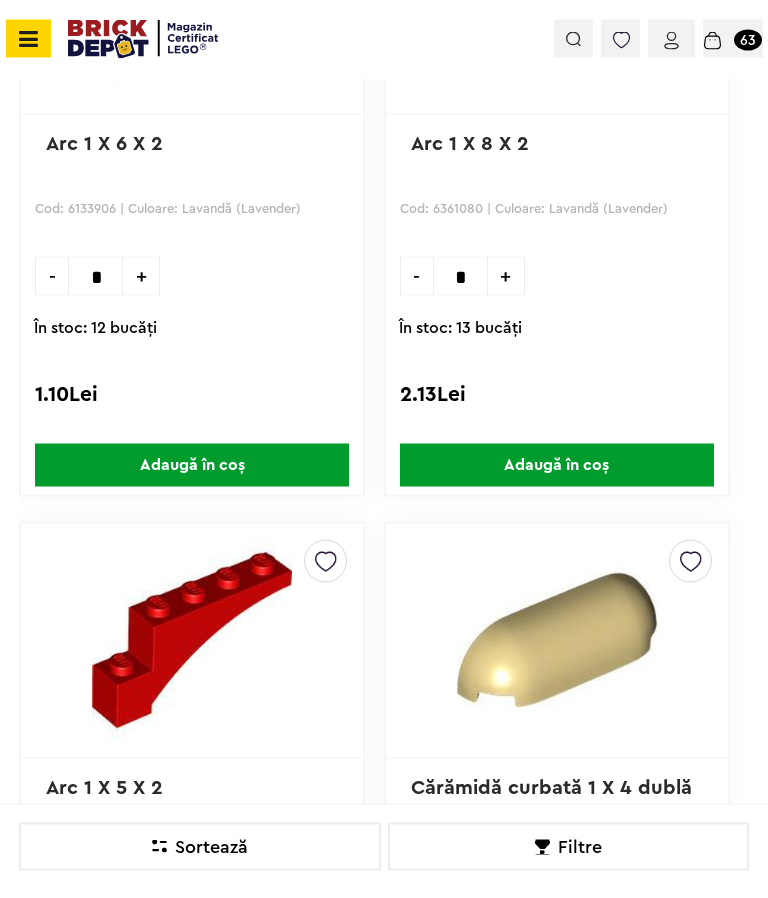 click on "Adaugă în coș" at bounding box center (557, 465) 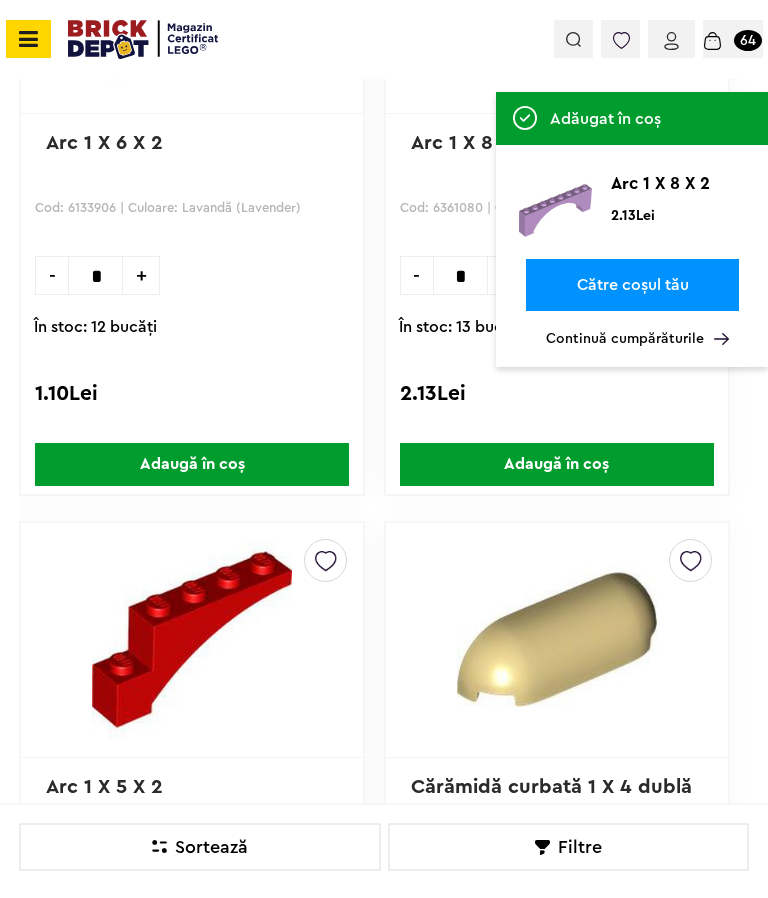 click on "Continuă cumpărăturile" at bounding box center (637, 339) 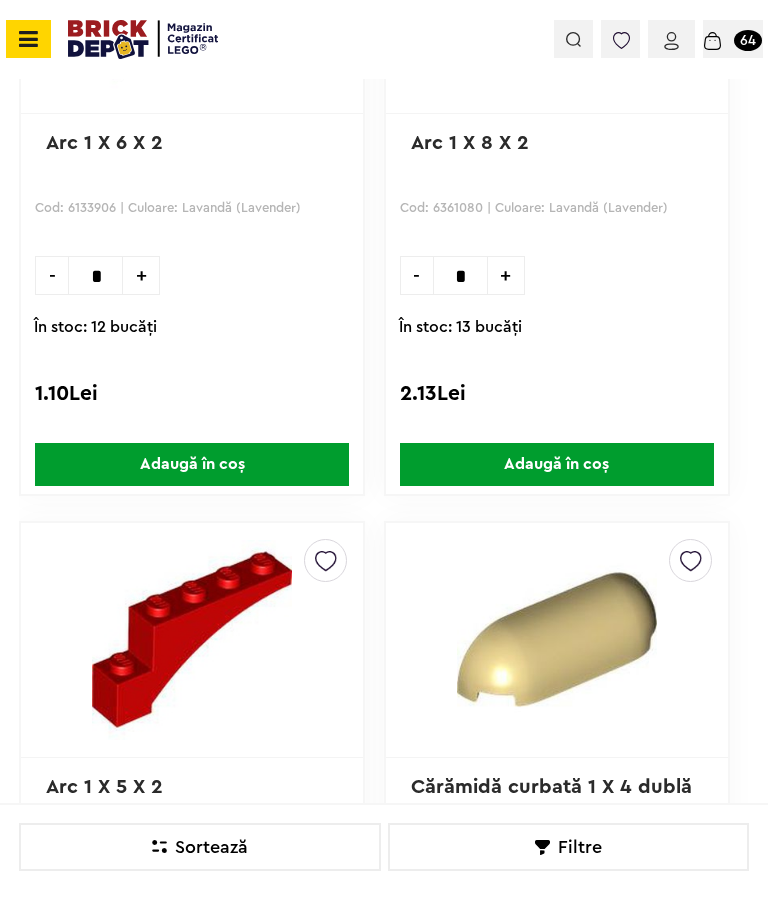 click on "Adaugă în coș" at bounding box center [192, 464] 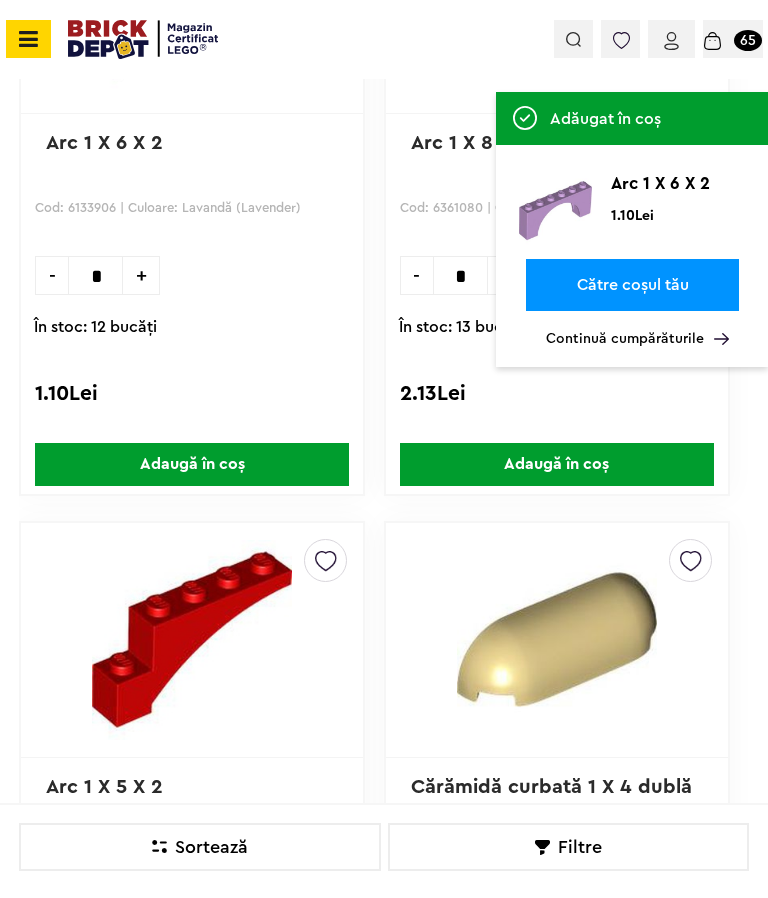 click on "Continuă cumpărăturile" at bounding box center (637, 339) 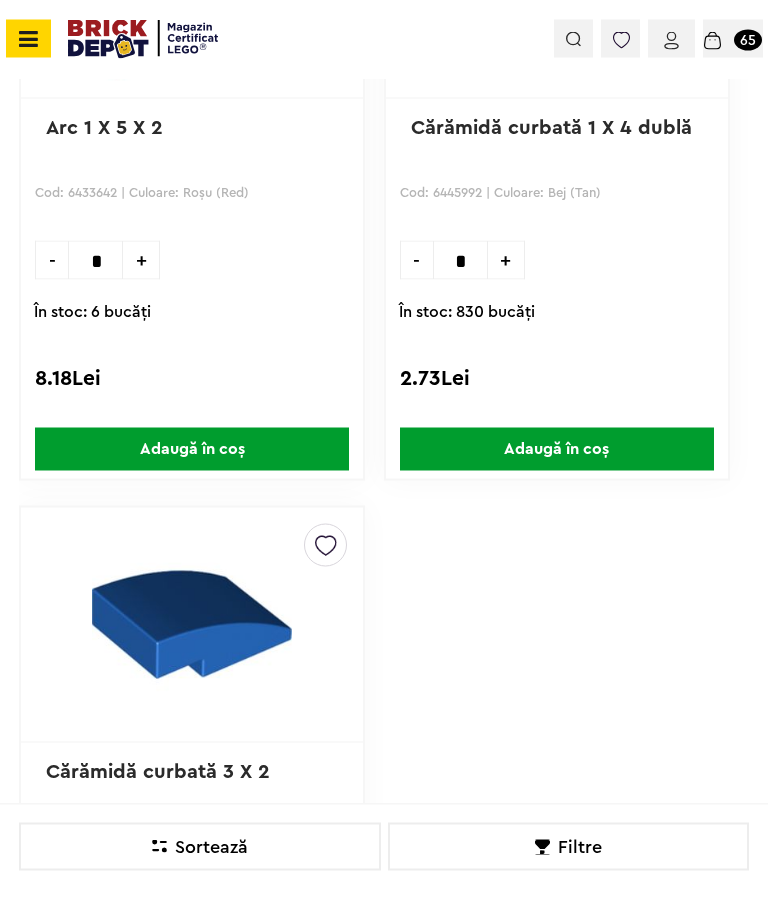 scroll, scrollTop: 8456, scrollLeft: 0, axis: vertical 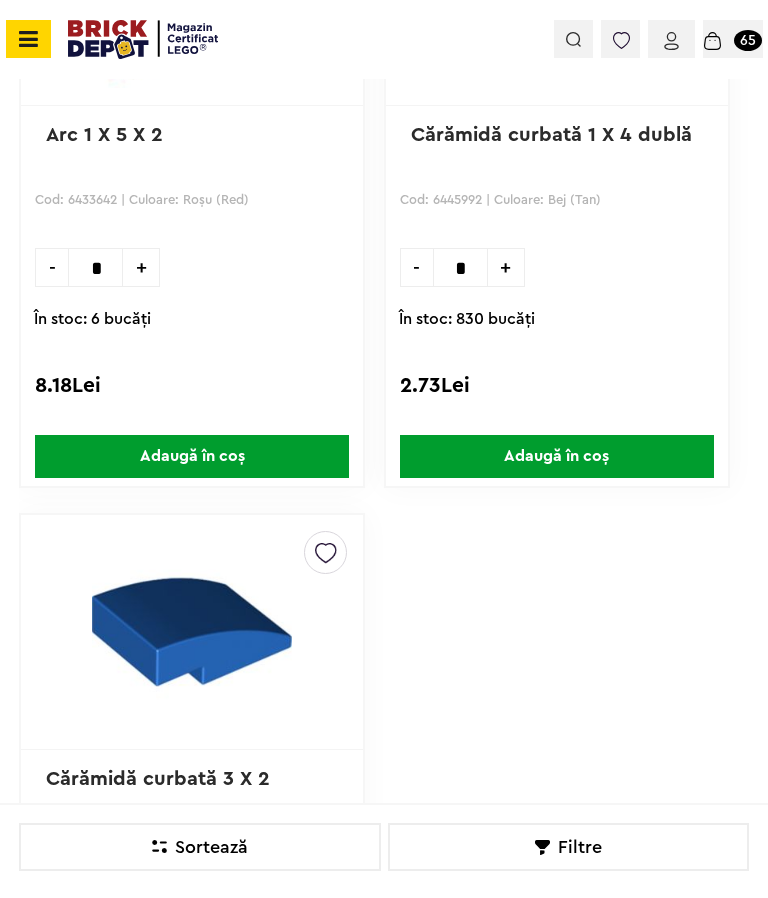 click on "Adaugă în coș" at bounding box center (557, 456) 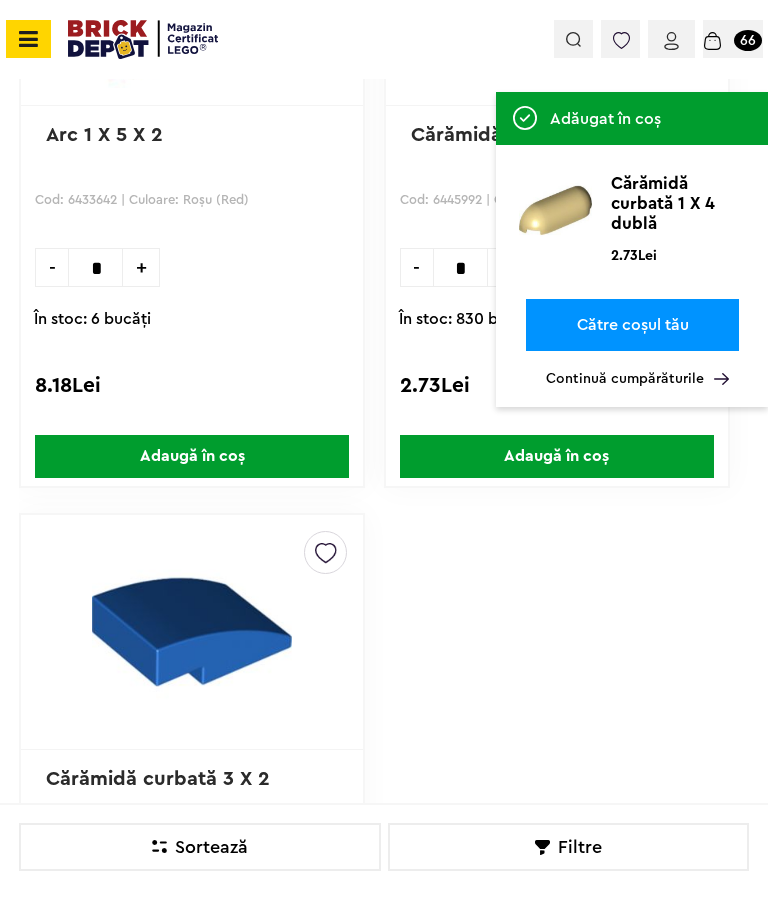 click on "Către coșul tău" at bounding box center (632, 325) 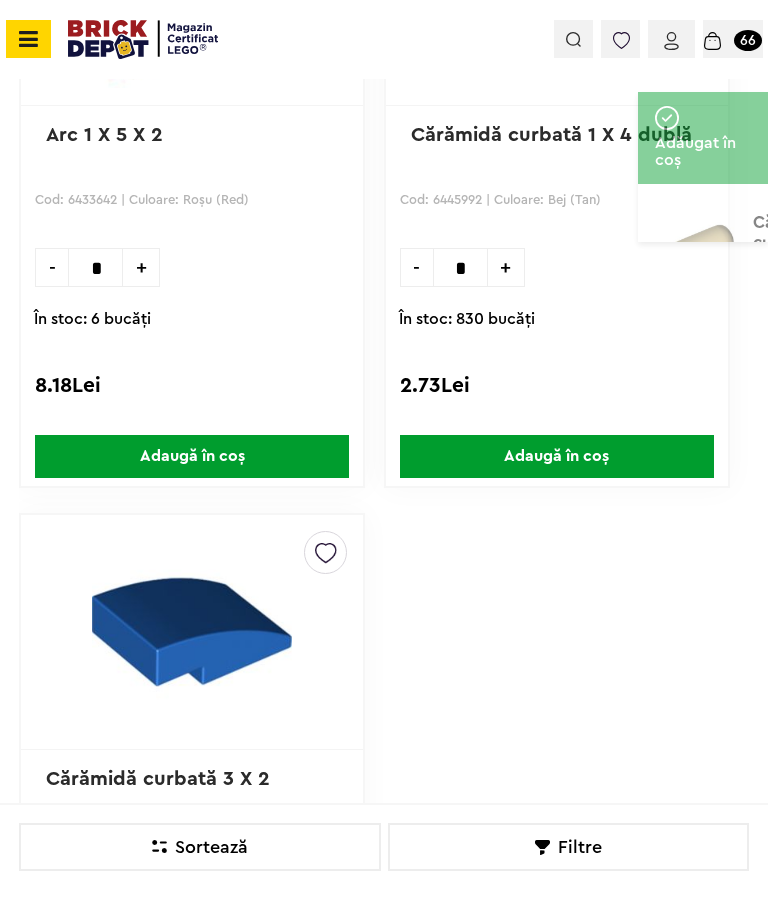 click on "Adaugă în coș" at bounding box center (557, 456) 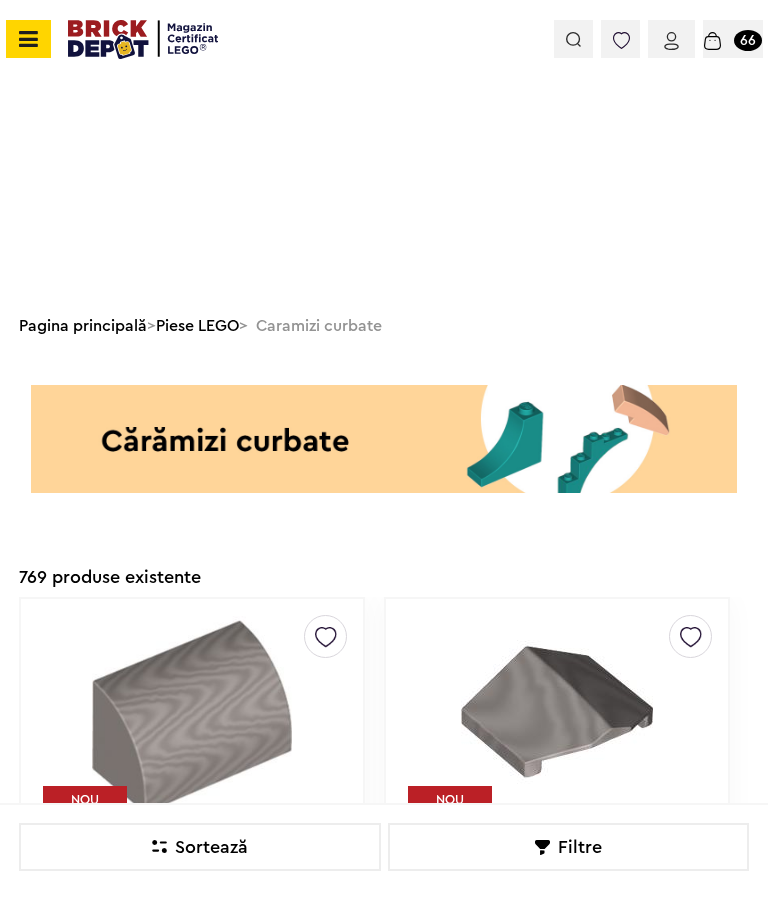 scroll, scrollTop: 8543, scrollLeft: 0, axis: vertical 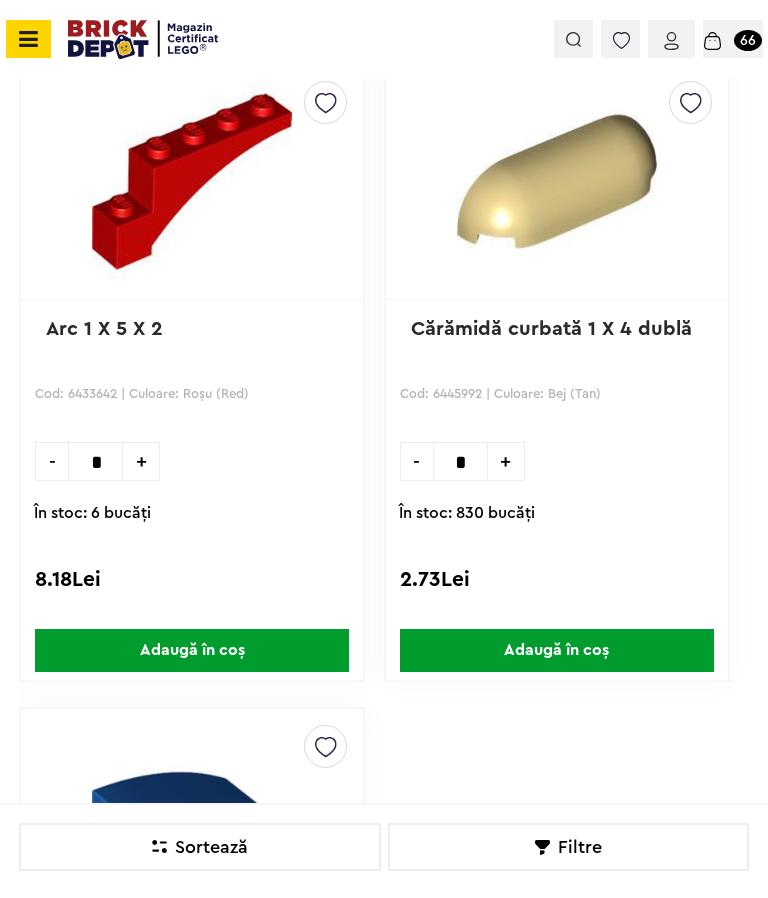 click on "Adaugă în coș" at bounding box center [557, 650] 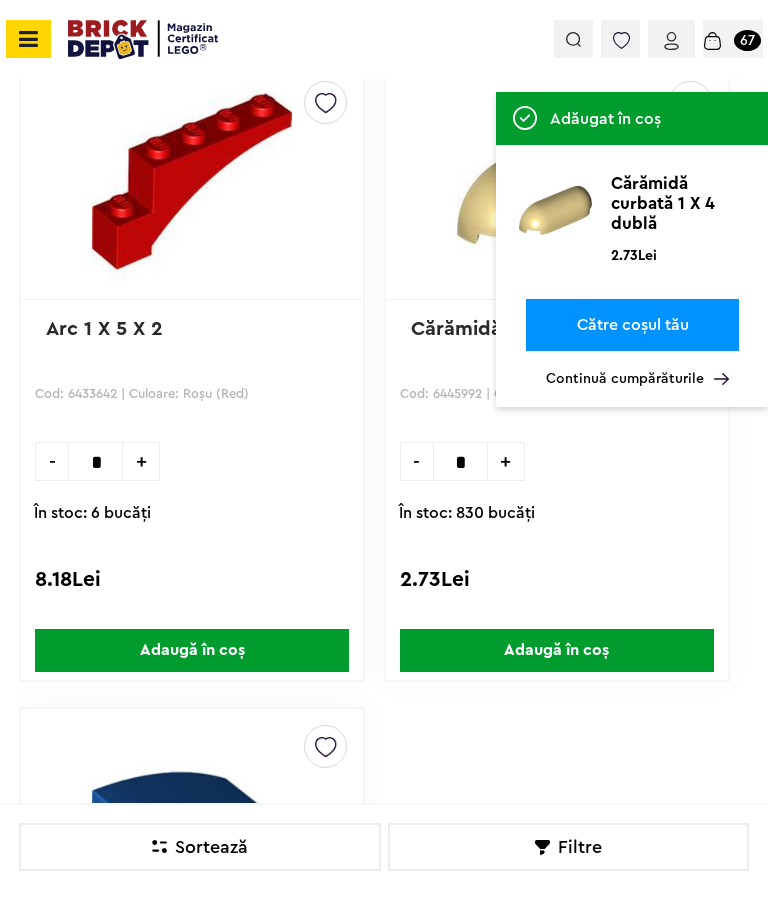 click on "Continuă cumpărăturile" at bounding box center [637, 379] 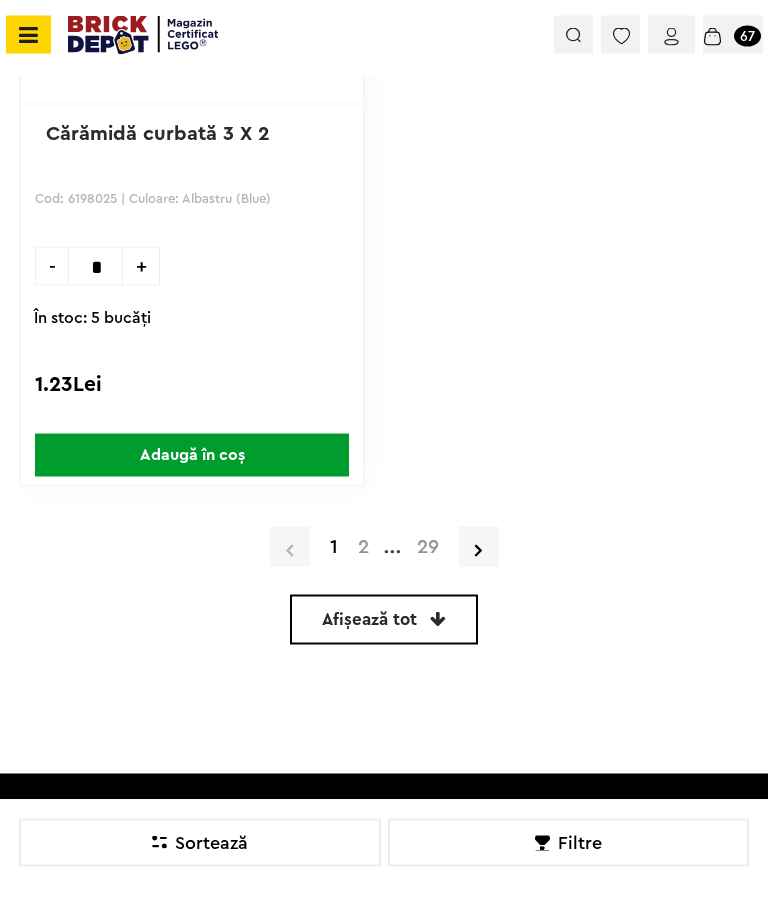 scroll, scrollTop: 9102, scrollLeft: 0, axis: vertical 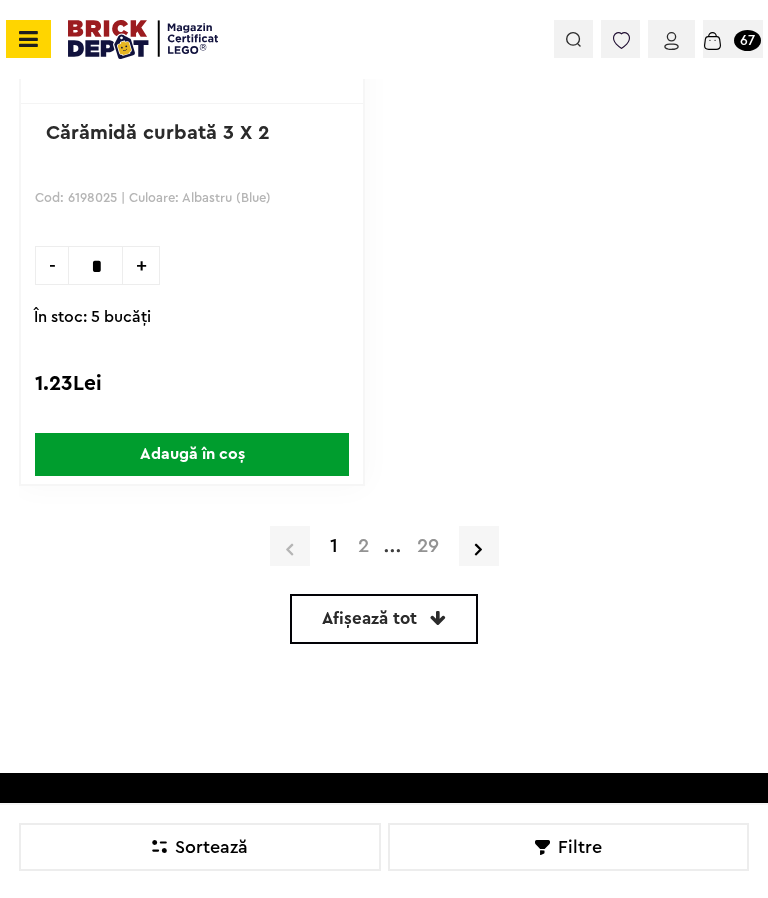 click on "2" at bounding box center (363, 546) 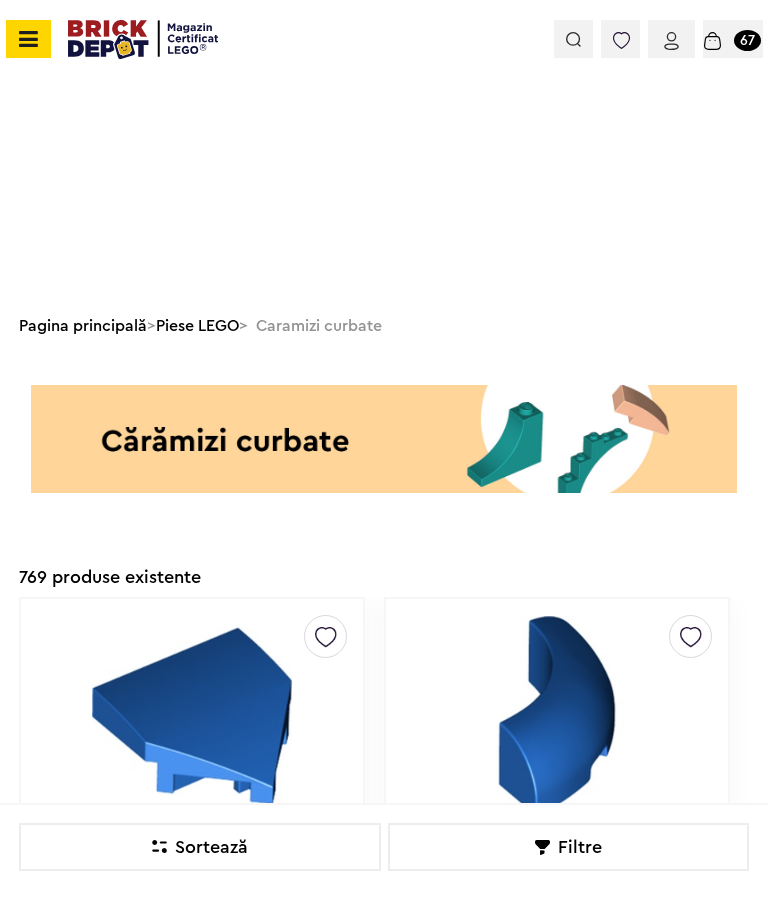 scroll, scrollTop: 261, scrollLeft: 0, axis: vertical 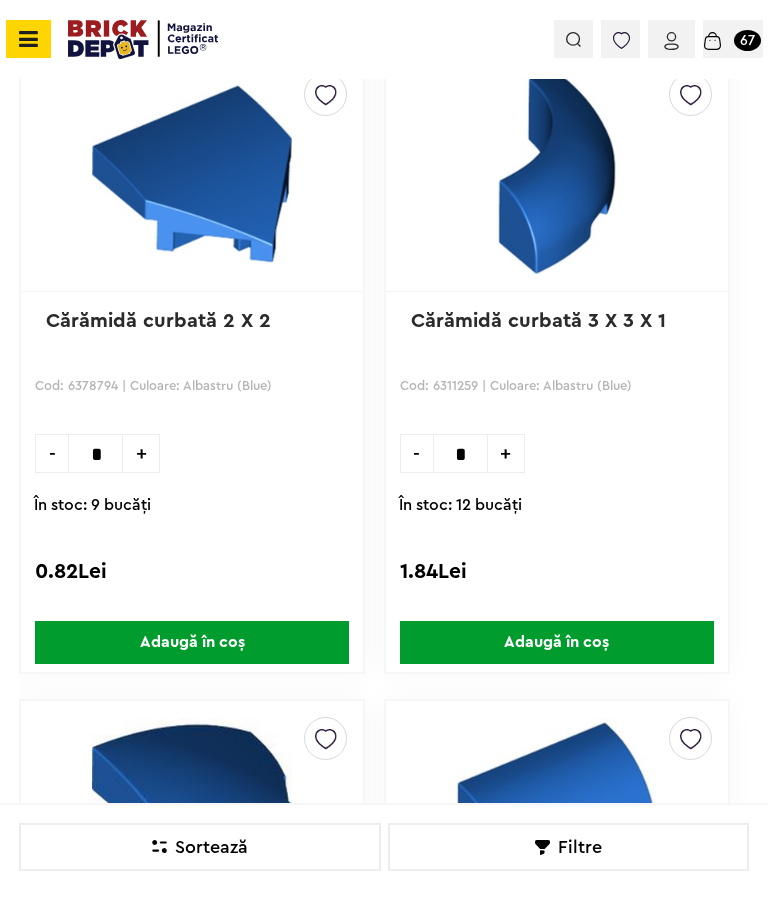 click on "Adaugă în coș" at bounding box center [557, 642] 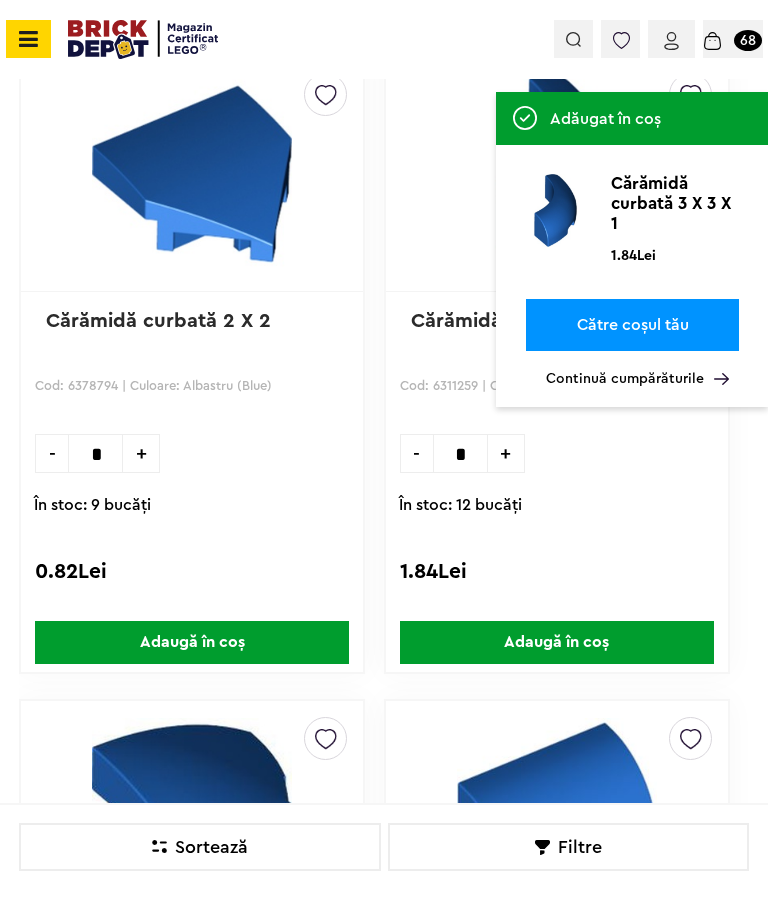 click on "Continuă cumpărăturile" at bounding box center [637, 379] 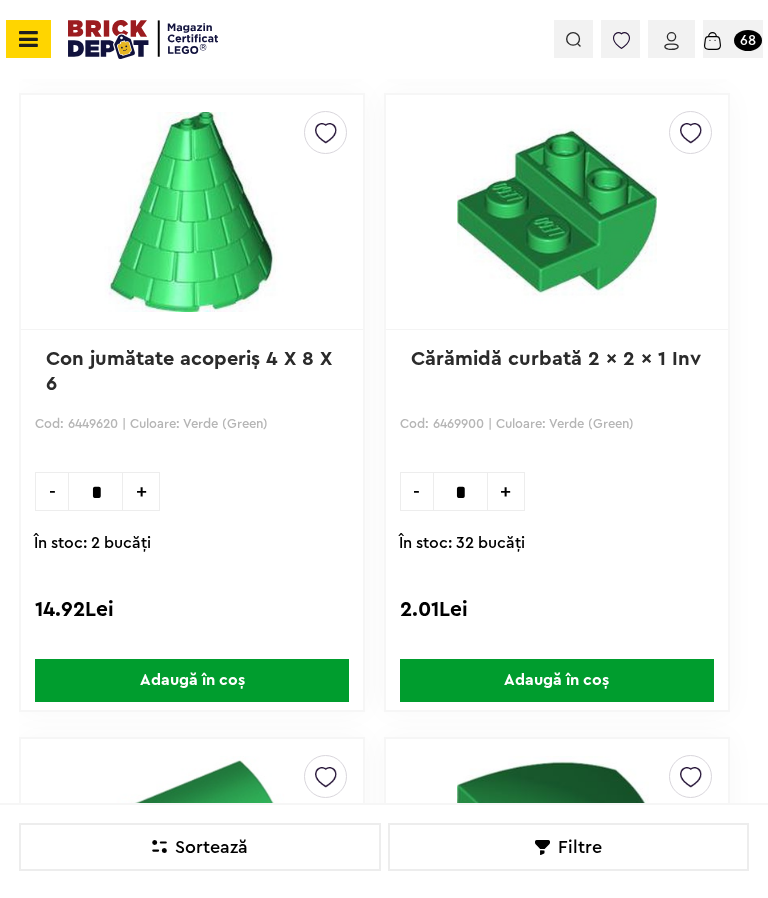 scroll, scrollTop: 1791, scrollLeft: 0, axis: vertical 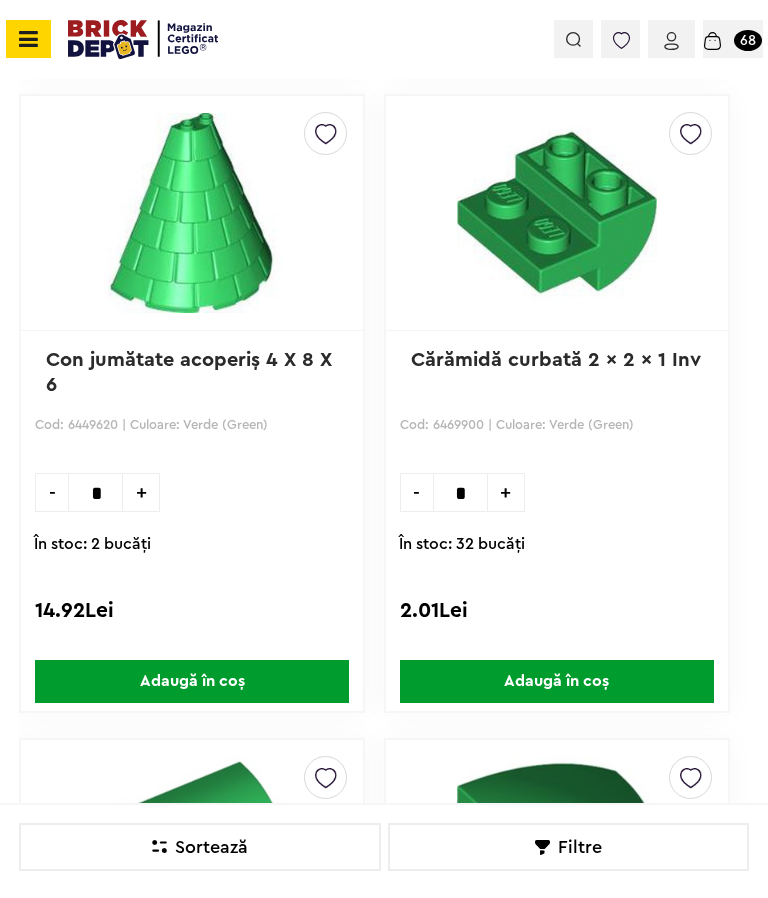 click on "Adaugă în coș" at bounding box center [192, 681] 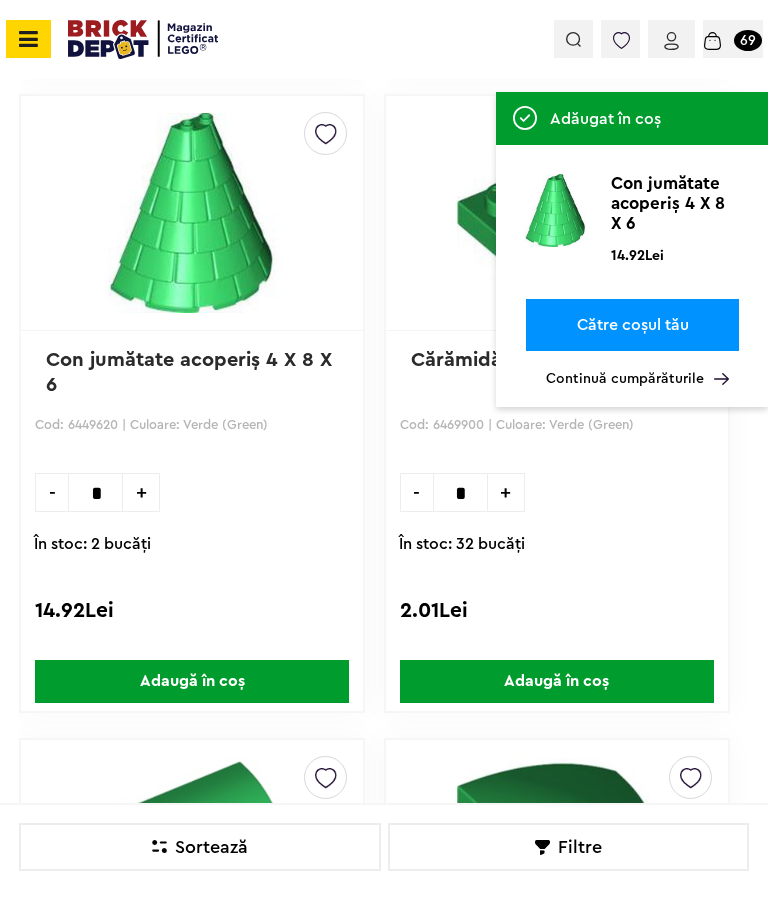 click on "Continuă cumpărăturile" at bounding box center (637, 379) 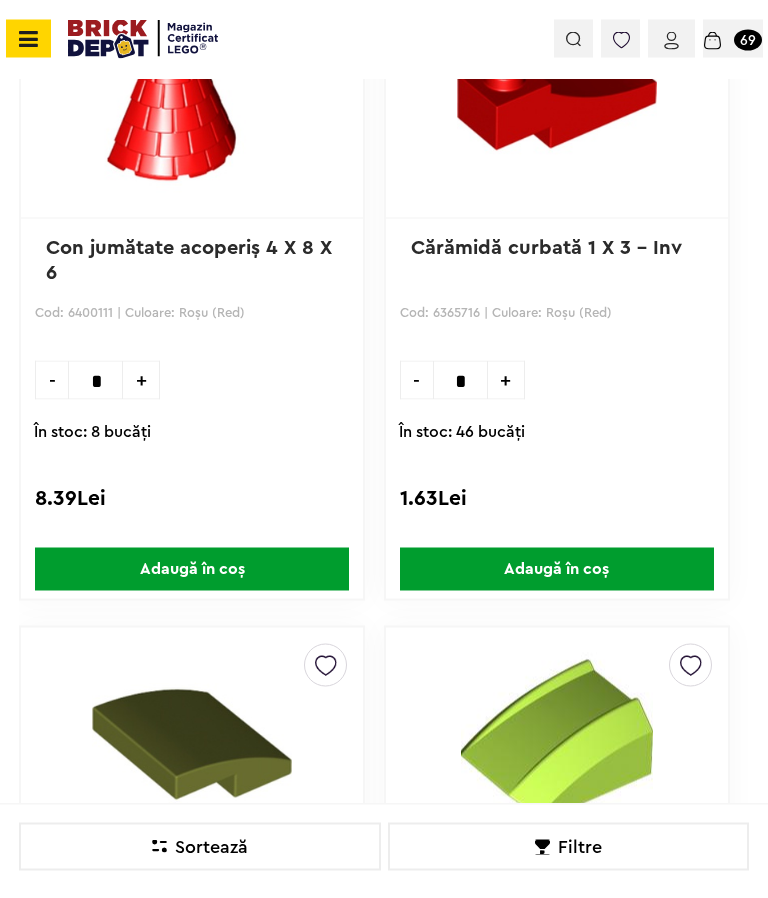 scroll, scrollTop: 5122, scrollLeft: 0, axis: vertical 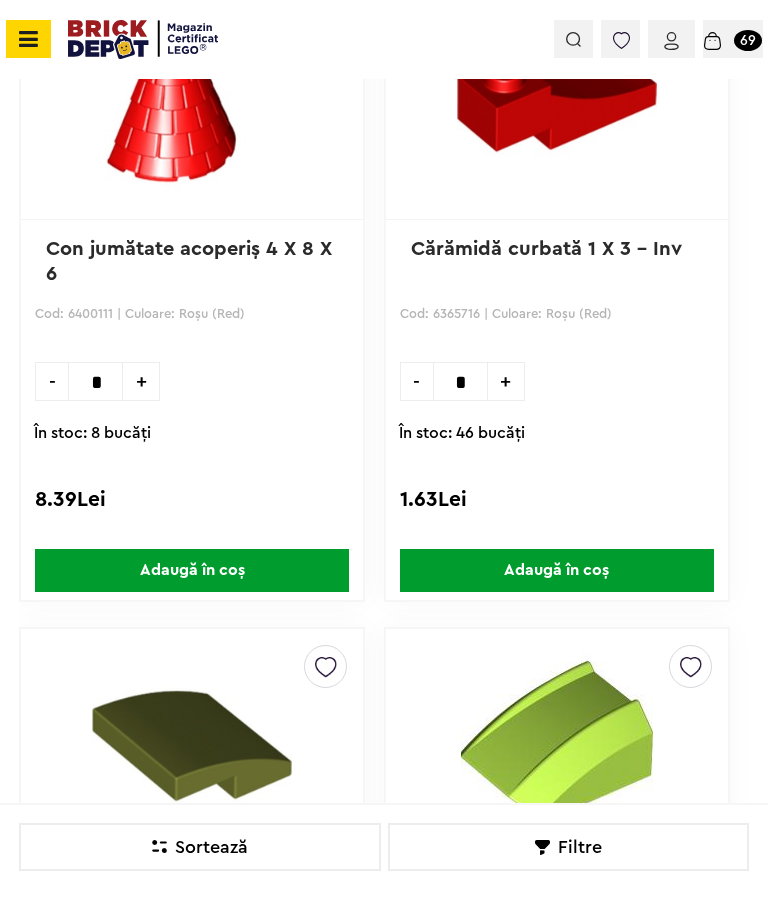 click on "Adaugă în coș" at bounding box center [192, 570] 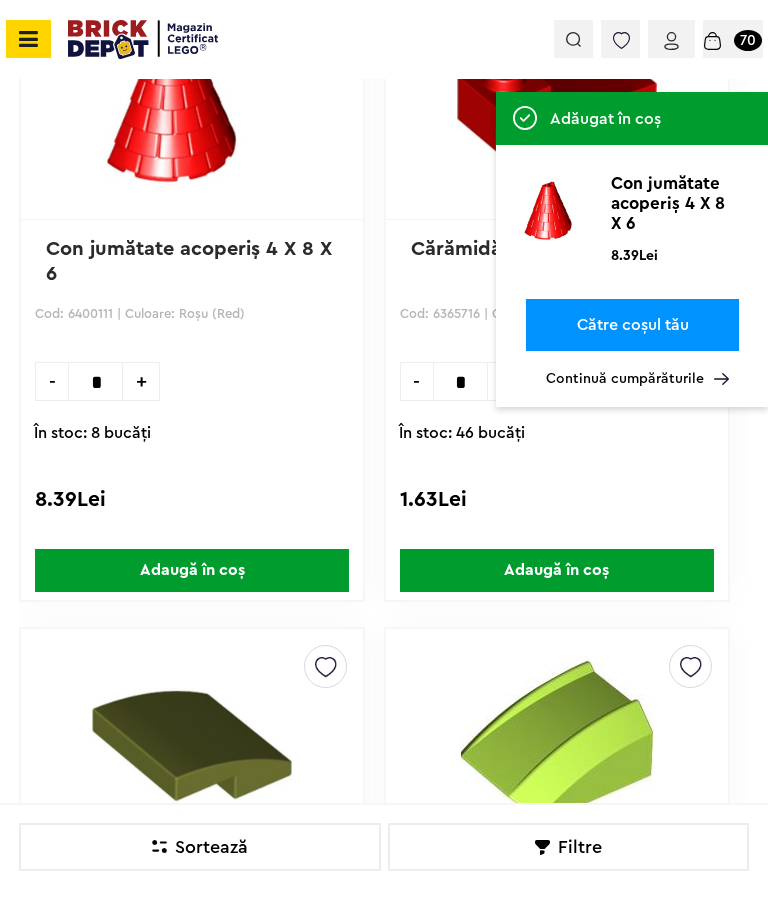 click on "Continuă cumpărăturile" at bounding box center [637, 379] 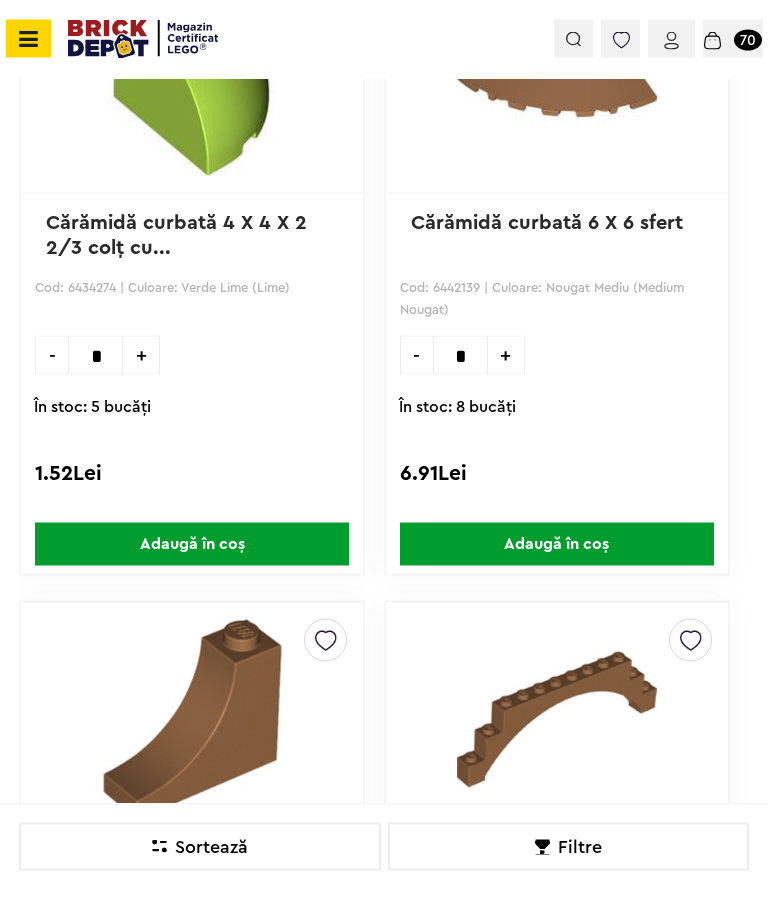 click on "Adaugă în coș" at bounding box center [192, 544] 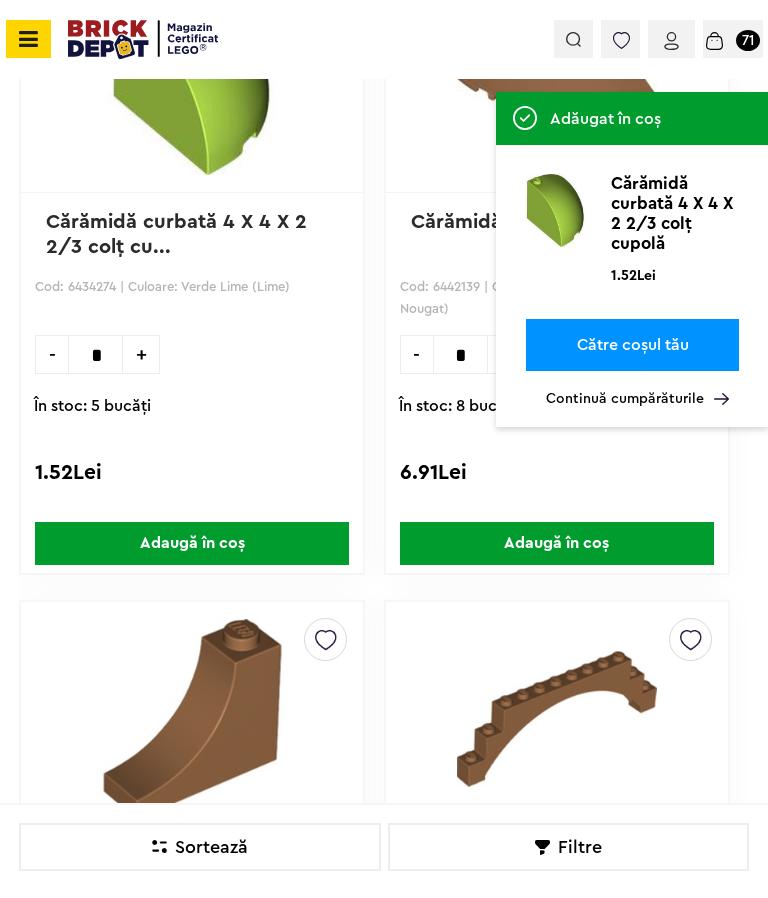 click on "Continuă cumpărăturile" at bounding box center (637, 399) 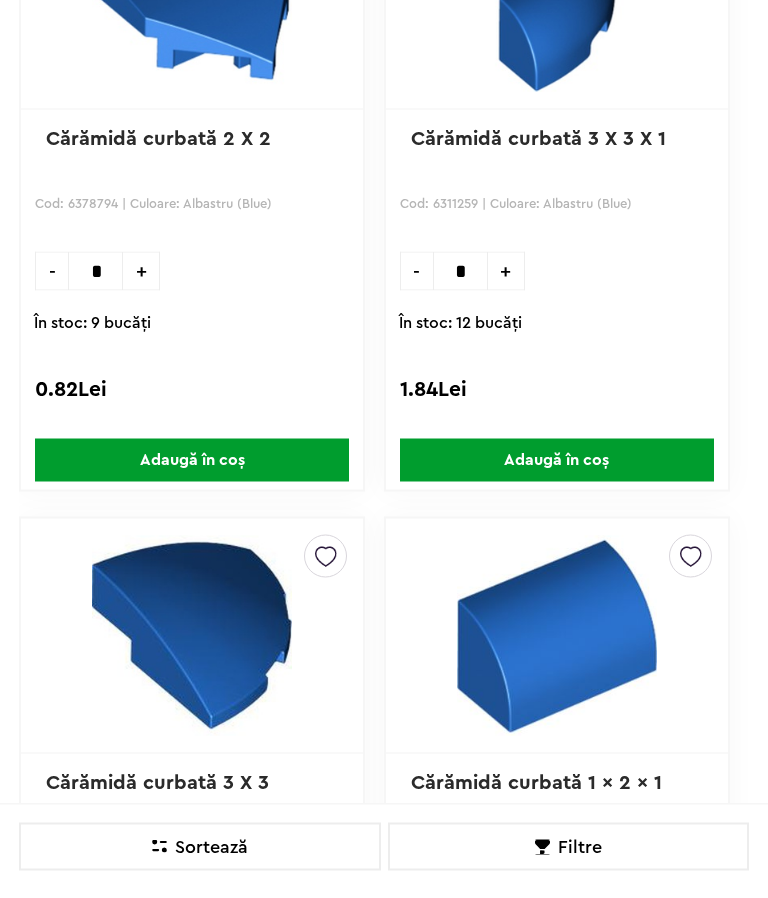scroll, scrollTop: 0, scrollLeft: 0, axis: both 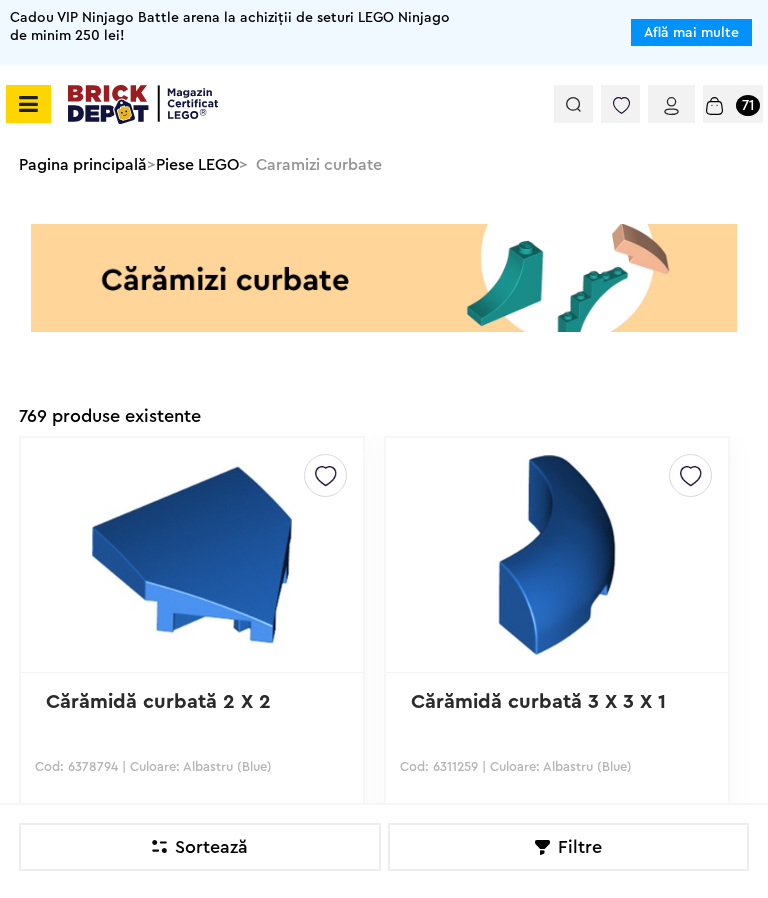 click at bounding box center [573, 104] 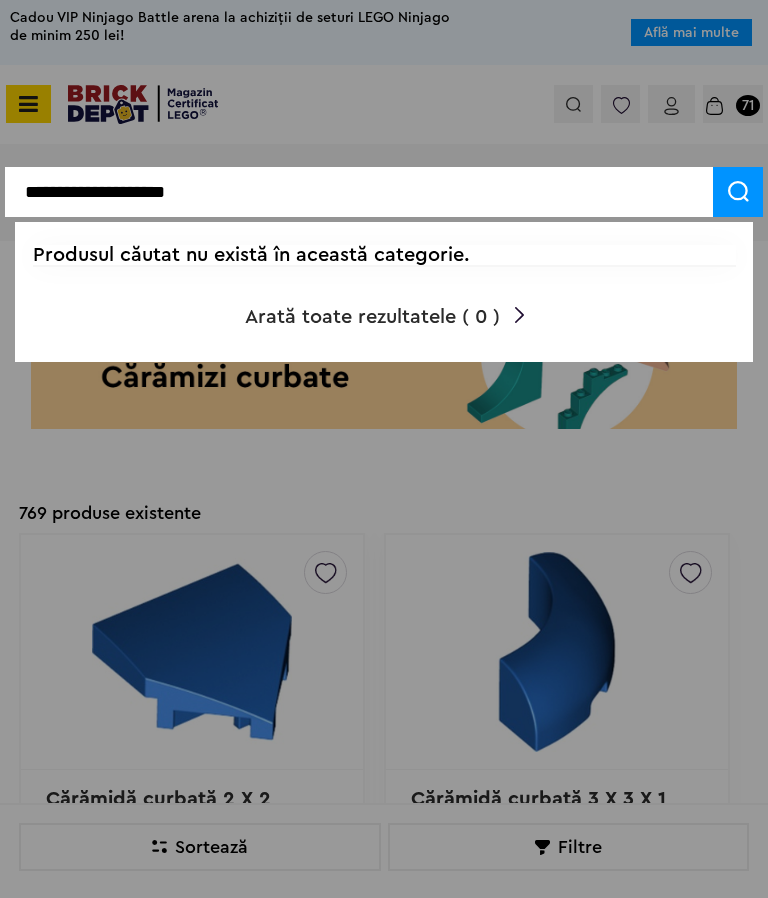 click on "**********" at bounding box center (359, 192) 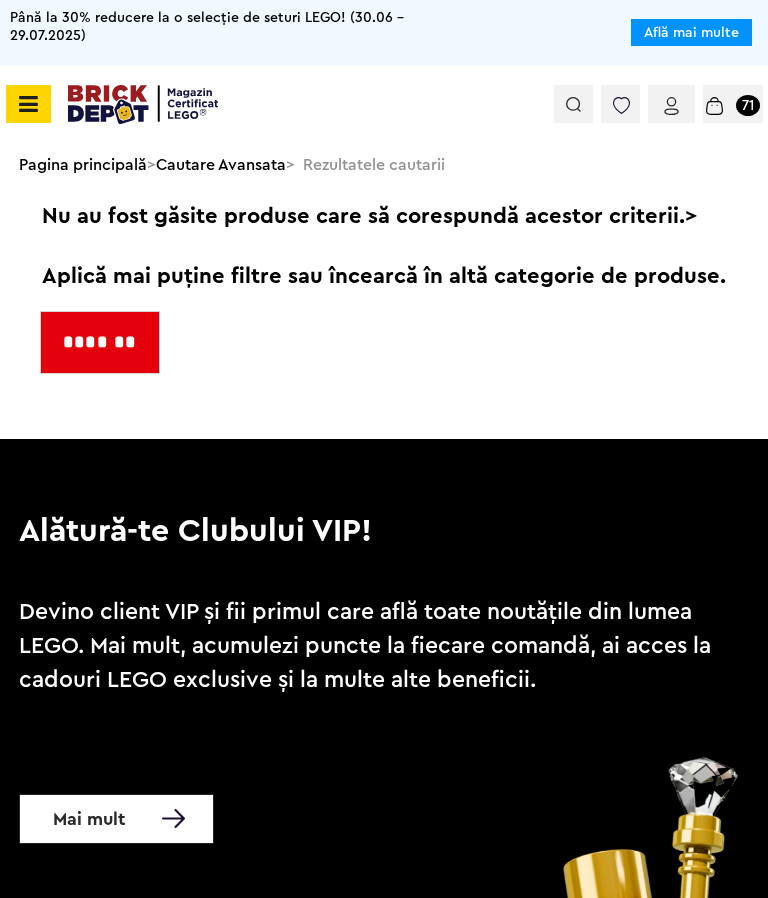 scroll, scrollTop: 0, scrollLeft: 0, axis: both 